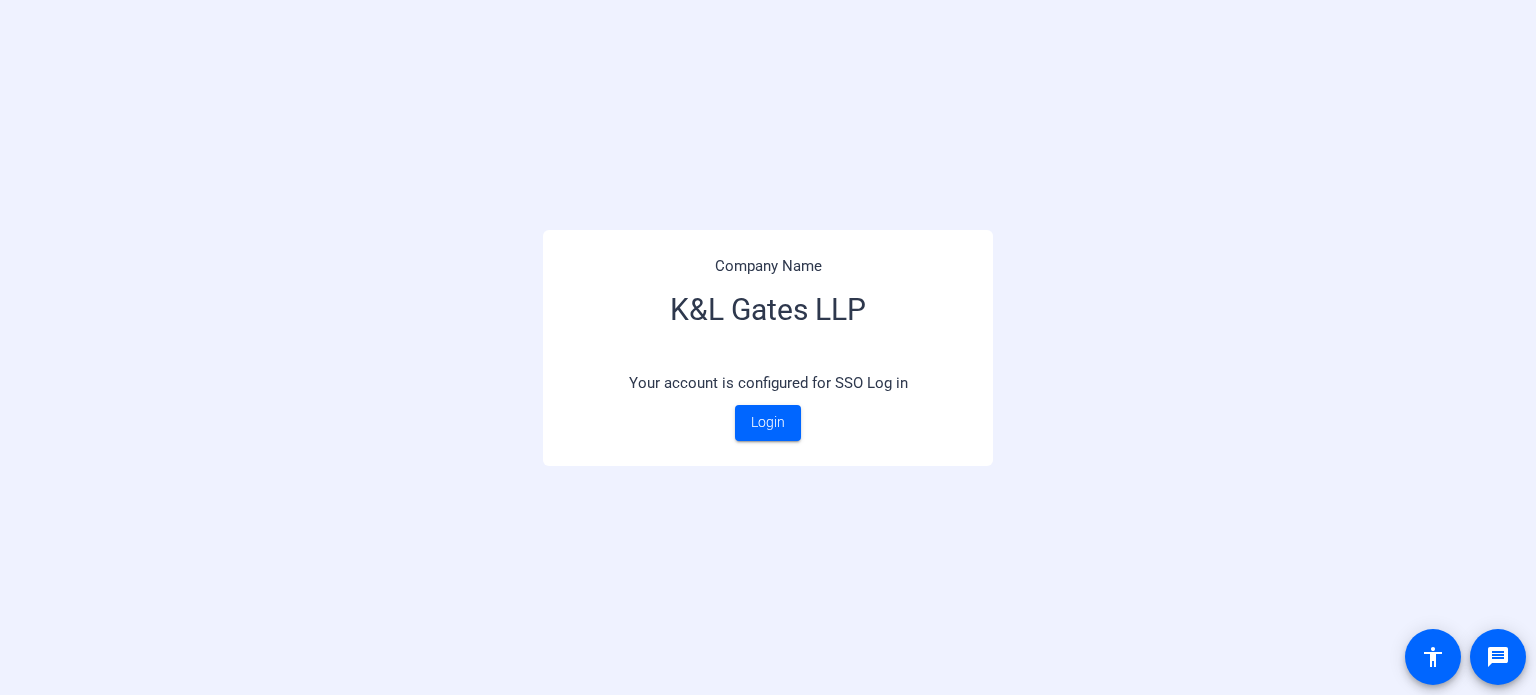 scroll, scrollTop: 0, scrollLeft: 0, axis: both 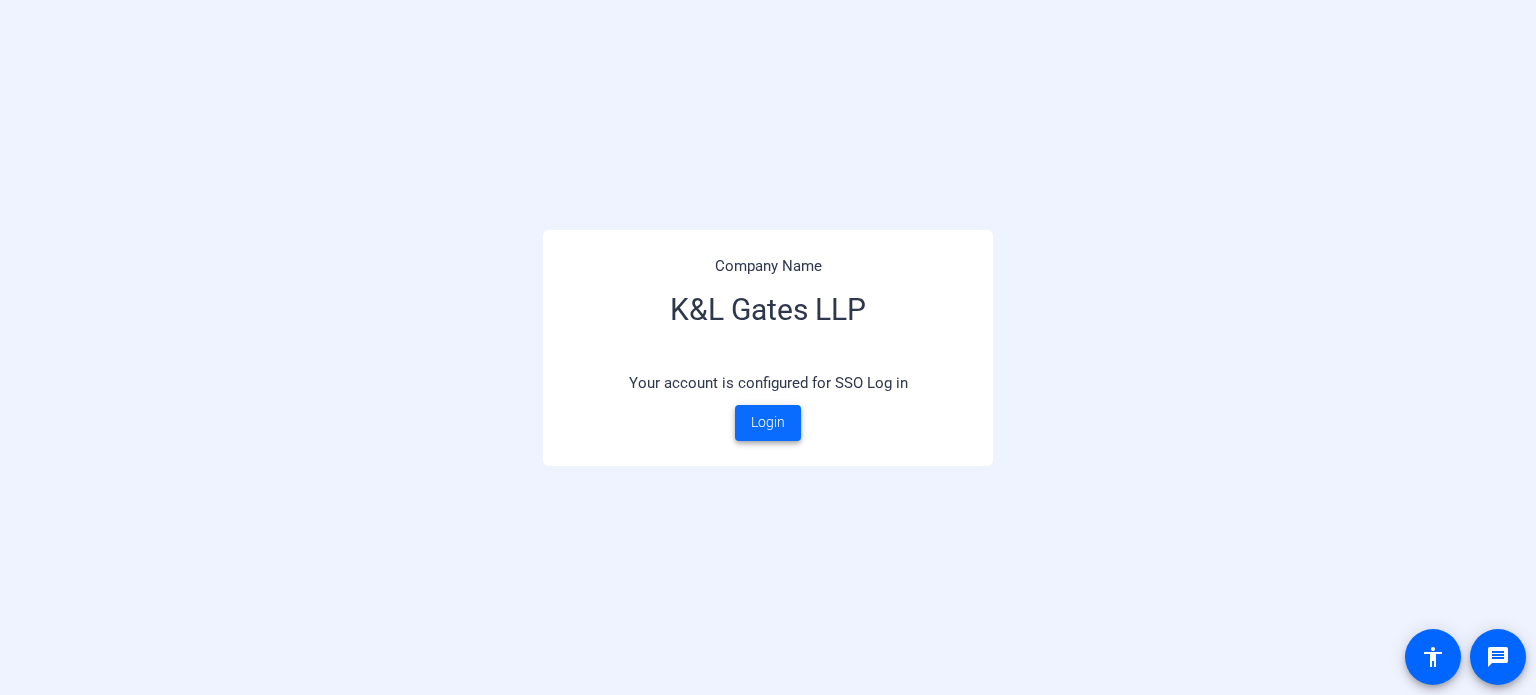 click on "Login" 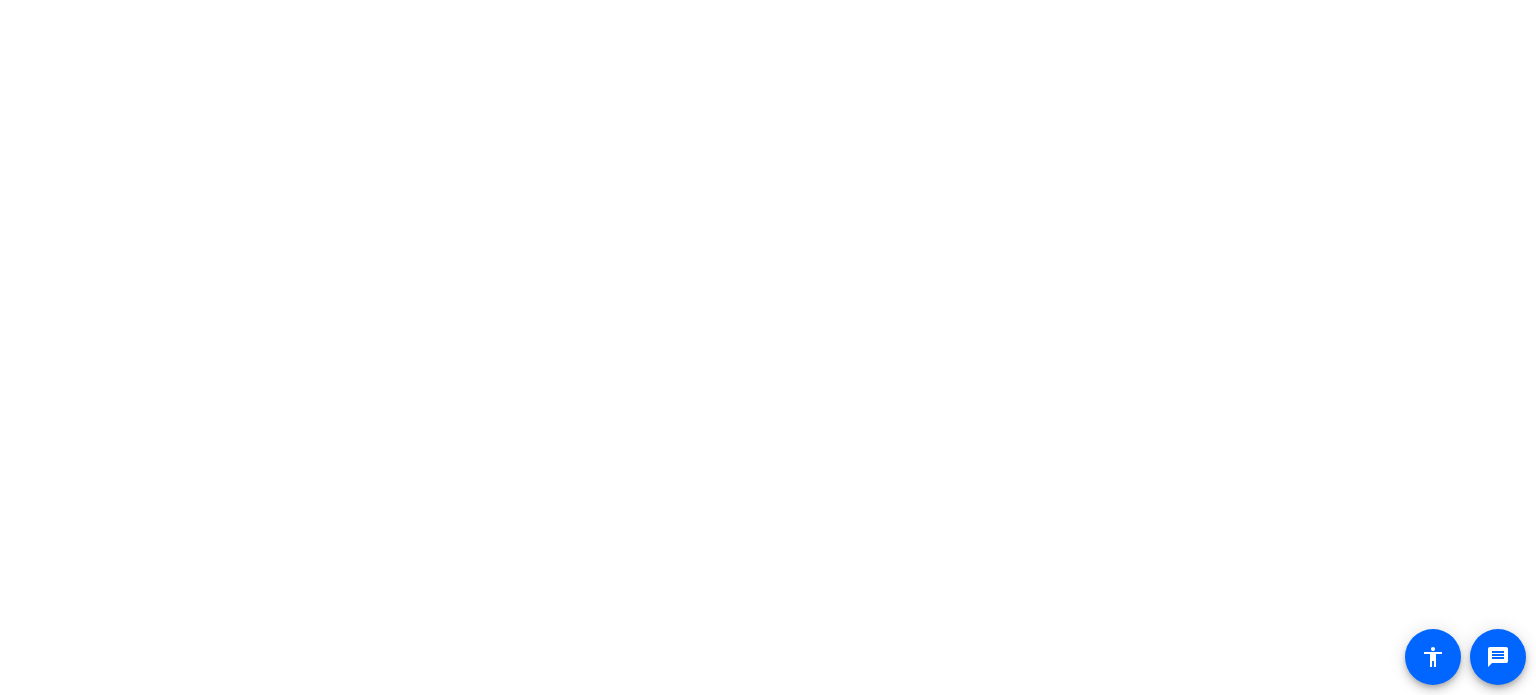 scroll, scrollTop: 0, scrollLeft: 0, axis: both 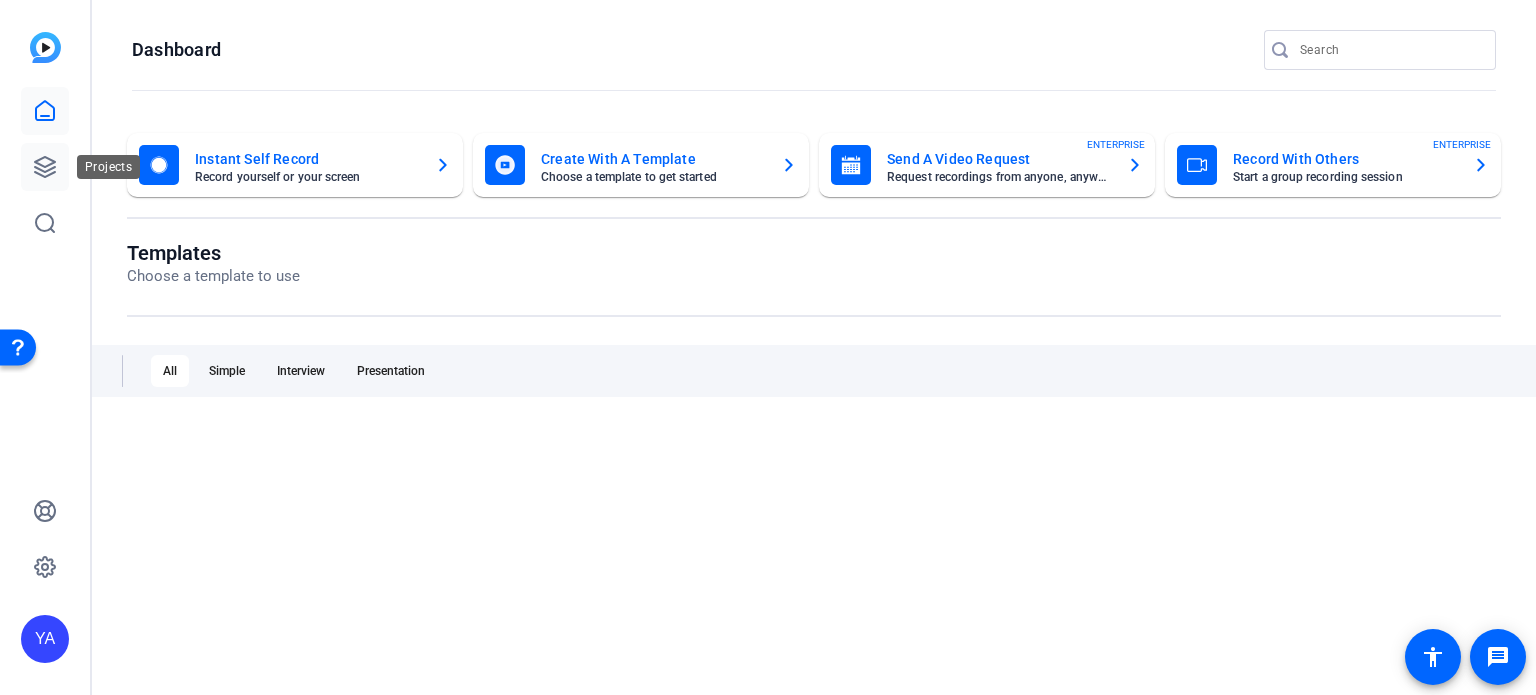 click 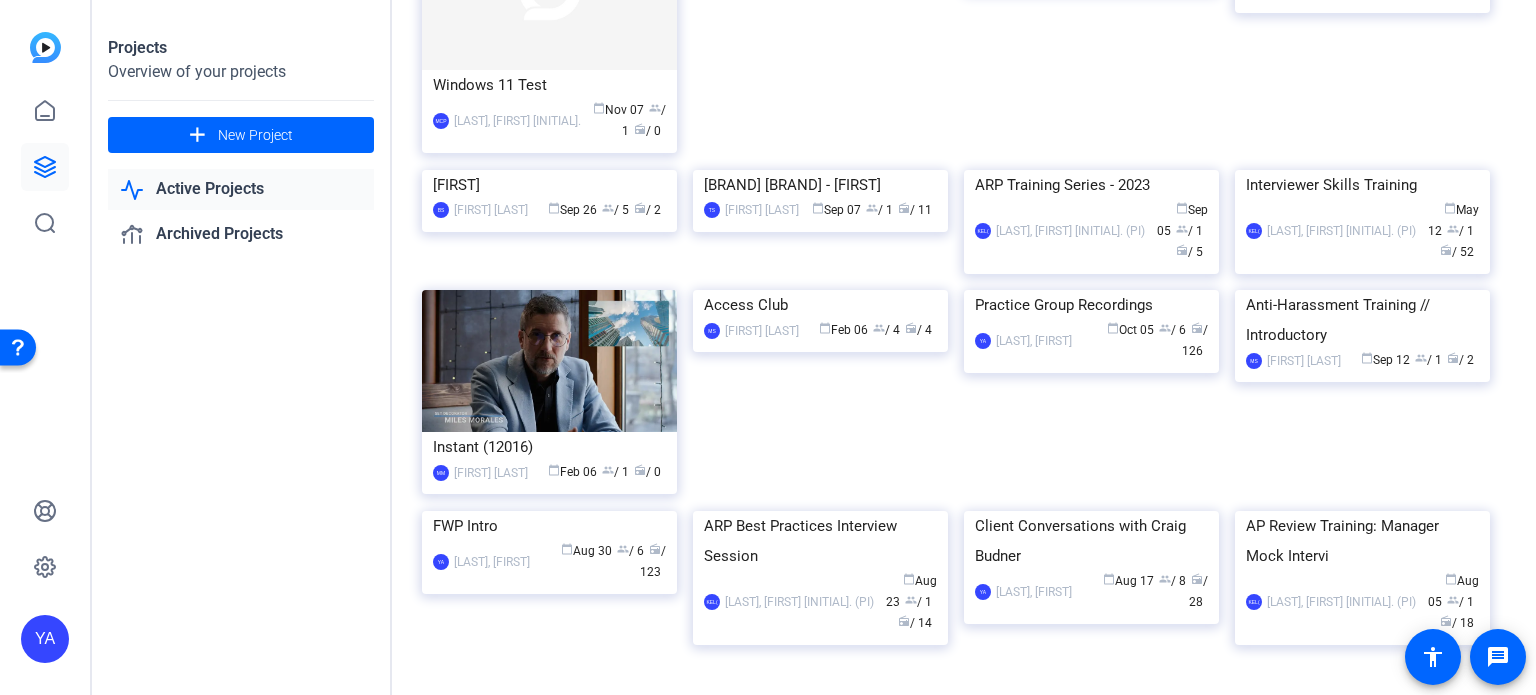 scroll, scrollTop: 1124, scrollLeft: 0, axis: vertical 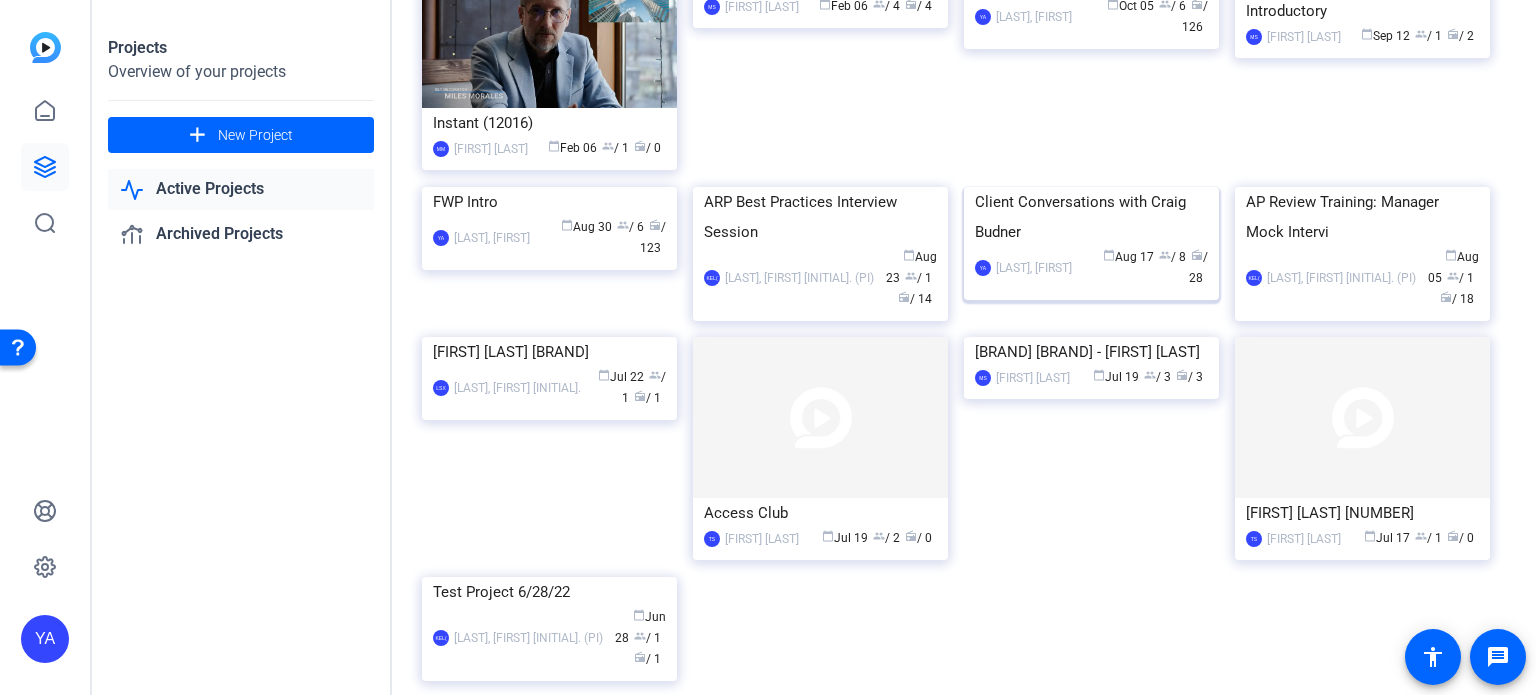 click 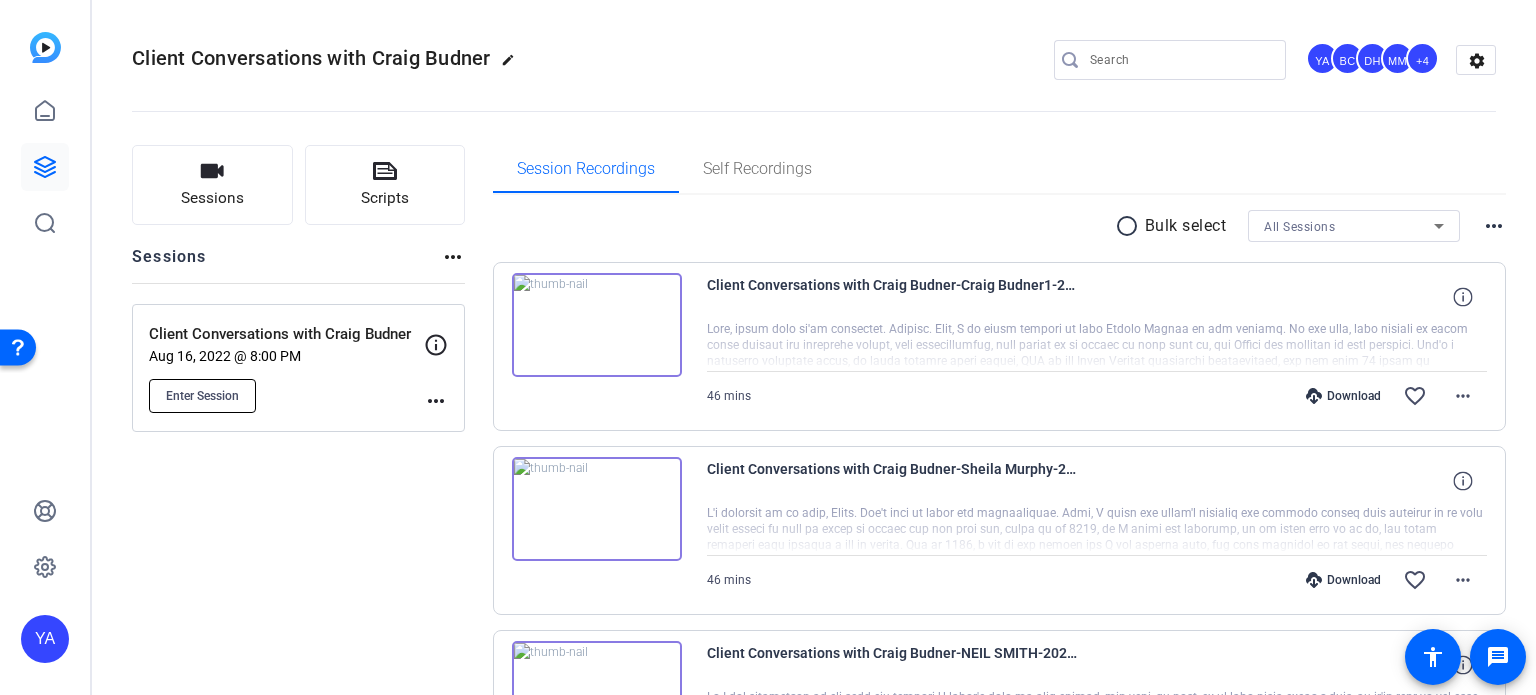 click on "Enter Session" 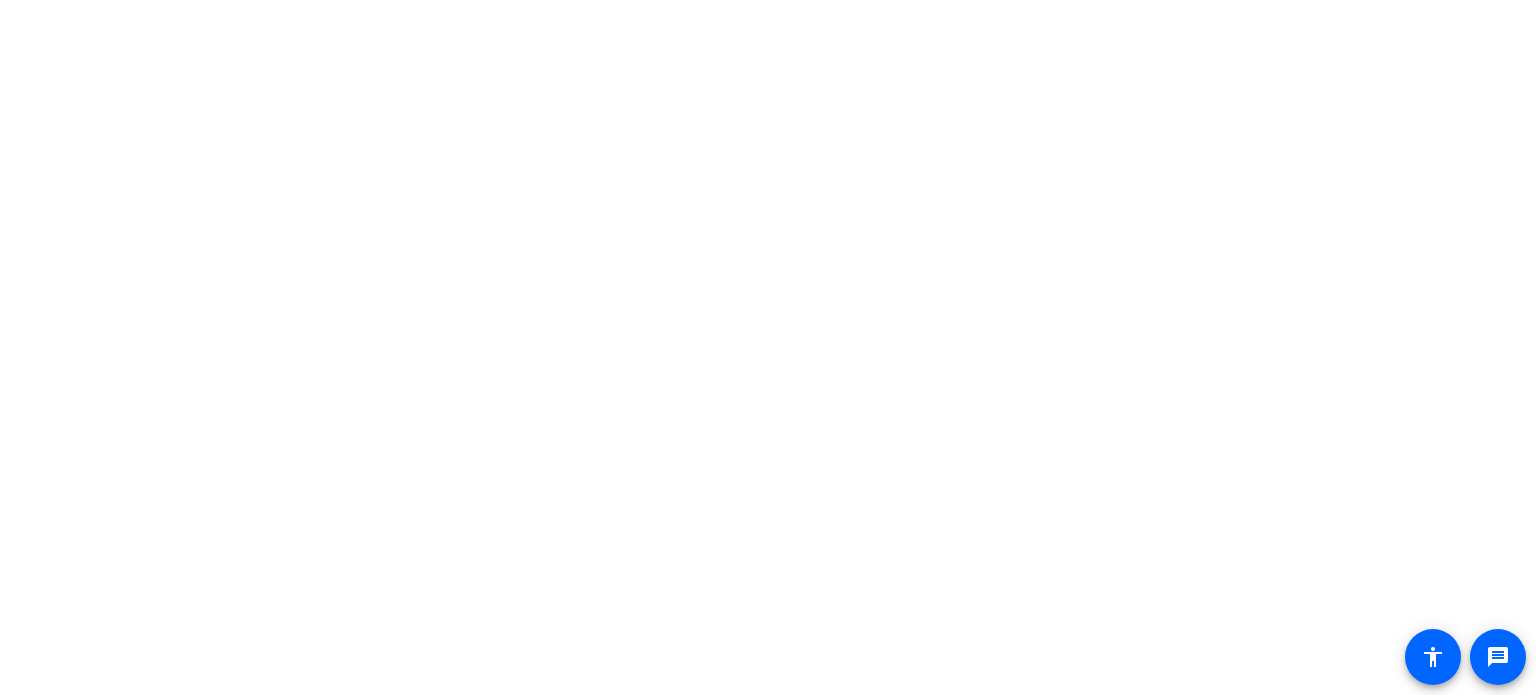scroll, scrollTop: 0, scrollLeft: 0, axis: both 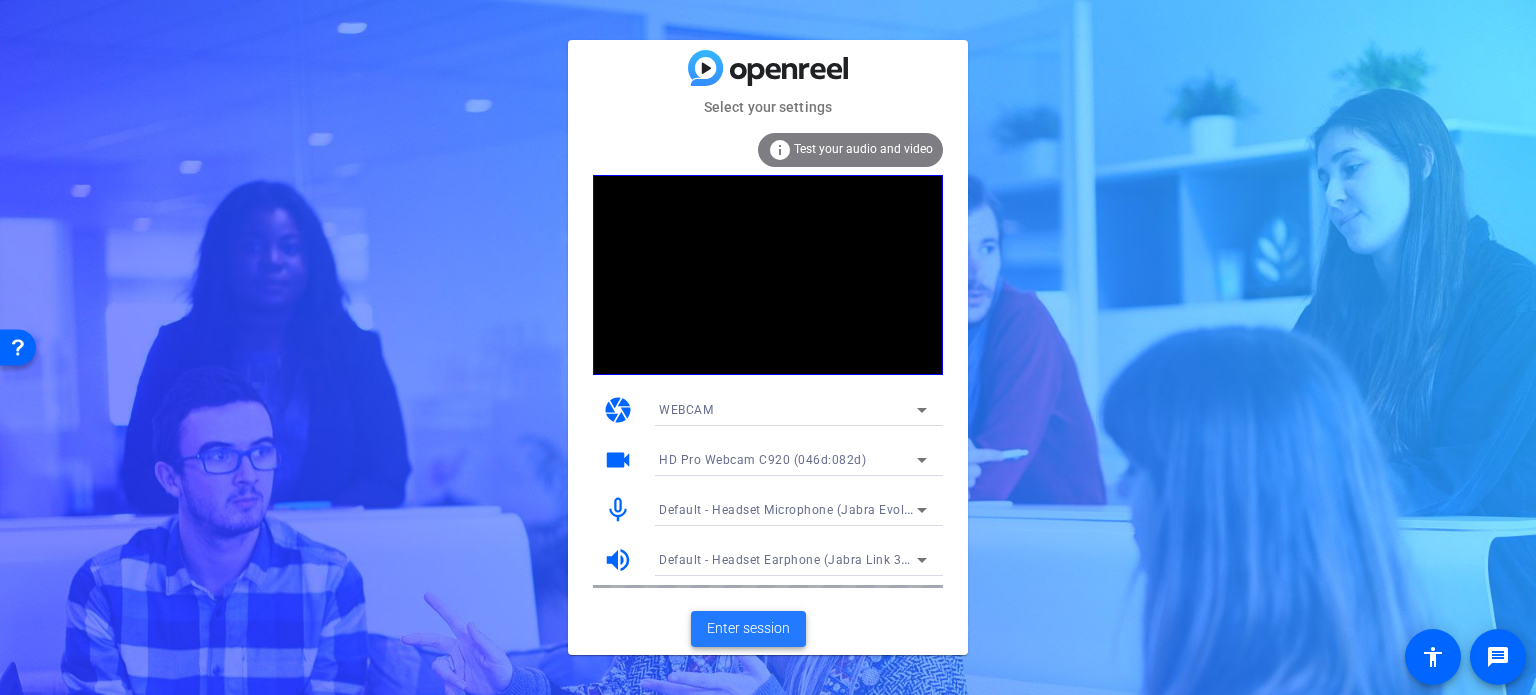 click on "Enter session" 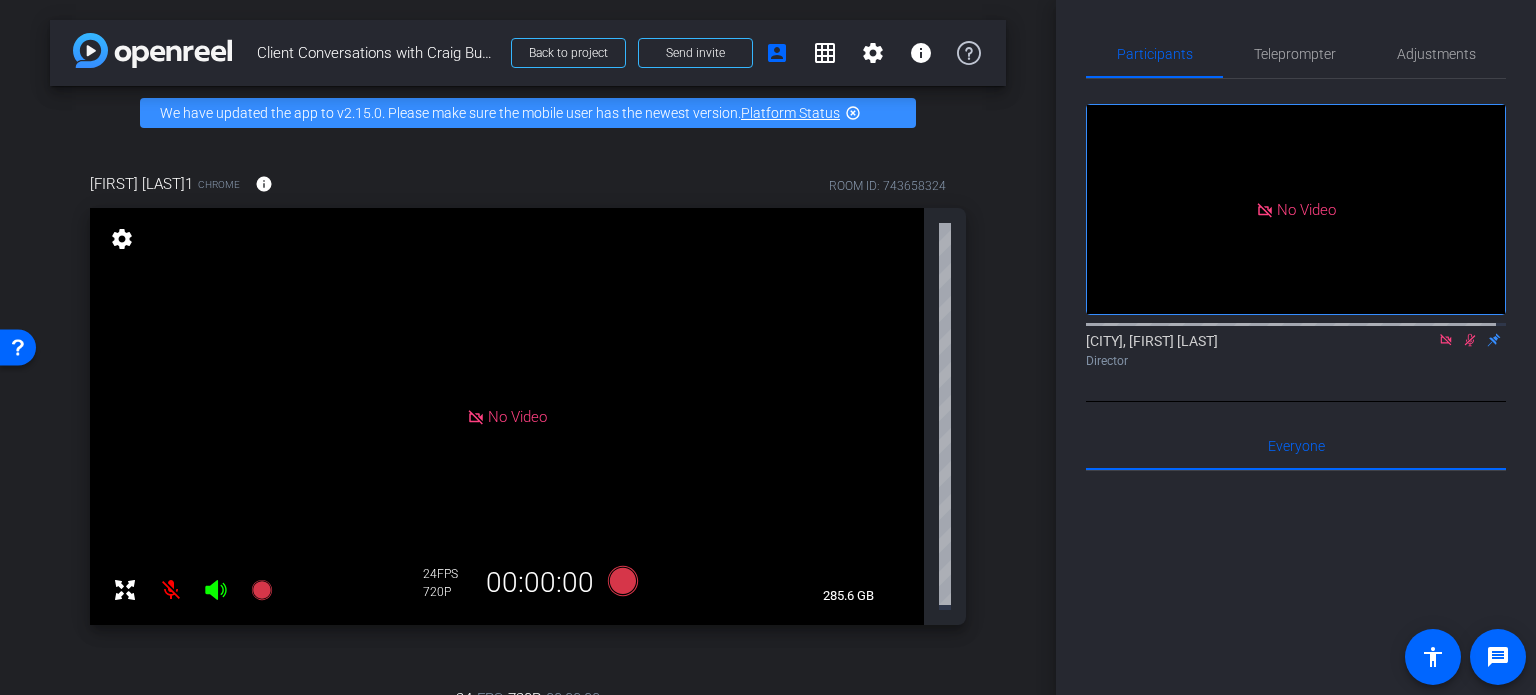 click 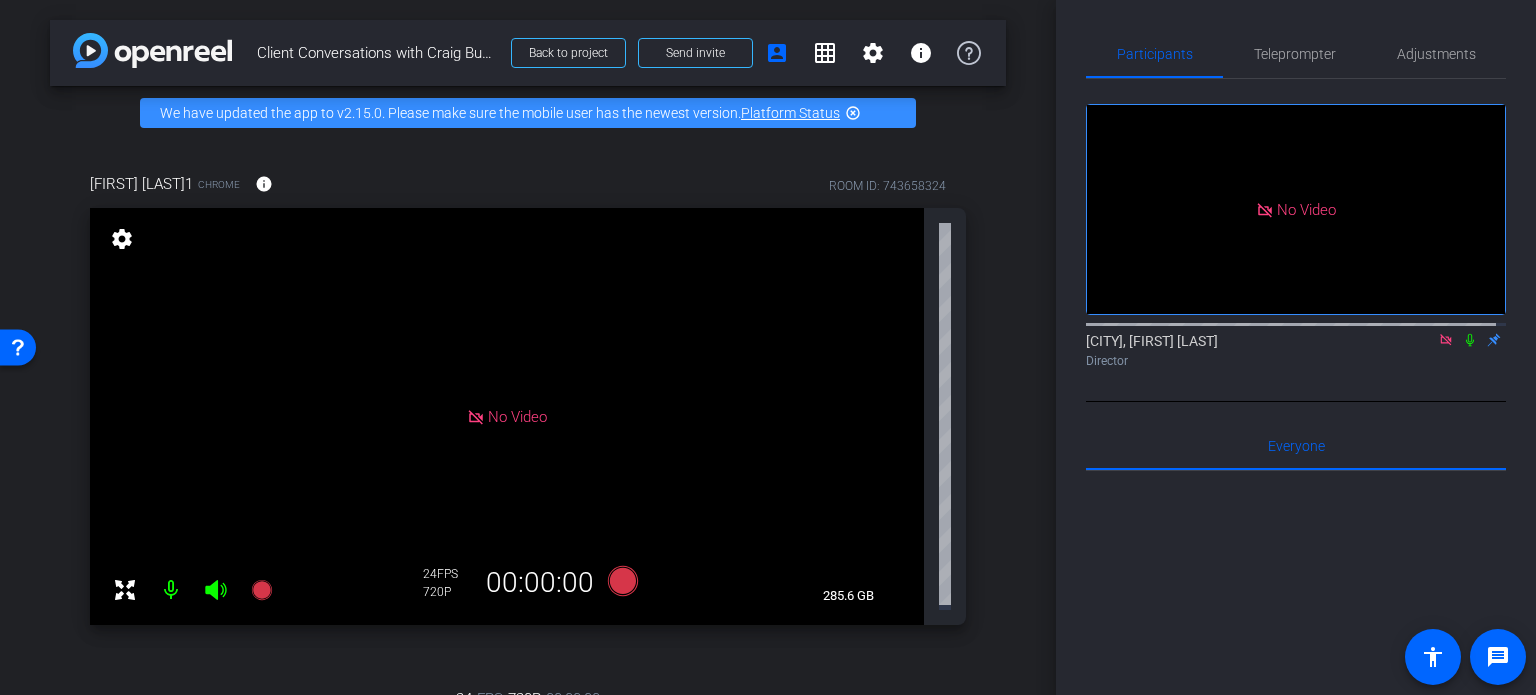 click on "[FIRST] [LAST]1 Chrome info ROOM ID: 743658324  No Video settings  285.6 GB
24 FPS  720P   00:00:00
24 FPS 720P  00:00:00  fullscreen
[FIRST] [LAST] Subject   -  Chrome
settings" at bounding box center (528, 614) 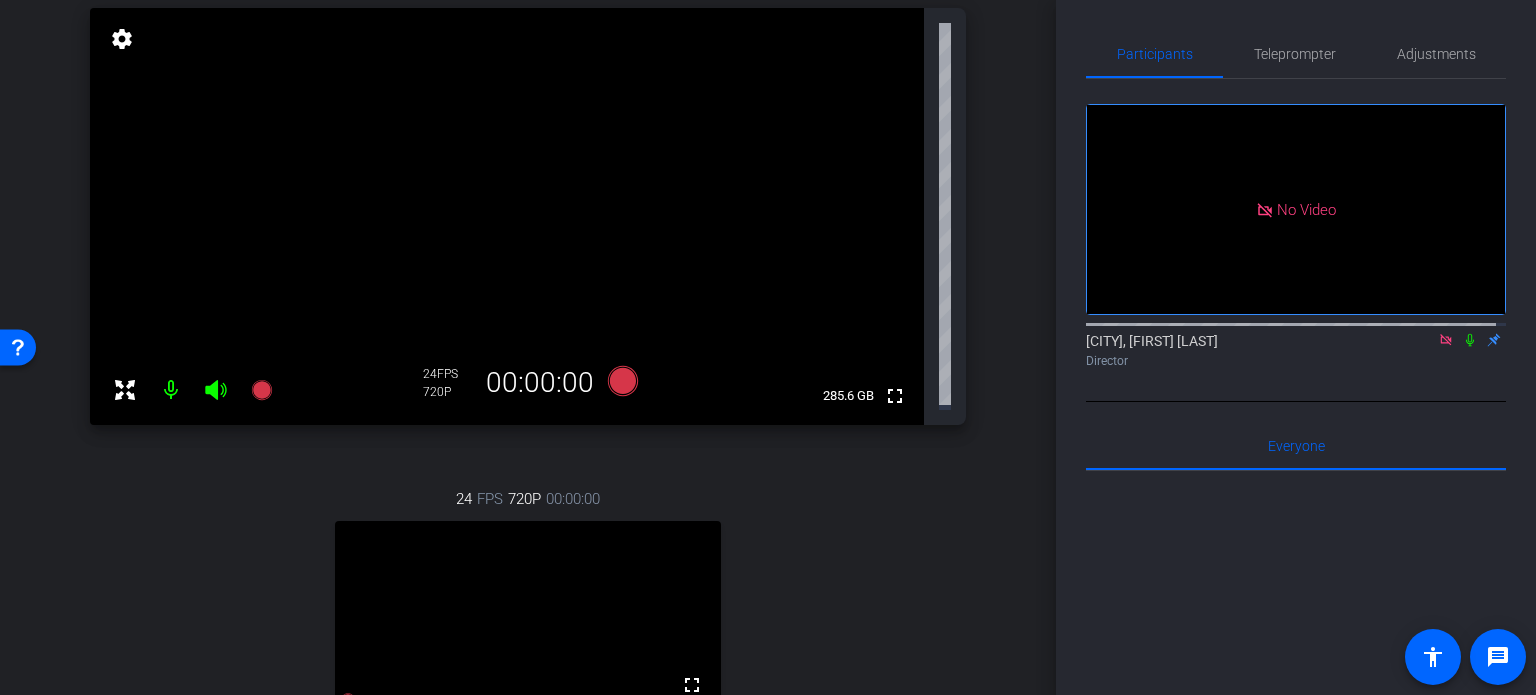 scroll, scrollTop: 0, scrollLeft: 0, axis: both 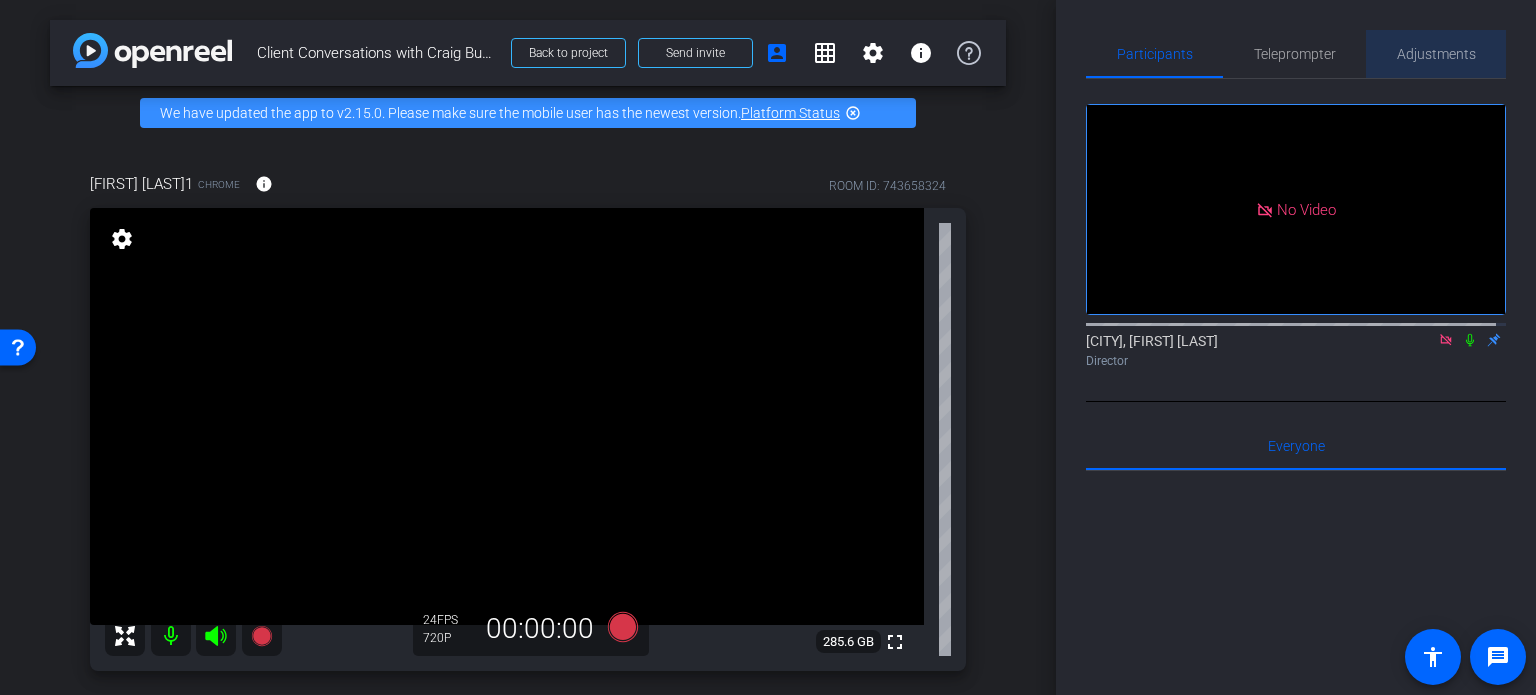 click on "Adjustments" at bounding box center (1436, 54) 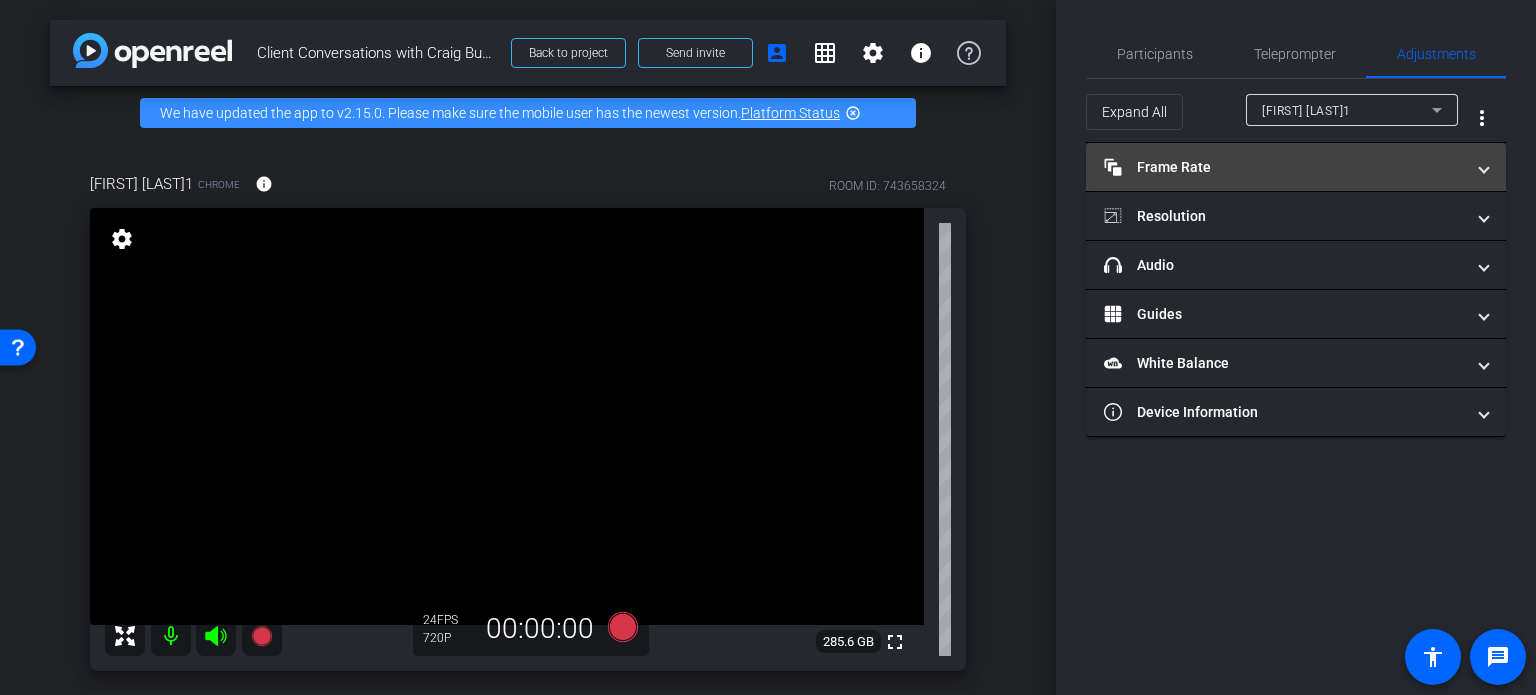 click on "Frame Rate
Frame Rate" at bounding box center [1284, 167] 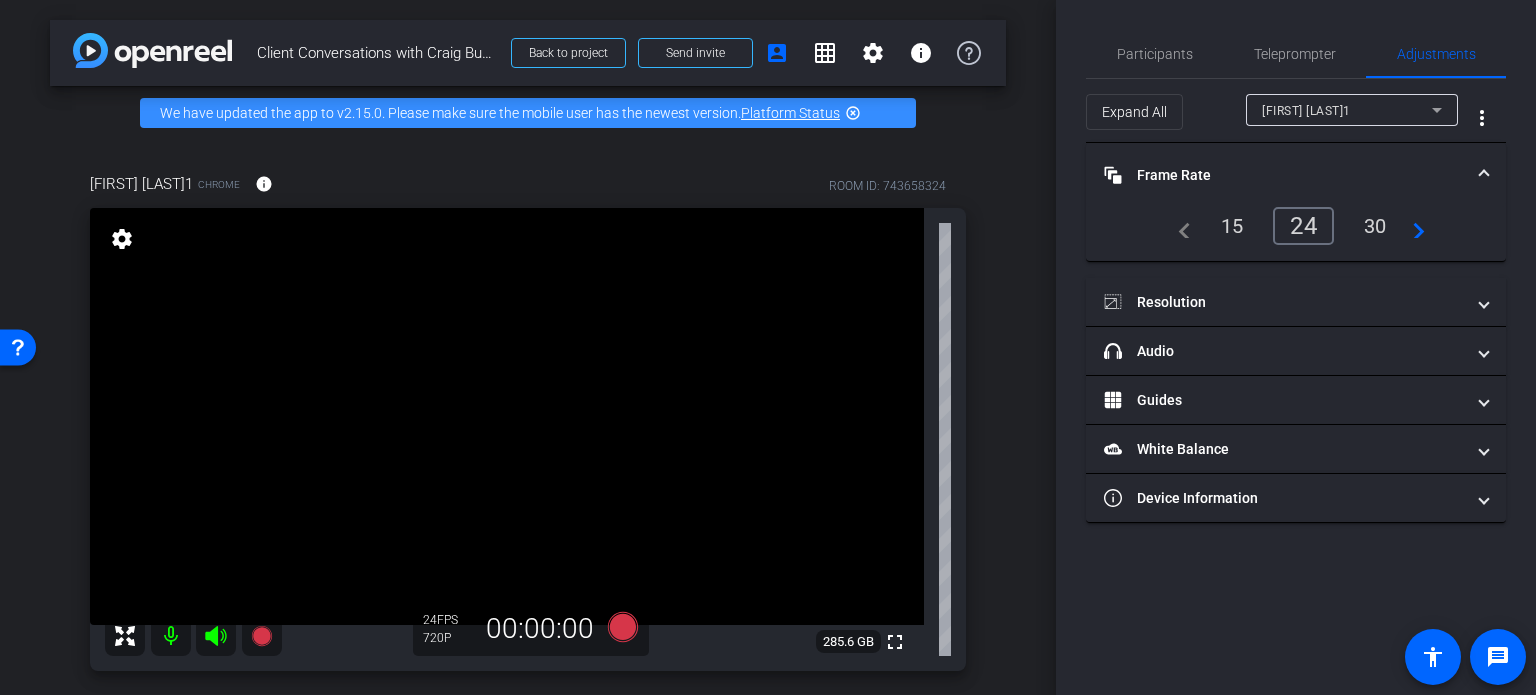 click on "30" at bounding box center [1375, 226] 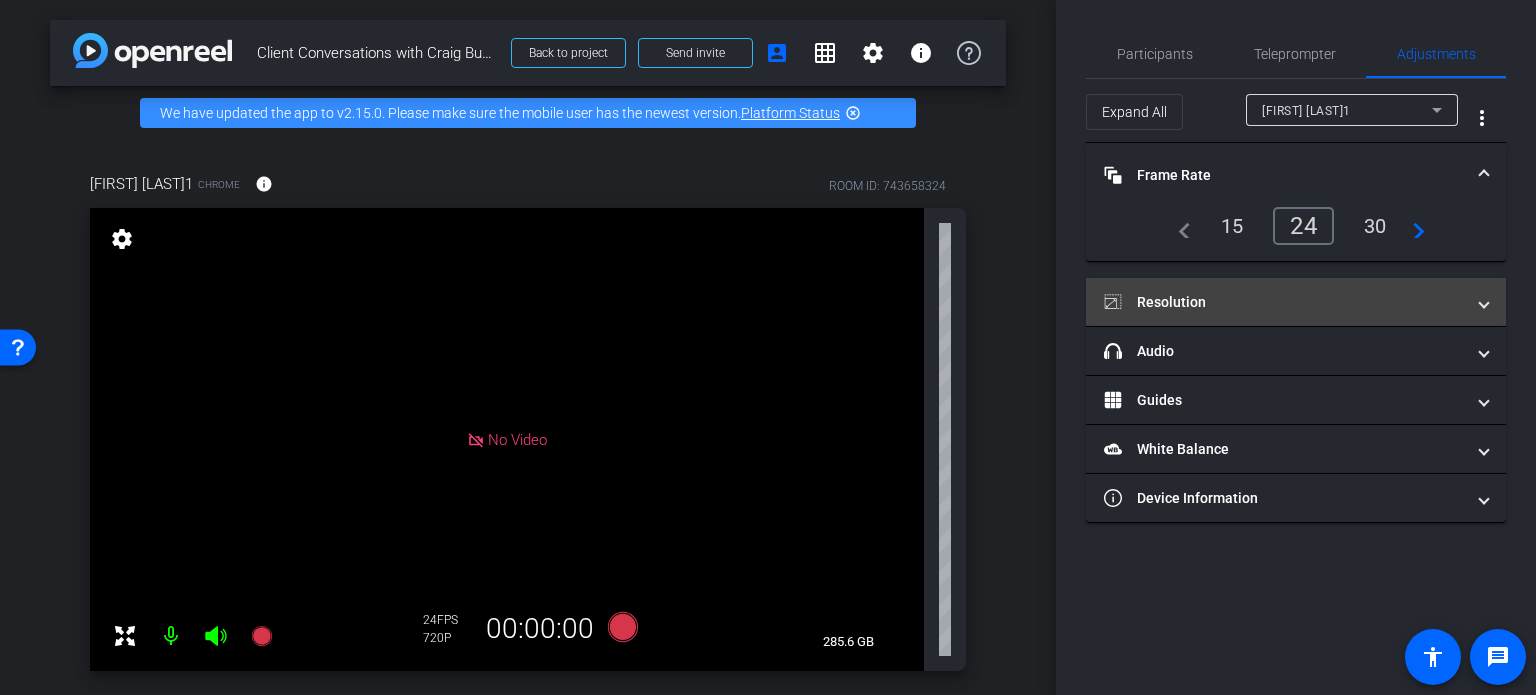 click on "Resolution" at bounding box center (1284, 302) 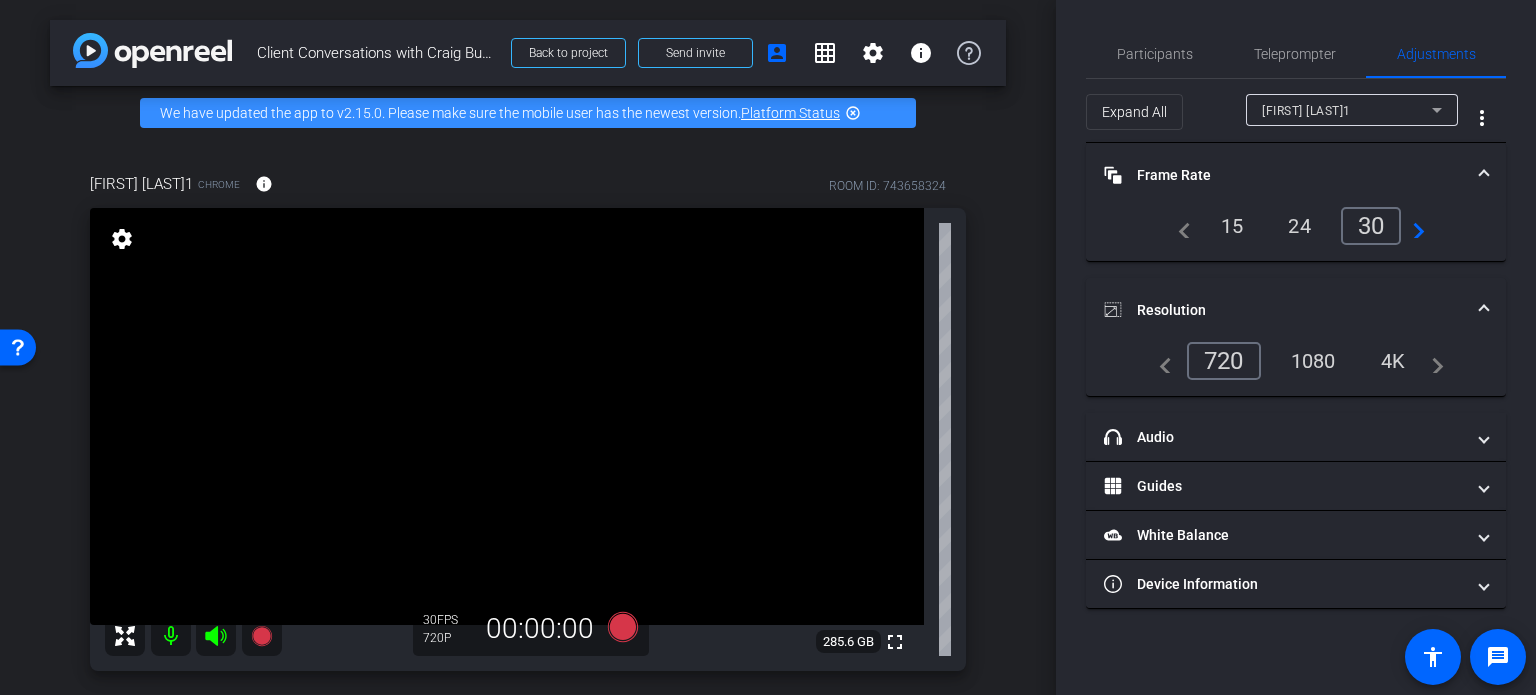 click on "1080" at bounding box center [1313, 361] 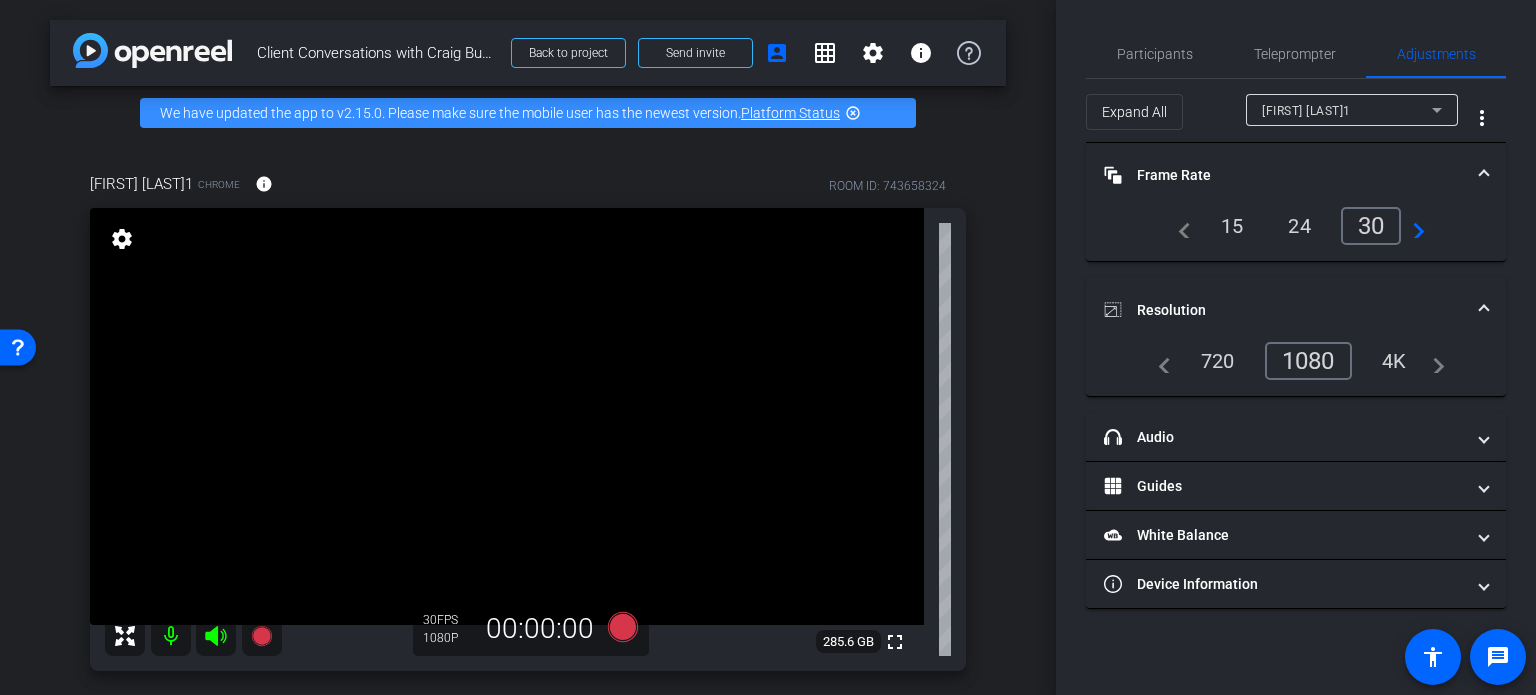 click on "[FIRST] [LAST]1 Chrome info ROOM ID: 743658324 fullscreen settings  285.6 GB
30 FPS  1080P   00:00:00
24 FPS 720P  00:00:00  fullscreen
[FIRST] [LAST] Subject   -  Chrome
settings" at bounding box center (528, 637) 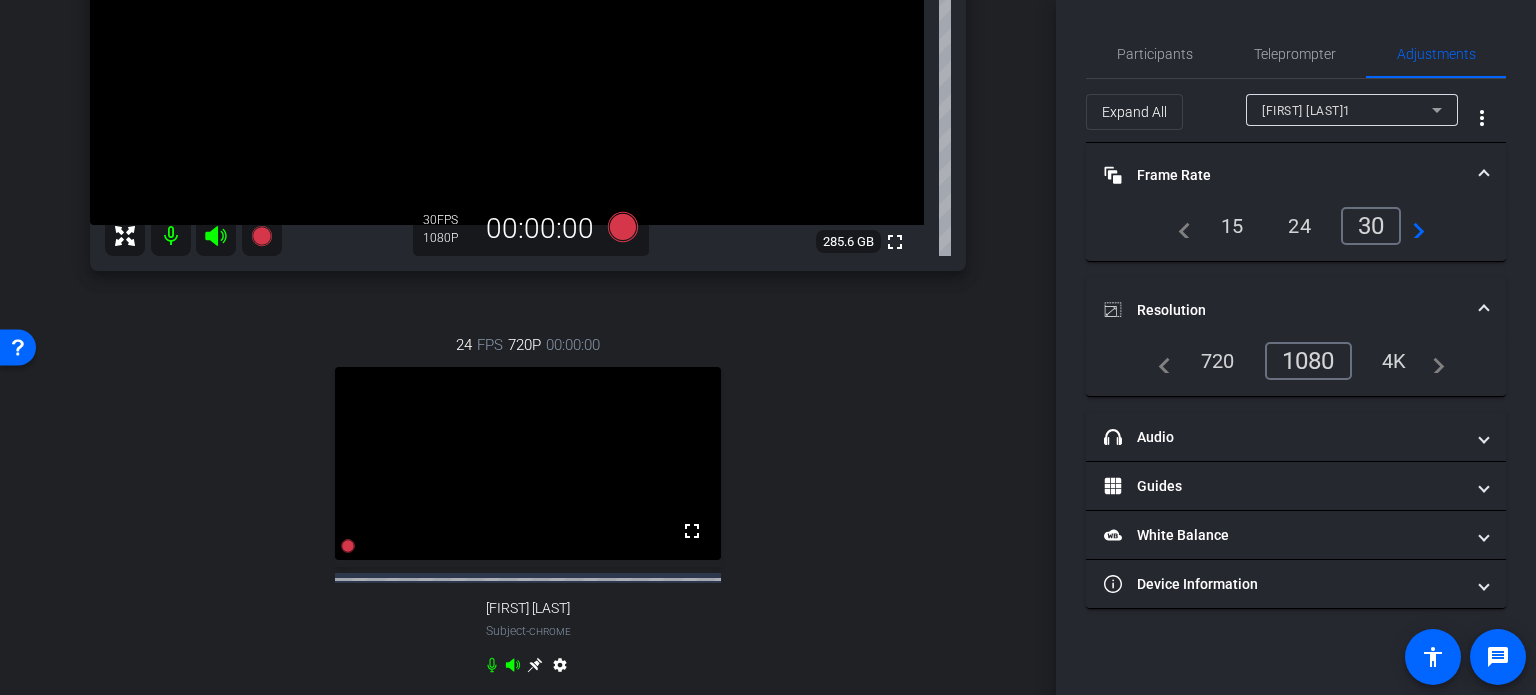 scroll, scrollTop: 100, scrollLeft: 0, axis: vertical 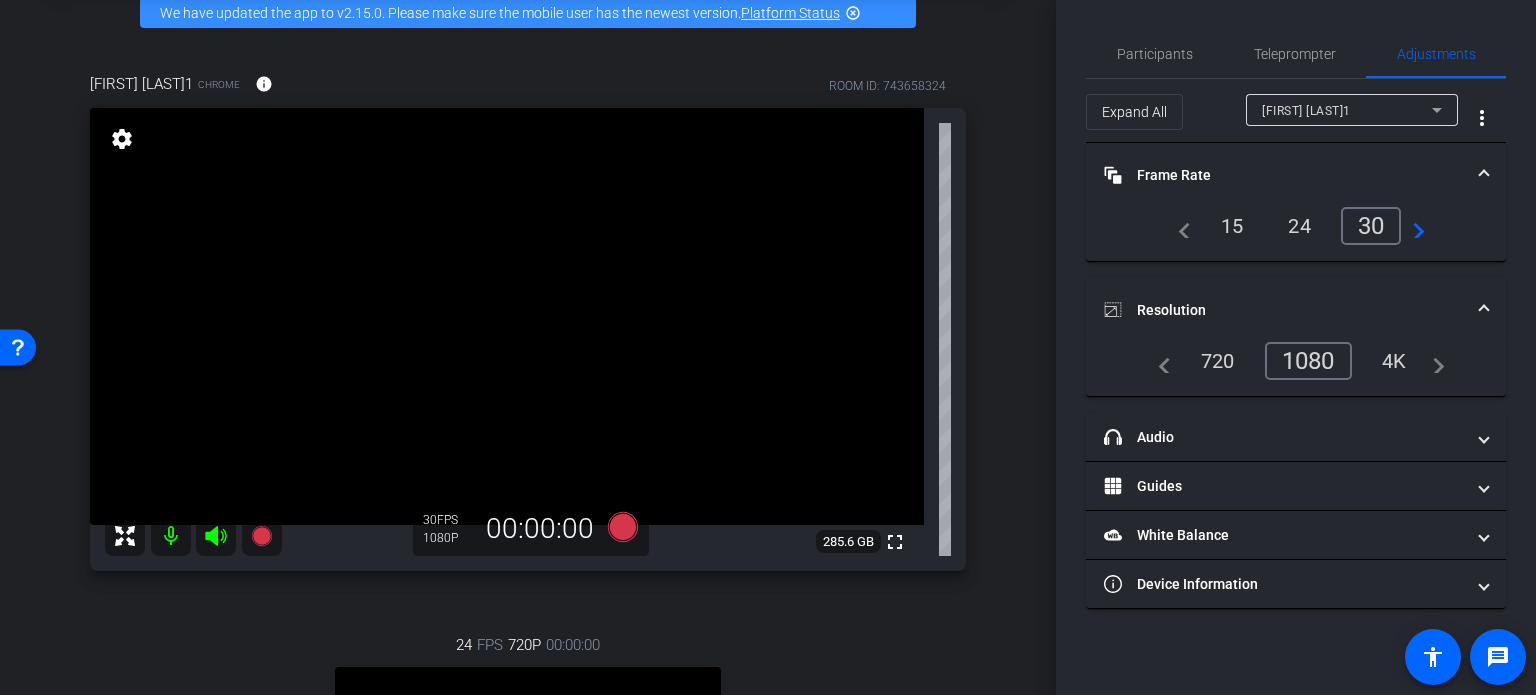 click on "[FIRST] [LAST]1" at bounding box center (1347, 110) 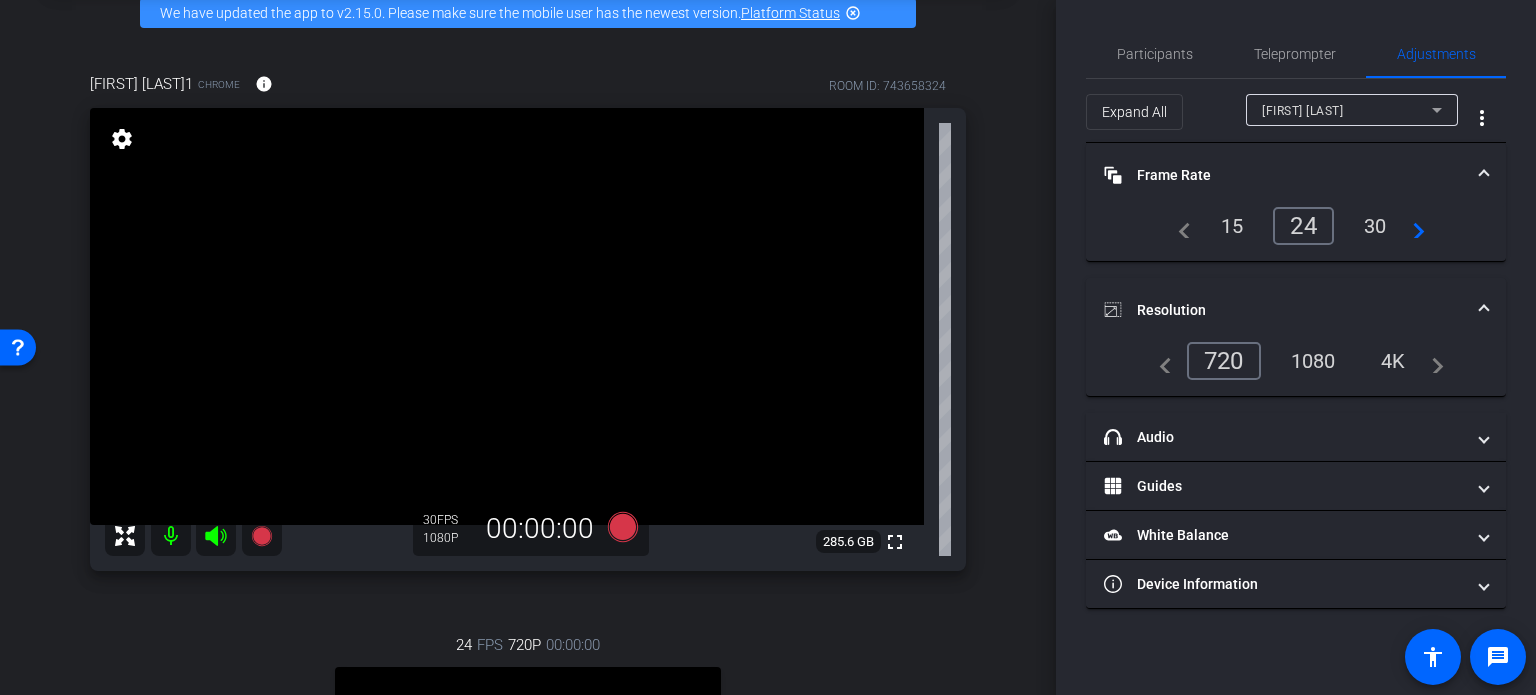 click on "30" at bounding box center [1375, 226] 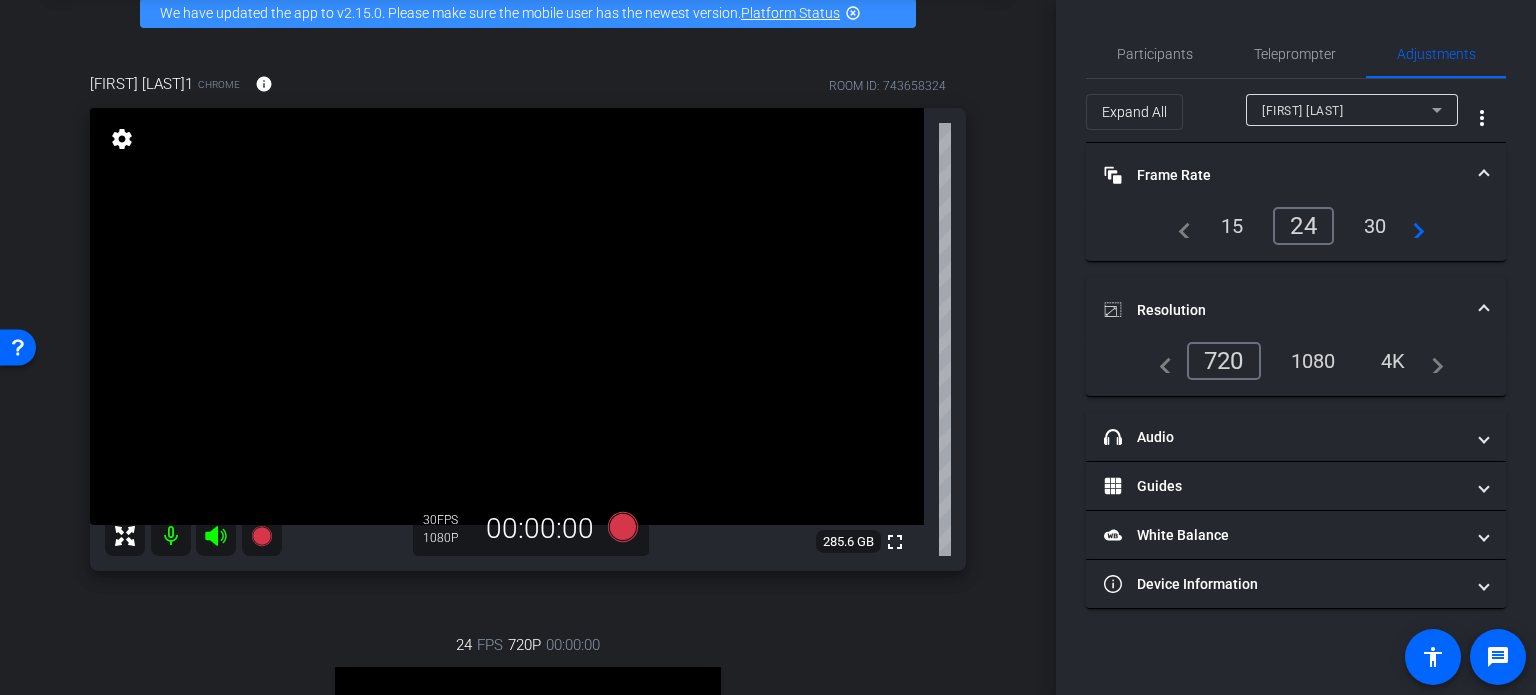 click on "1080" at bounding box center [1313, 361] 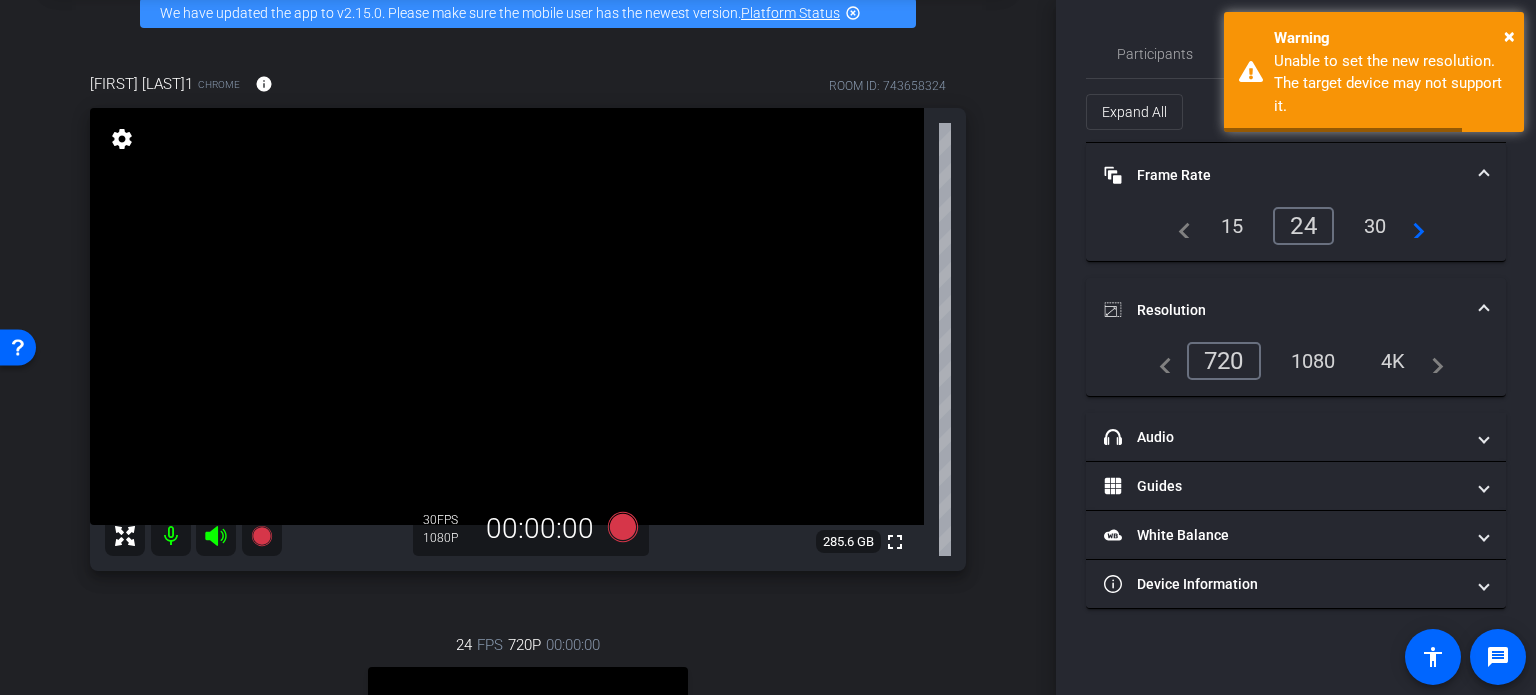 click on "arrow_back  Client Conversations with [FIRST] [LAST]   Back to project   Send invite  account_box grid_on settings info
We have updated the app to v2.15.0. Please make sure the mobile user has the newest version.  Platform Status highlight_off  [FIRST] [LAST]1 Chrome info ROOM ID: 743658324 fullscreen settings  285.6 GB
30 FPS  1080P   00:00:00
24 FPS 720P  00:00:00  fullscreen
[FIRST] [LAST] Subject   -  Chrome
settings  Session Clips" at bounding box center [528, 247] 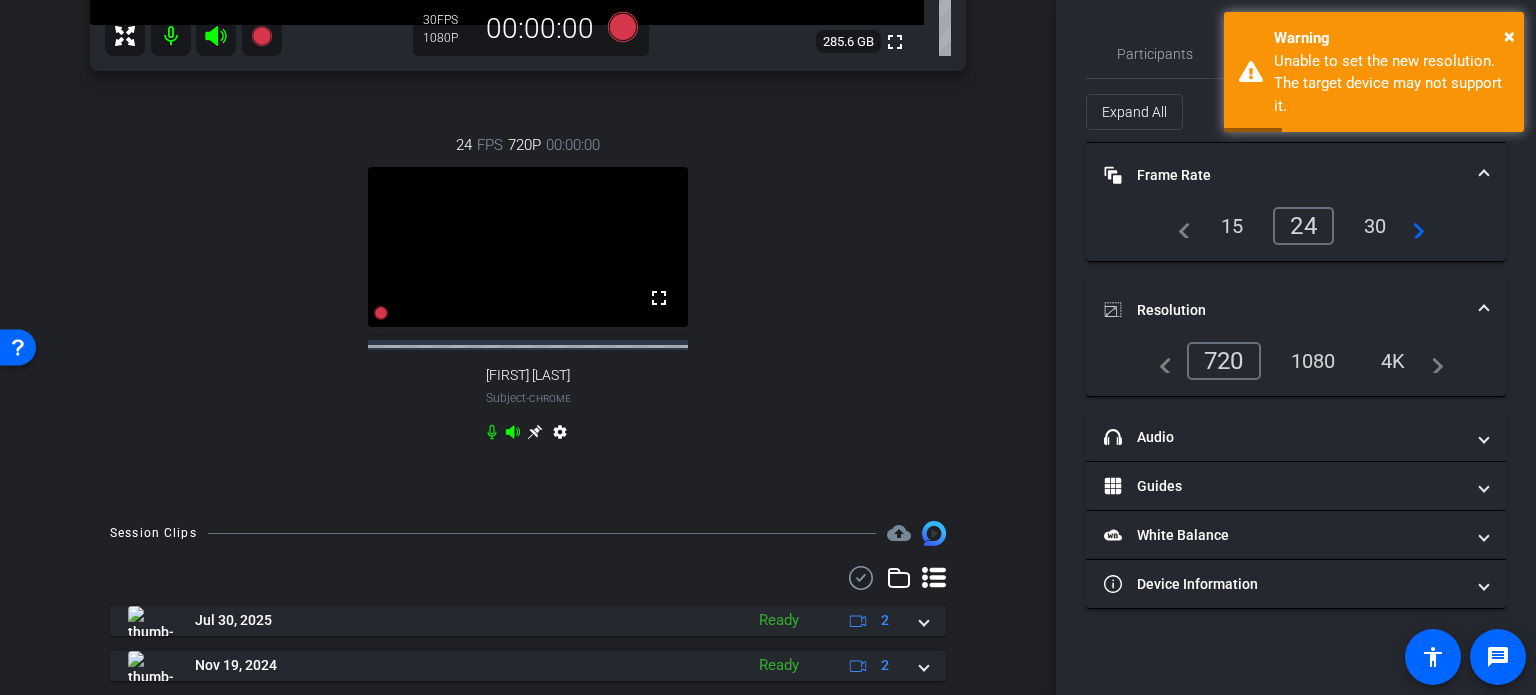 scroll, scrollTop: 400, scrollLeft: 0, axis: vertical 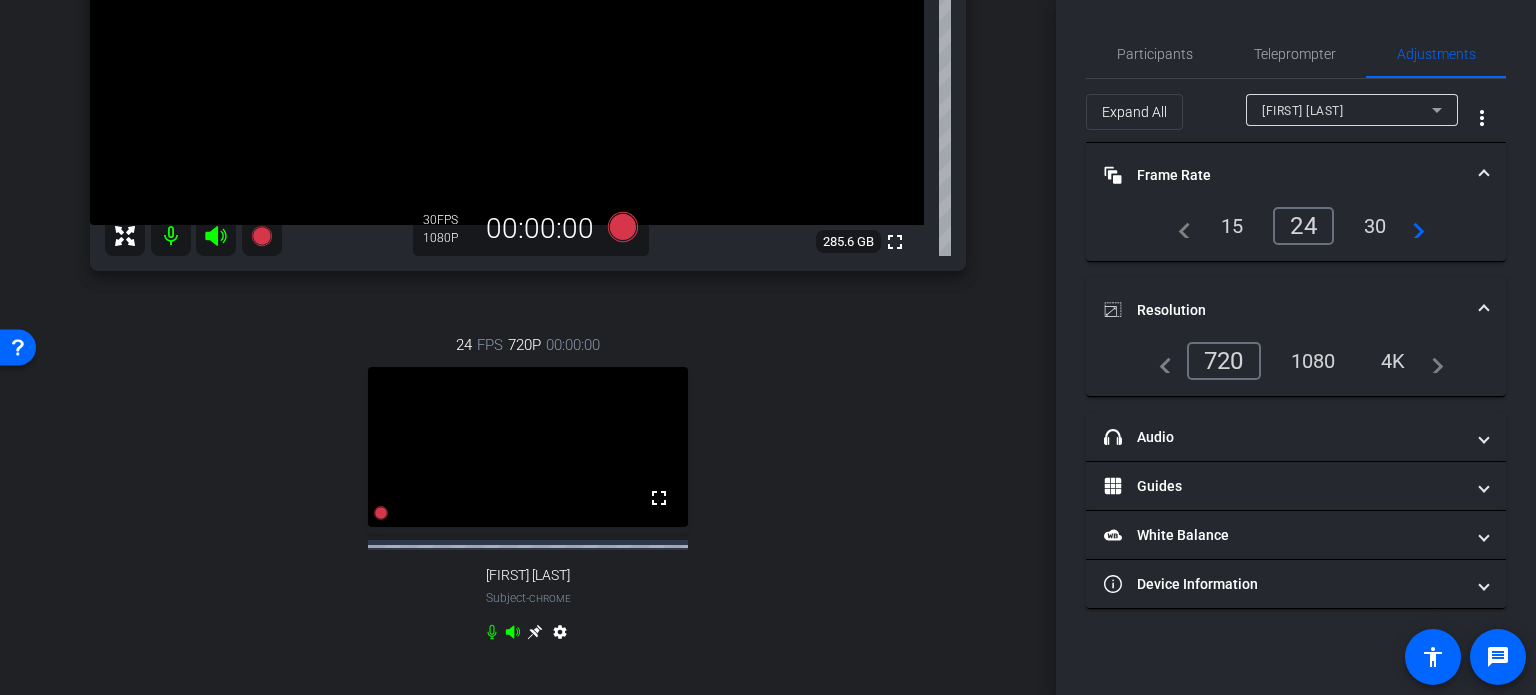 click on "[FIRST] [LAST]1 Chrome info ROOM ID: 743658324 fullscreen settings  285.6 GB
30 FPS  1080P   00:00:00
24 FPS 720P  00:00:00  fullscreen
[FIRST] [LAST] Subject   -  Chrome
settings" at bounding box center (528, 220) 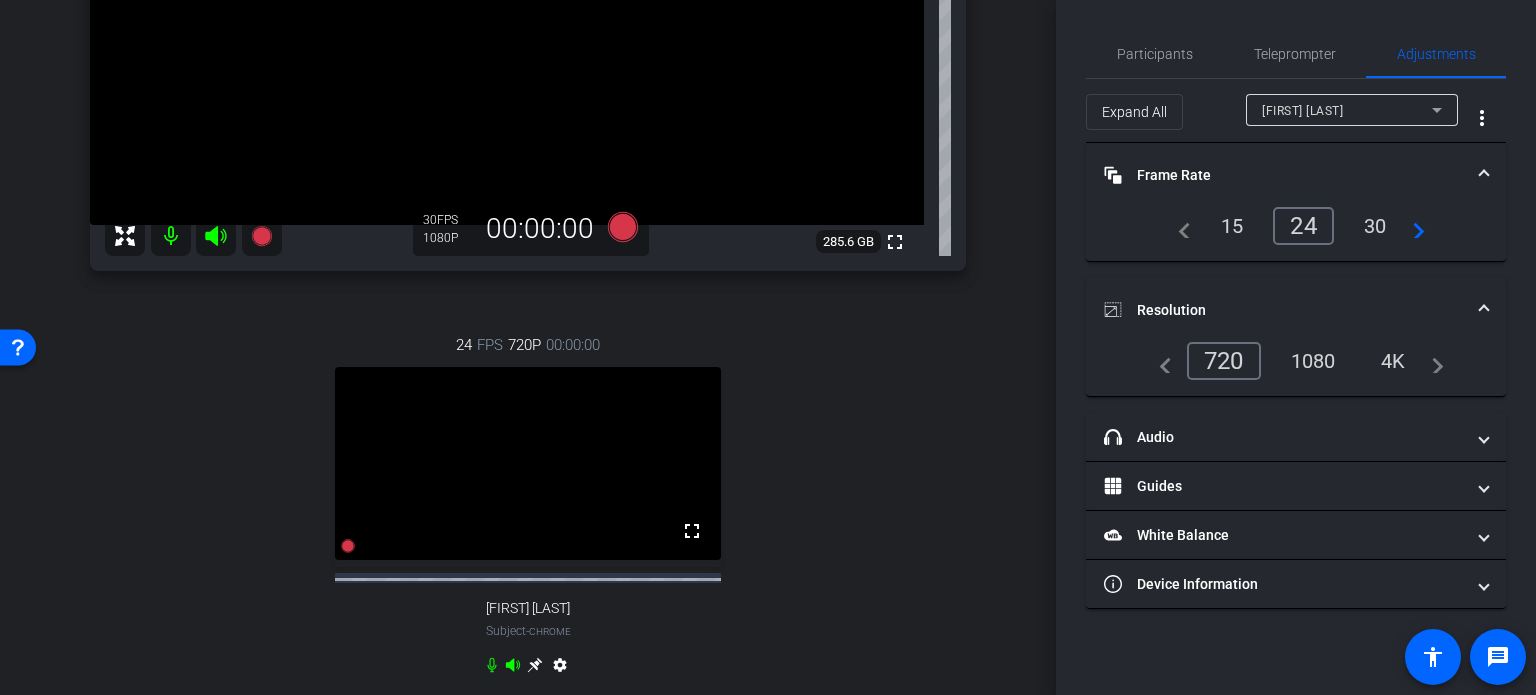 click on "[FIRST] [LAST]1 Chrome info ROOM ID: 743658324 fullscreen settings  285.6 GB
30 FPS  1080P   00:00:00
24 FPS 720P  00:00:00  fullscreen
[FIRST] [LAST] Subject   -  Chrome
settings" at bounding box center [528, 237] 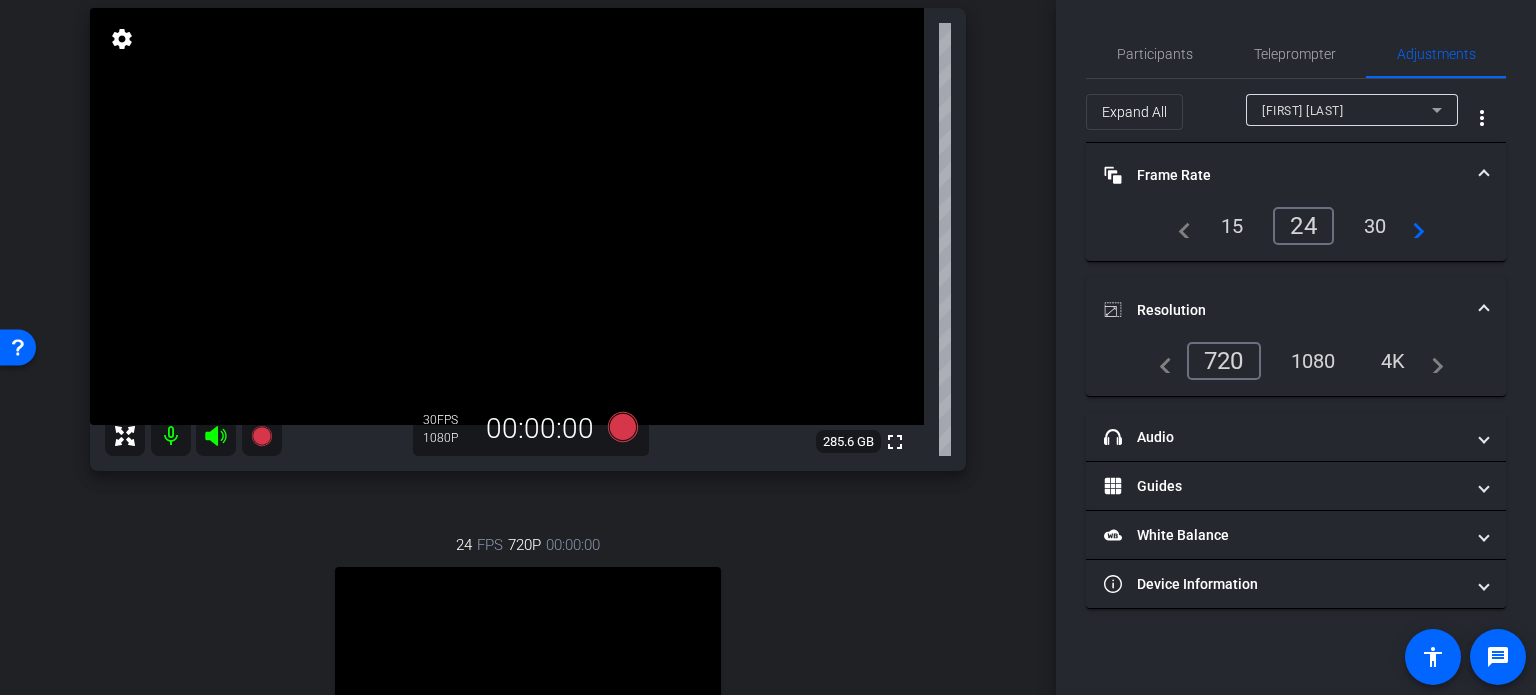 scroll, scrollTop: 100, scrollLeft: 0, axis: vertical 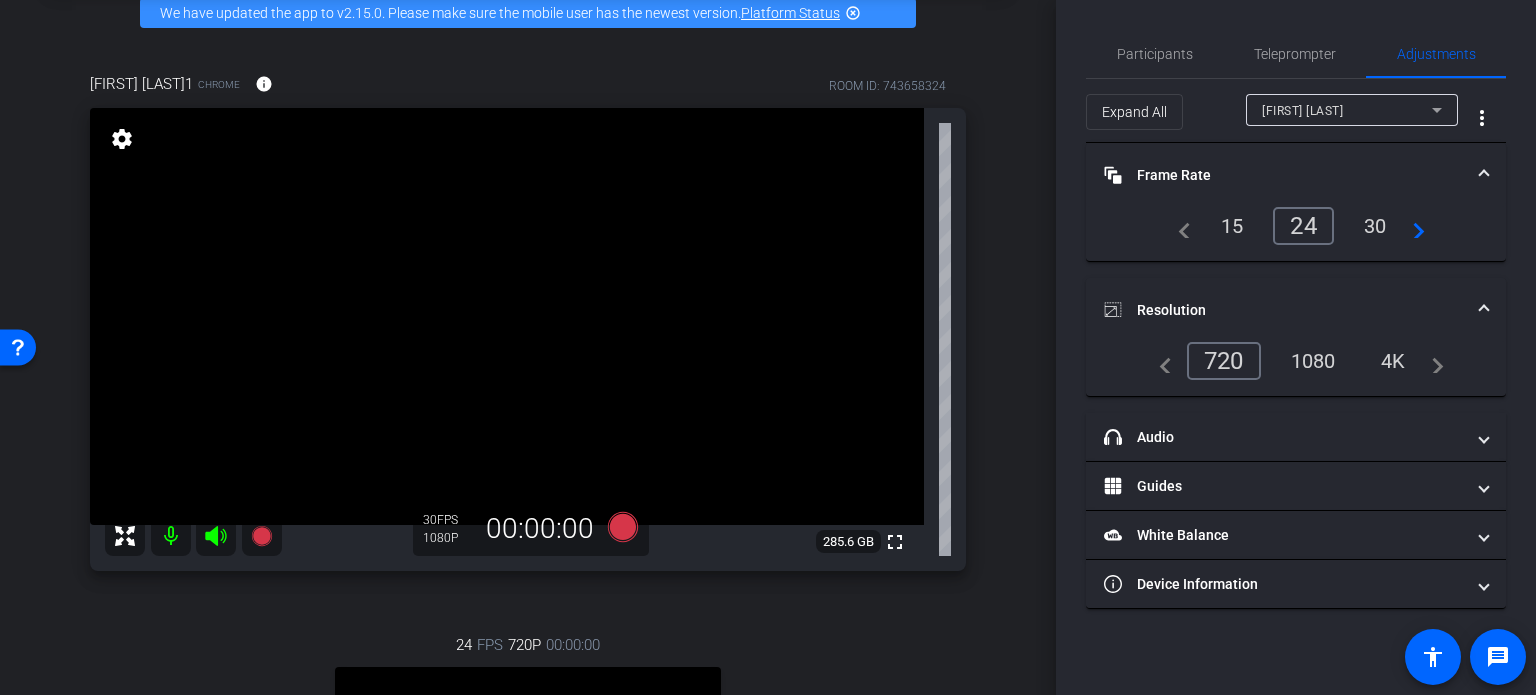 click on "1080" at bounding box center [1313, 361] 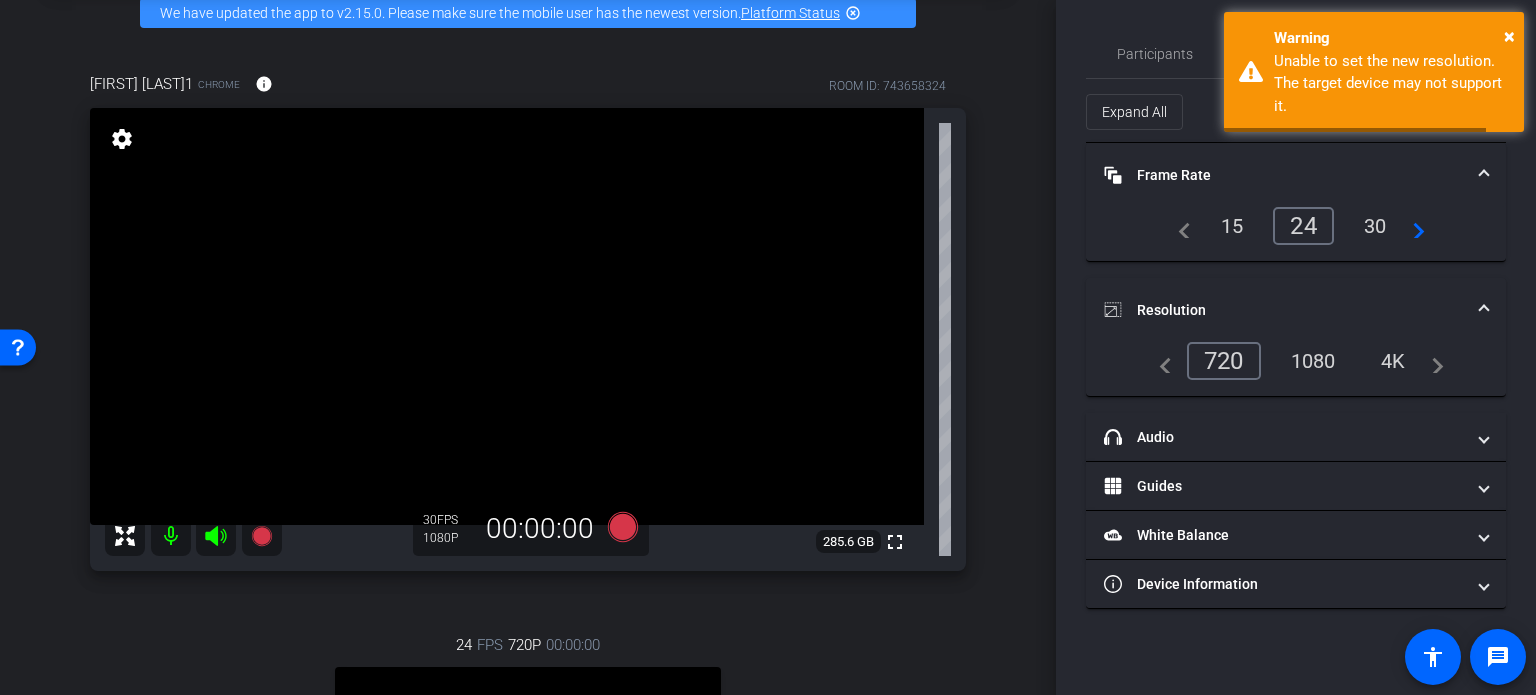 click on "arrow_back  Client Conversations with [FIRST] [LAST]   Back to project   Send invite  account_box grid_on settings info
We have updated the app to v2.15.0. Please make sure the mobile user has the newest version.  Platform Status highlight_off  [FIRST] [LAST]1 Chrome info ROOM ID: 743658324 fullscreen settings  285.6 GB
30 FPS  1080P   00:00:00
24 FPS 720P  00:00:00  fullscreen
[FIRST] [LAST] Subject   -  Chrome
settings  Session Clips" at bounding box center [528, 247] 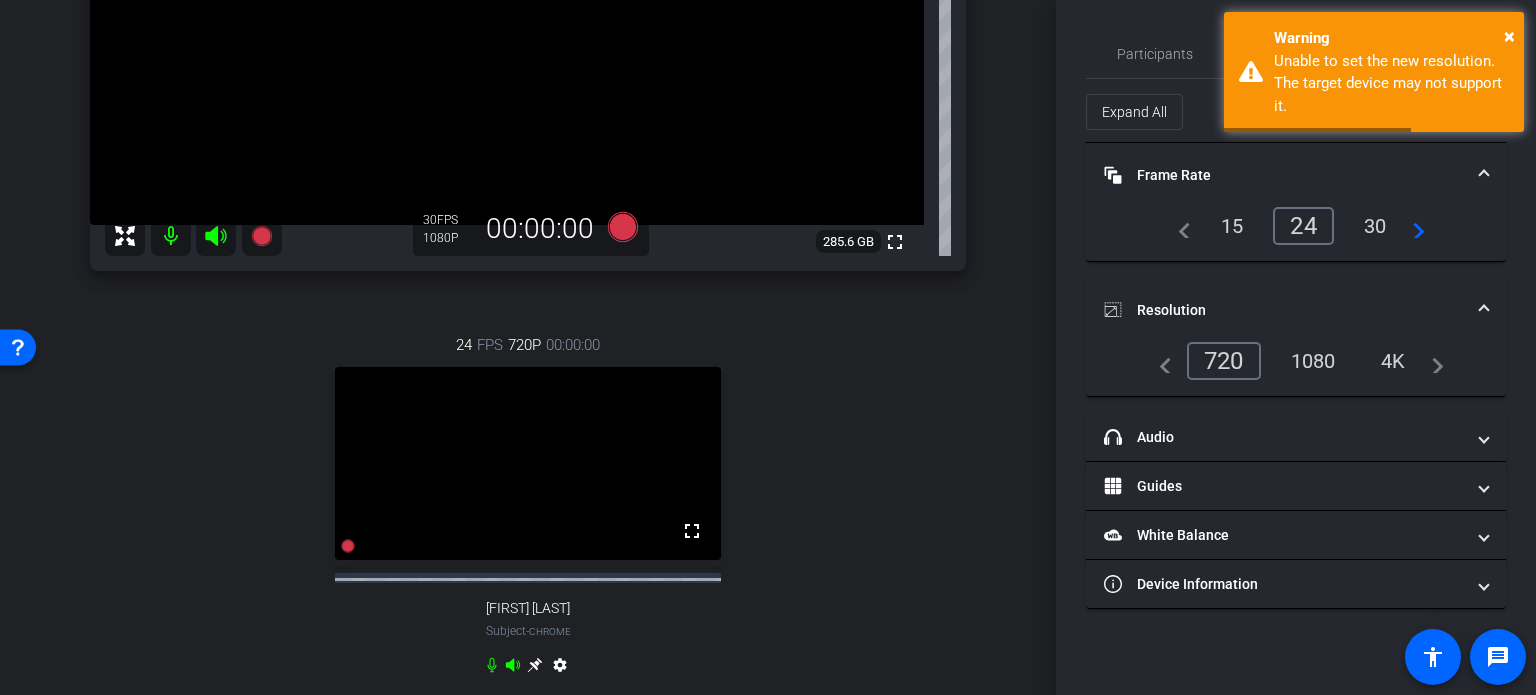 scroll, scrollTop: 0, scrollLeft: 0, axis: both 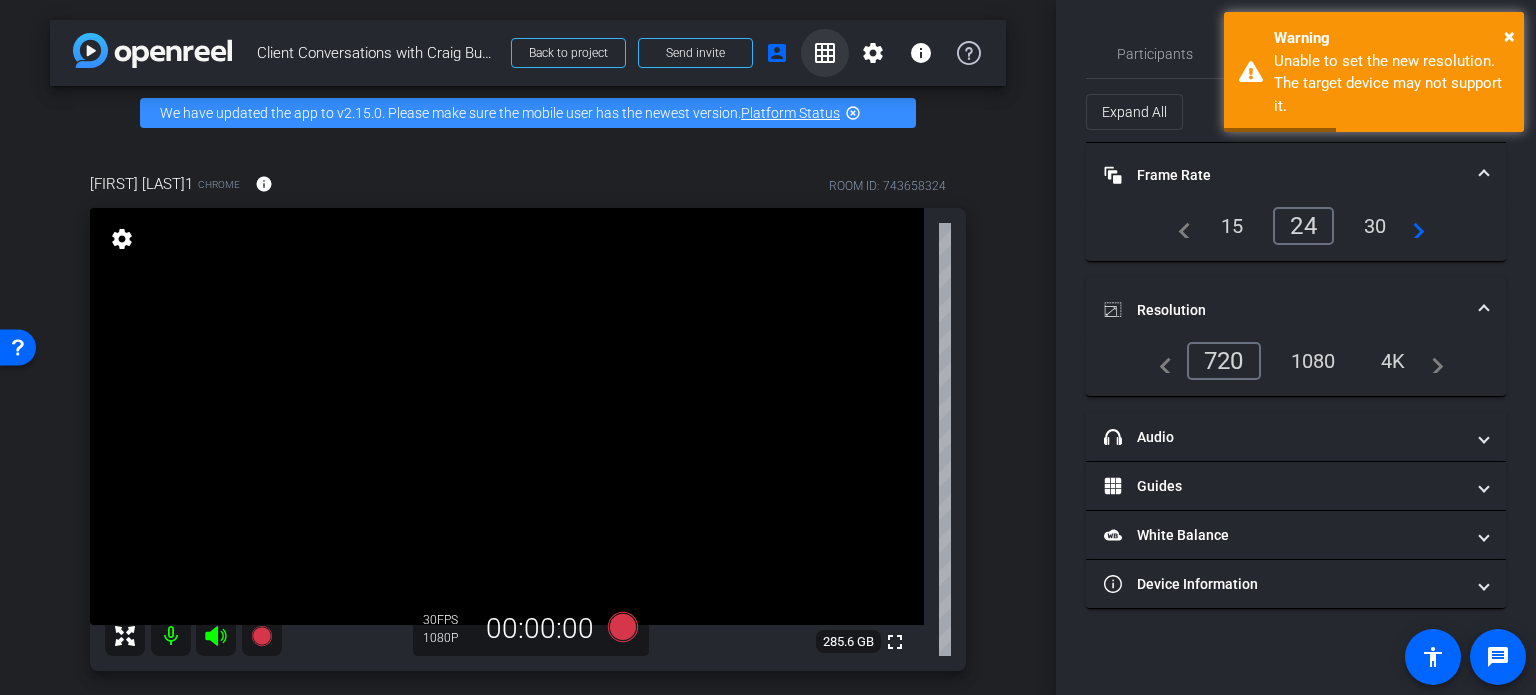 click on "grid_on" at bounding box center (825, 53) 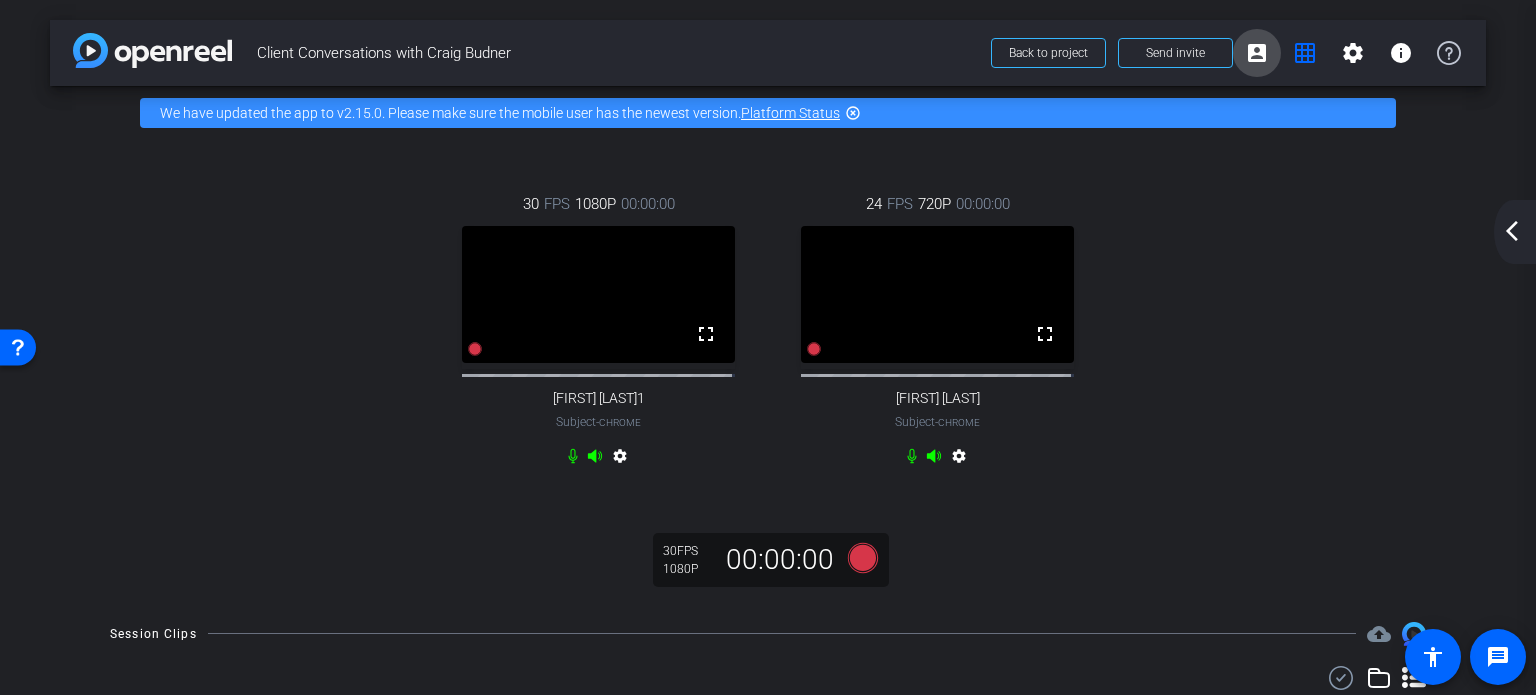 click on "account_box" at bounding box center [1257, 53] 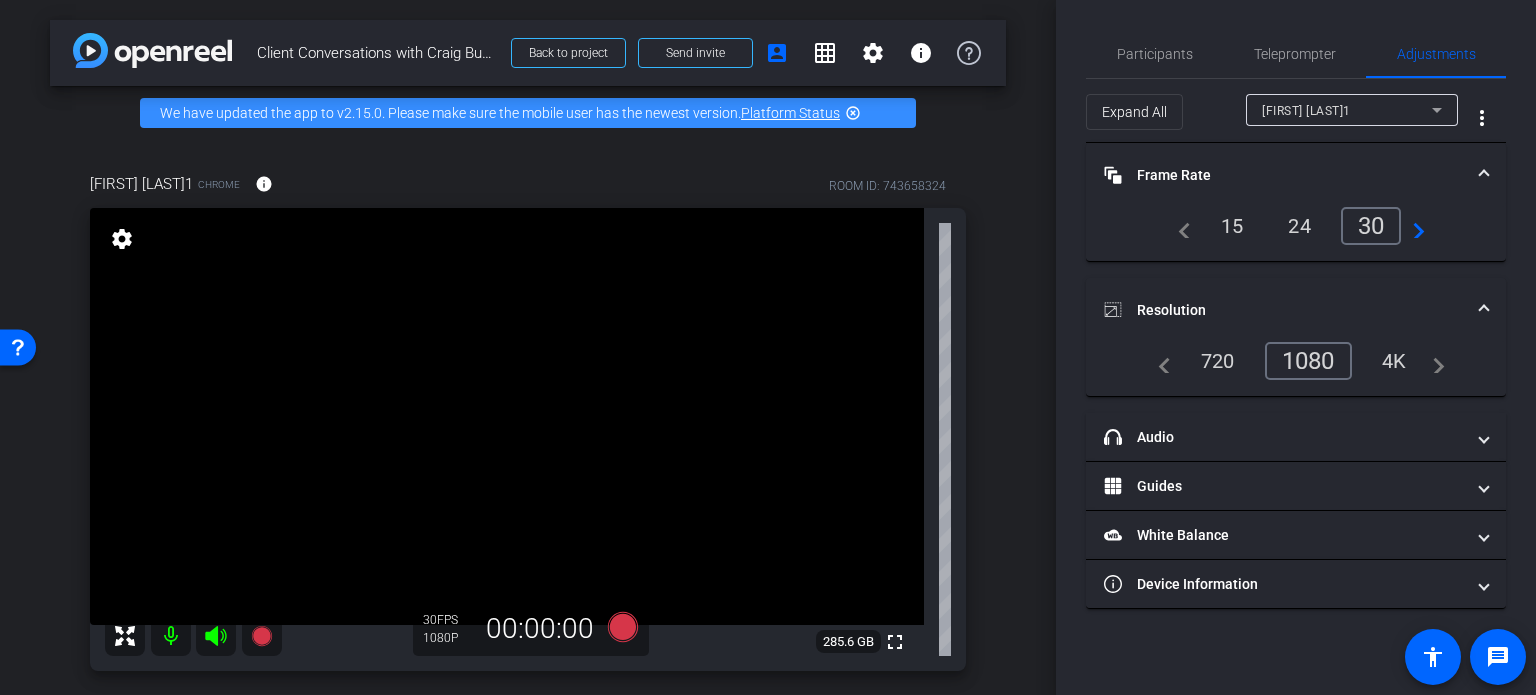 click on "[FIRST] [LAST]1" at bounding box center [1347, 110] 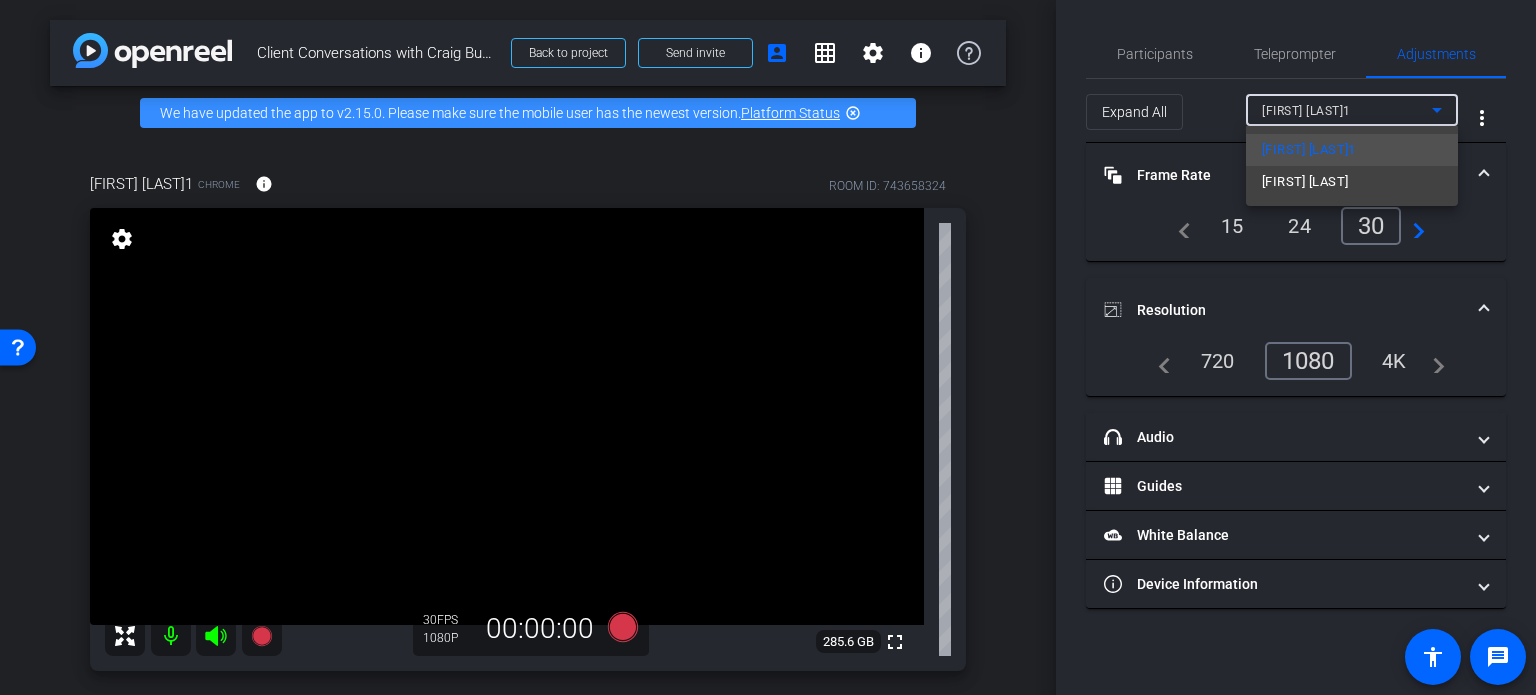 click at bounding box center (768, 347) 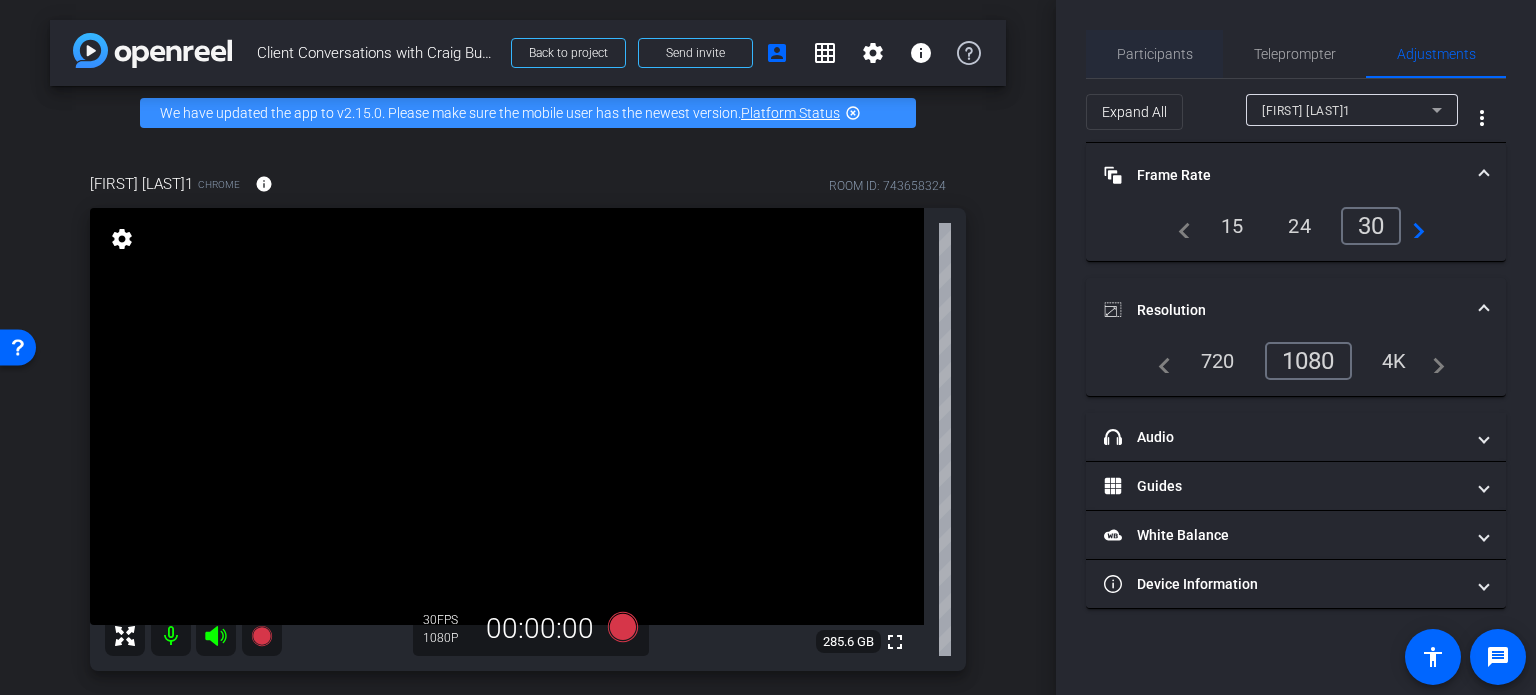 click on "Participants" at bounding box center [1155, 54] 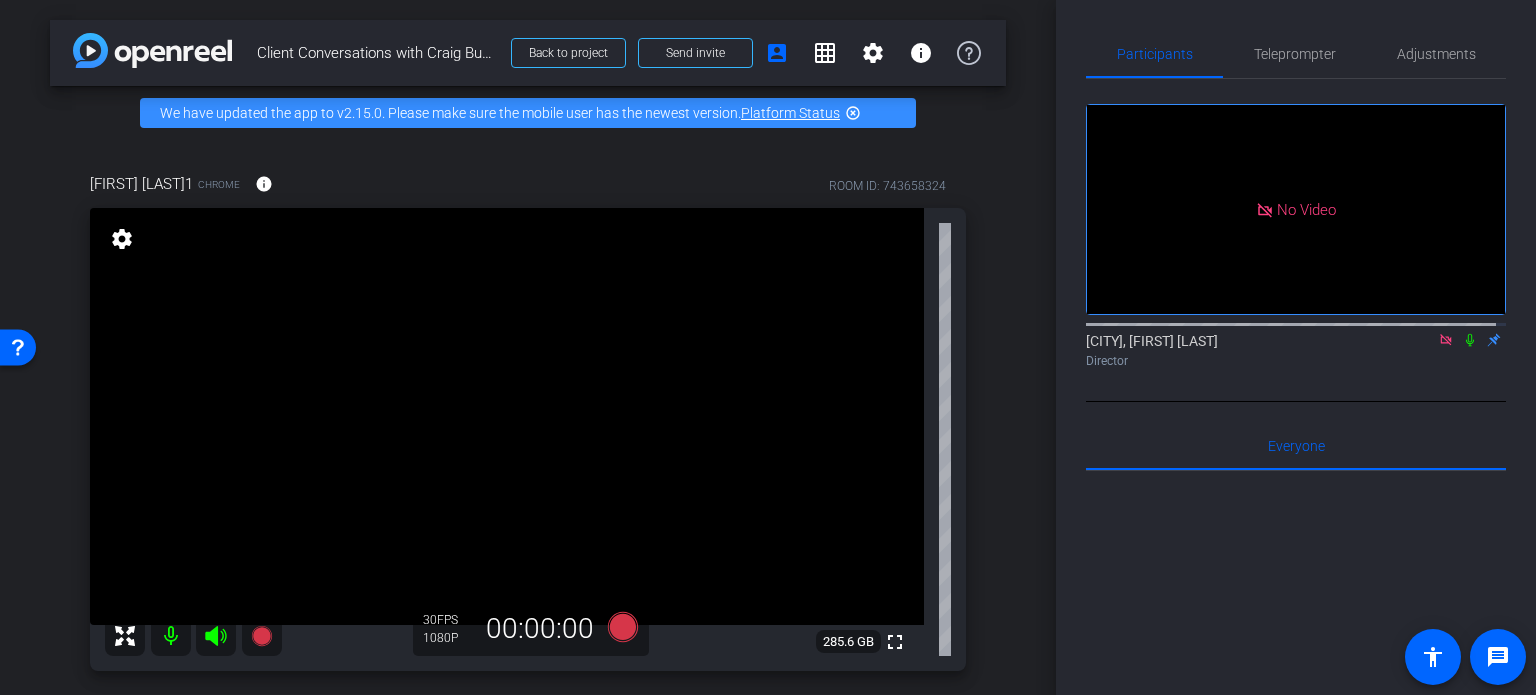 scroll, scrollTop: 100, scrollLeft: 0, axis: vertical 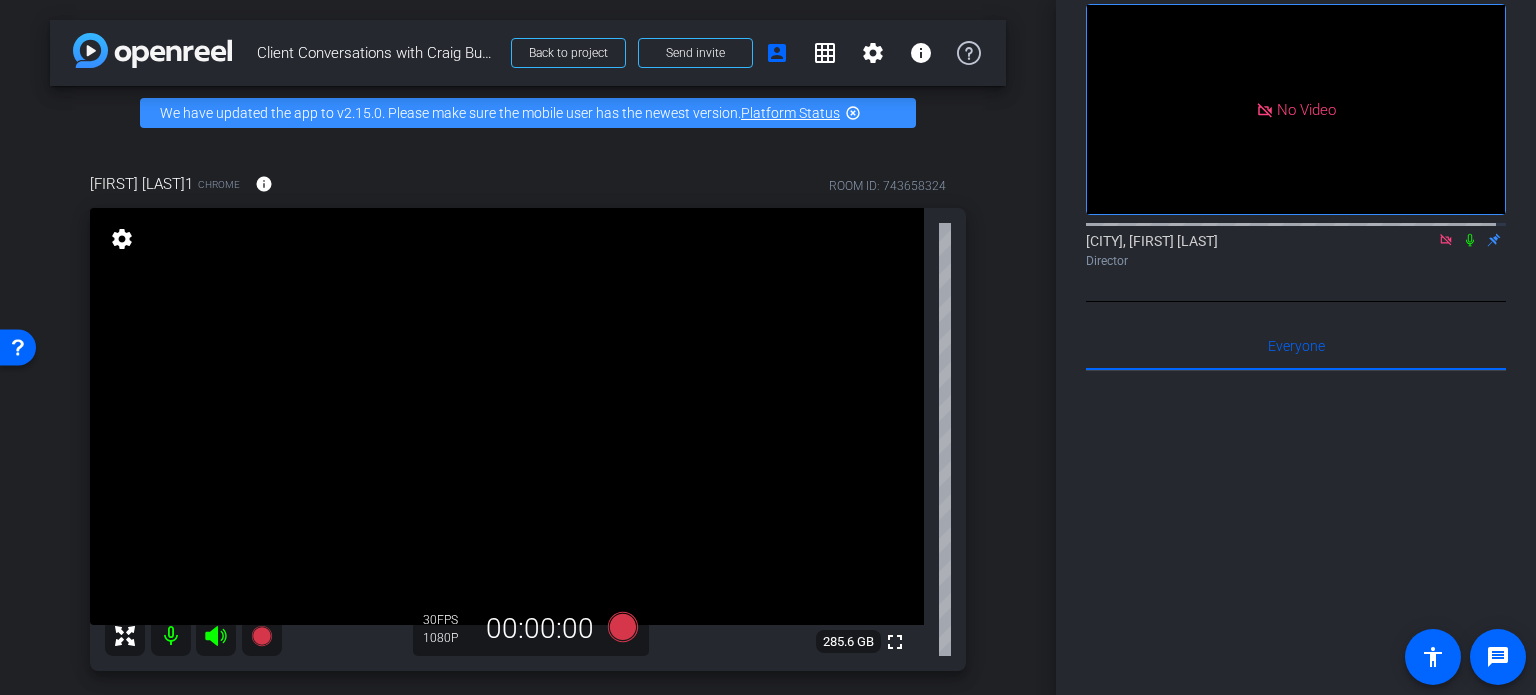 click 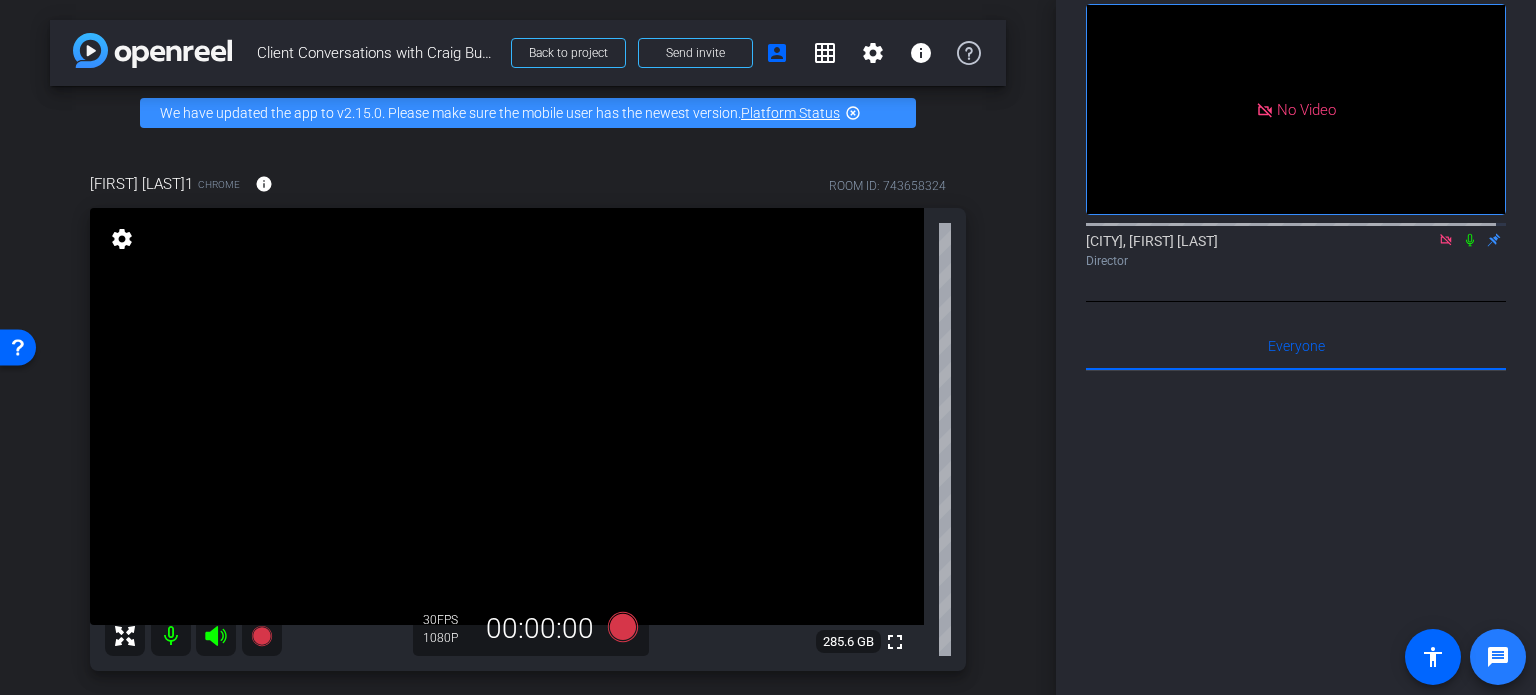 click 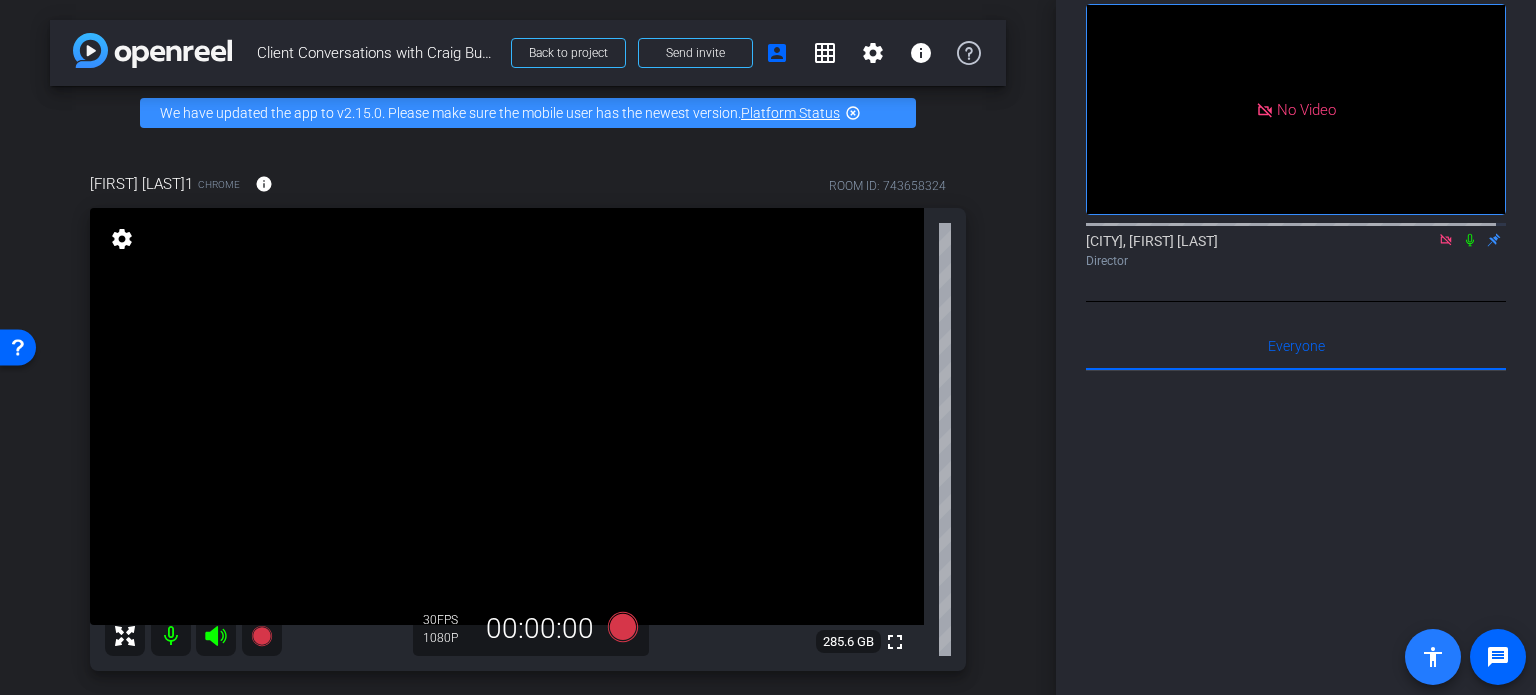 click on "accessibility" 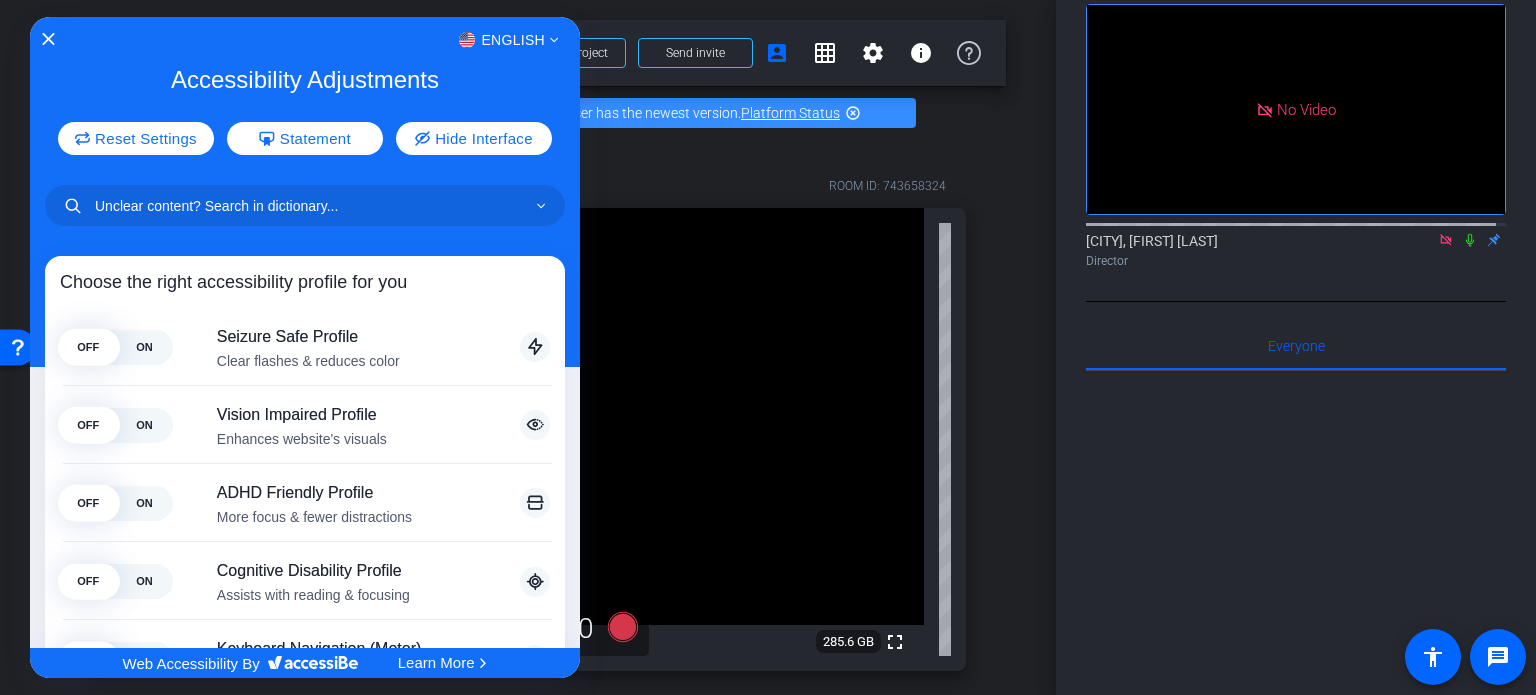 click on "English" 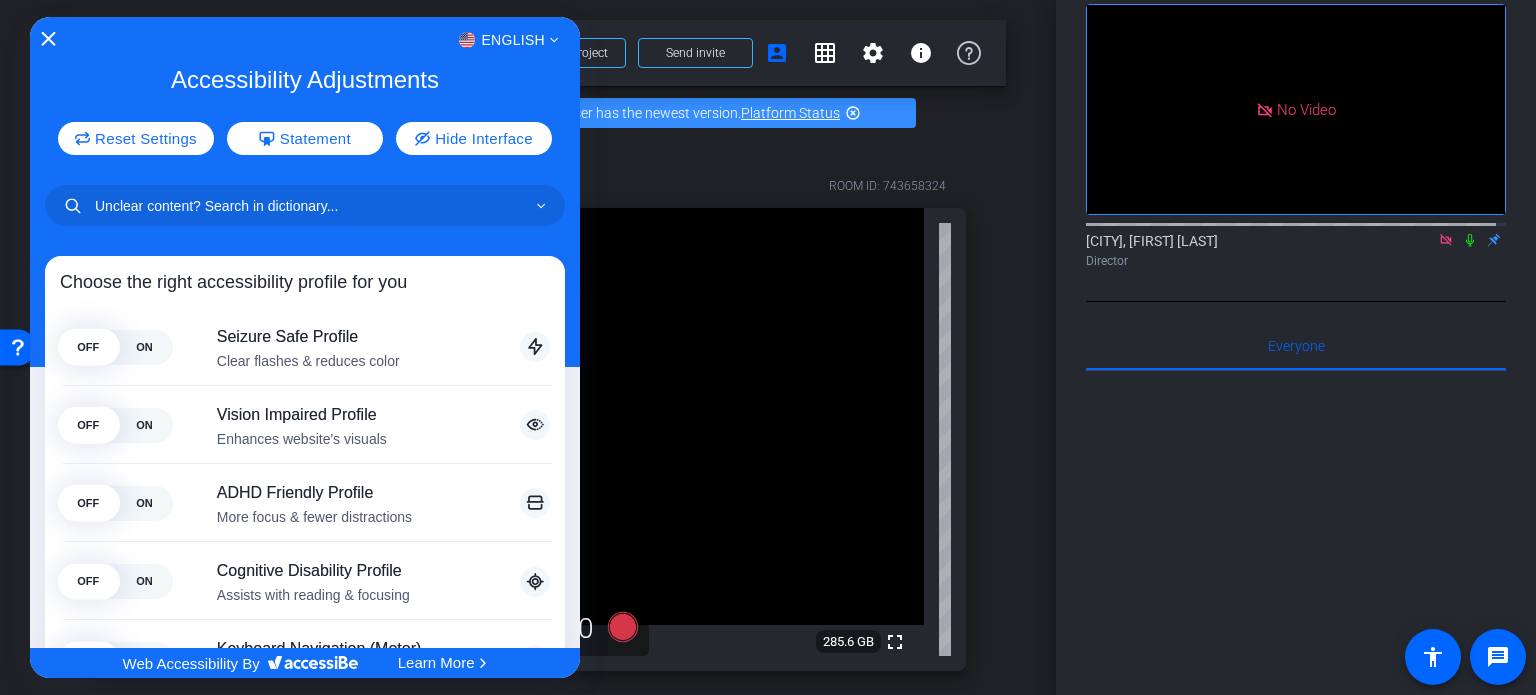 click 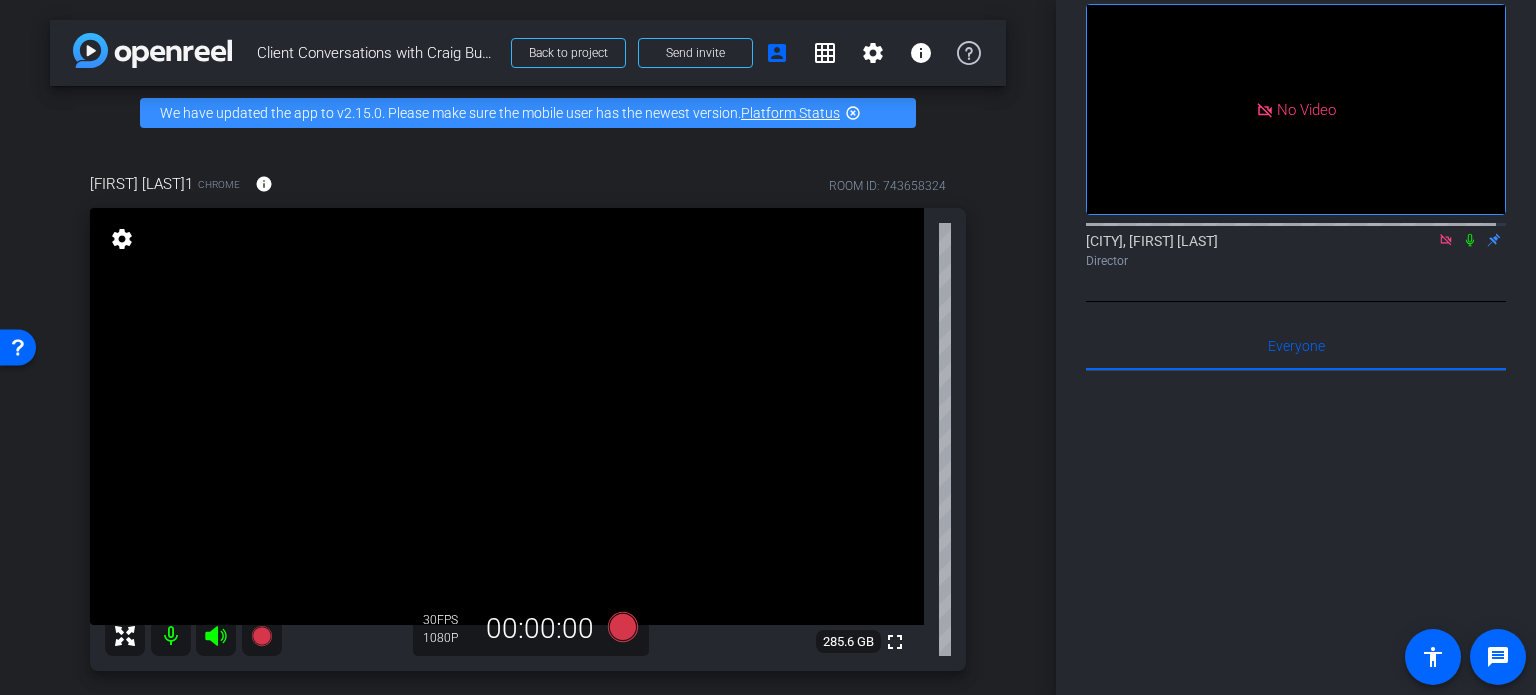 click 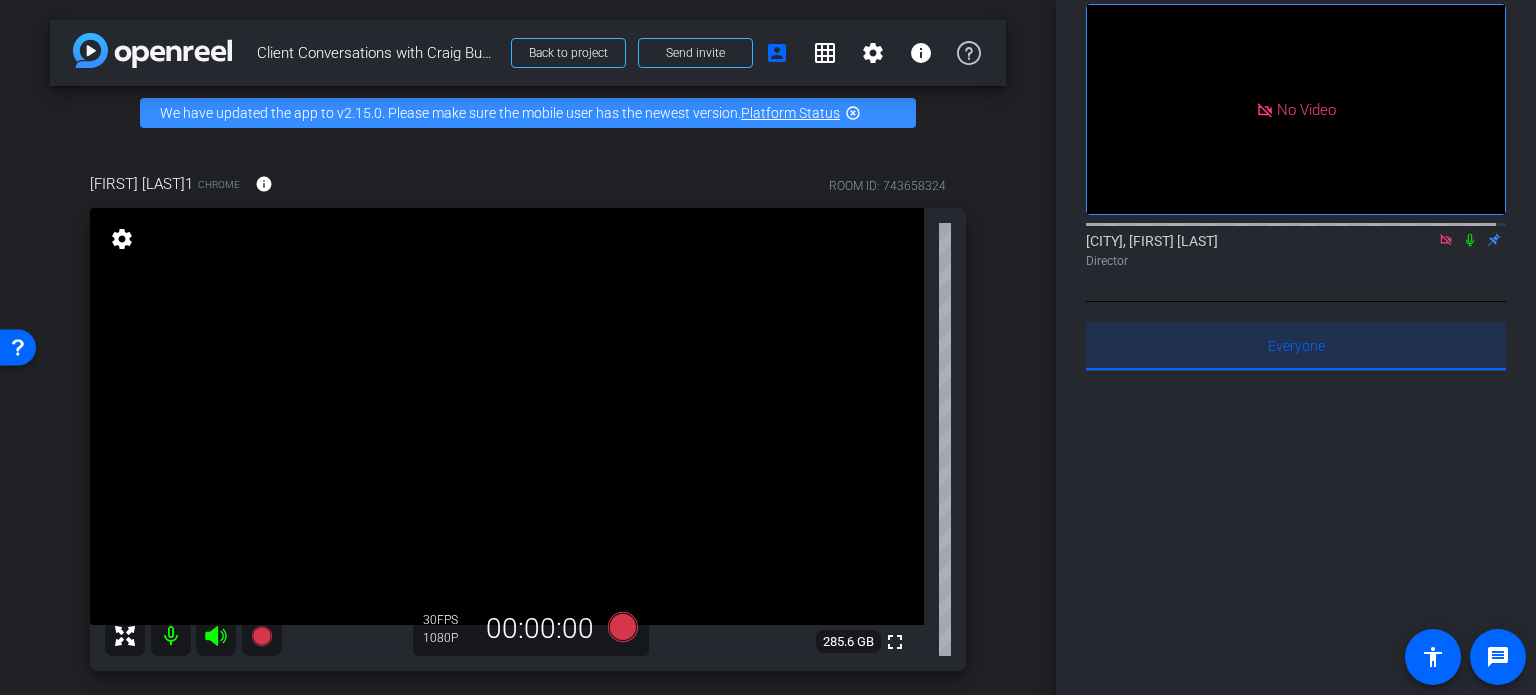 click on "Everyone  0" at bounding box center (1296, 346) 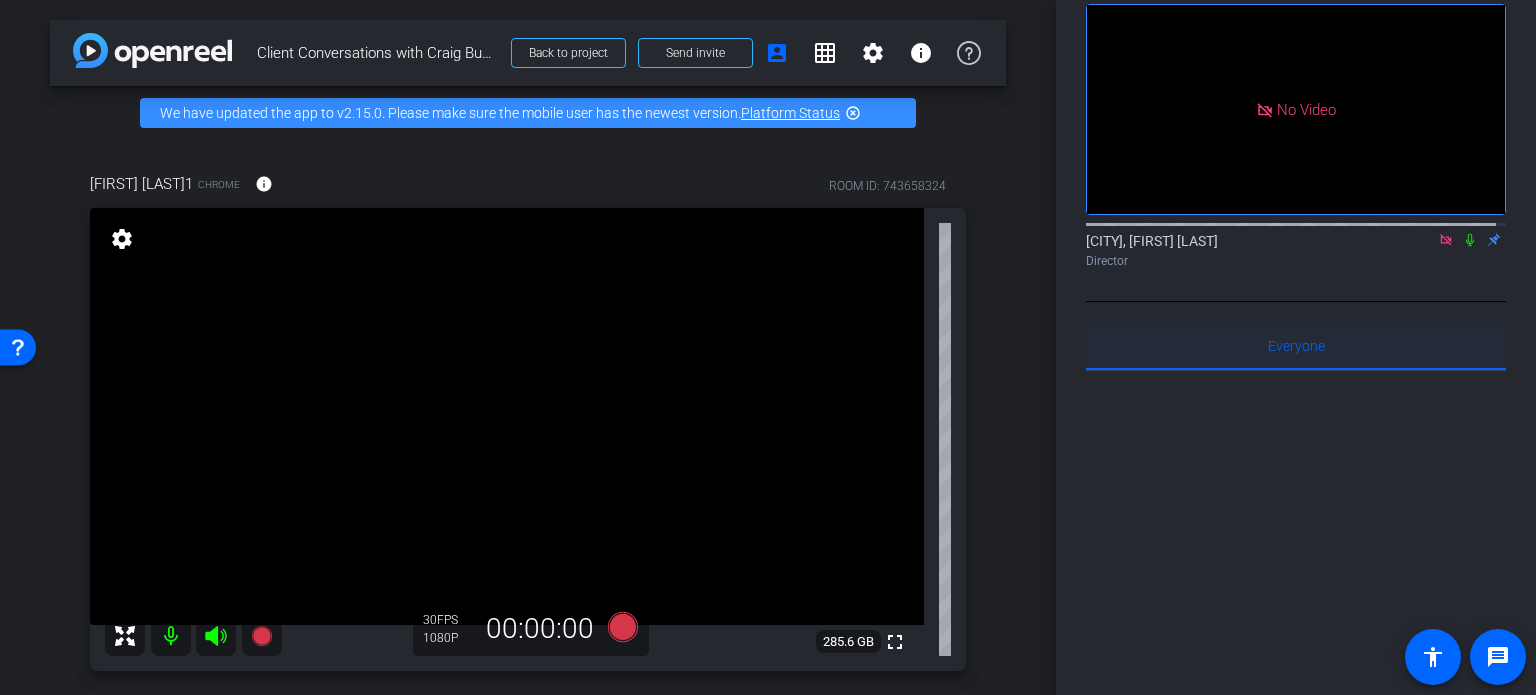 click on "Everyone  0" at bounding box center [1296, 346] 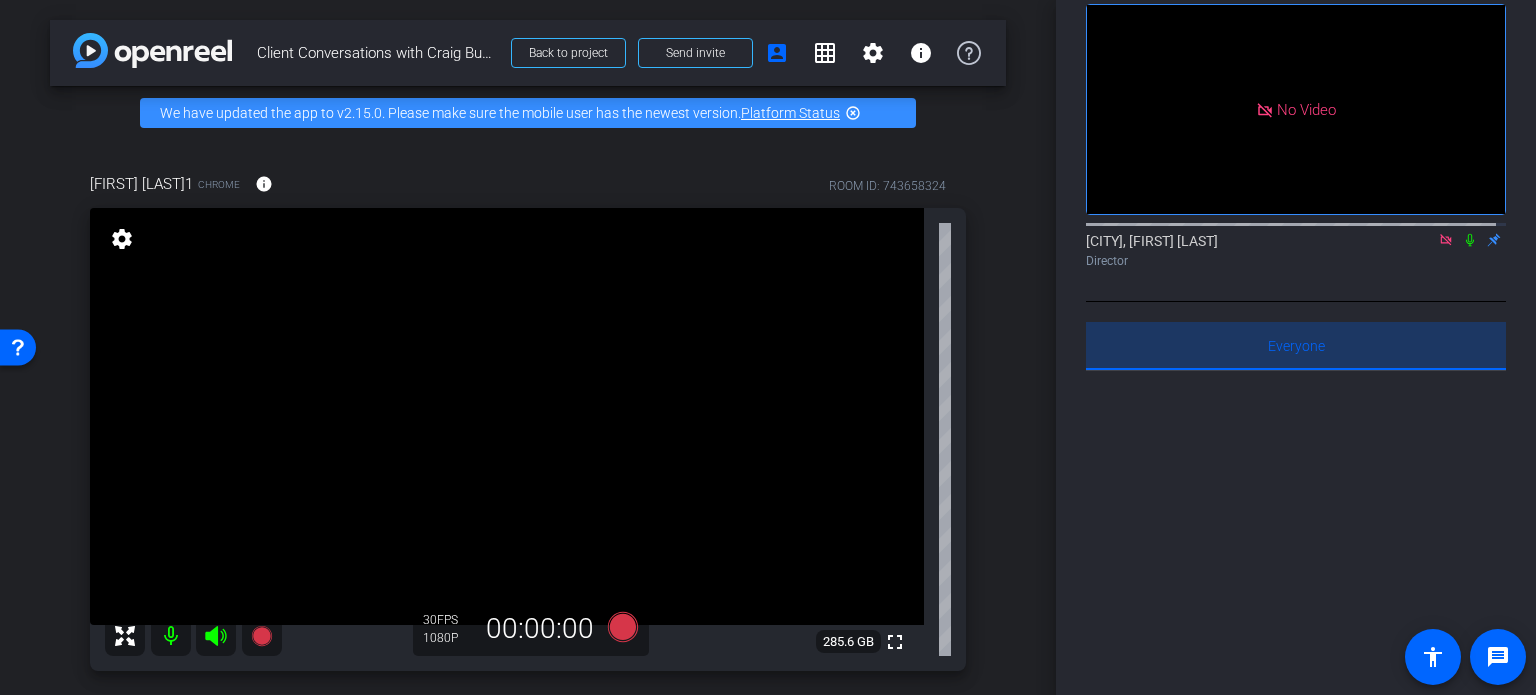 click on "Everyone  0" at bounding box center (1296, 346) 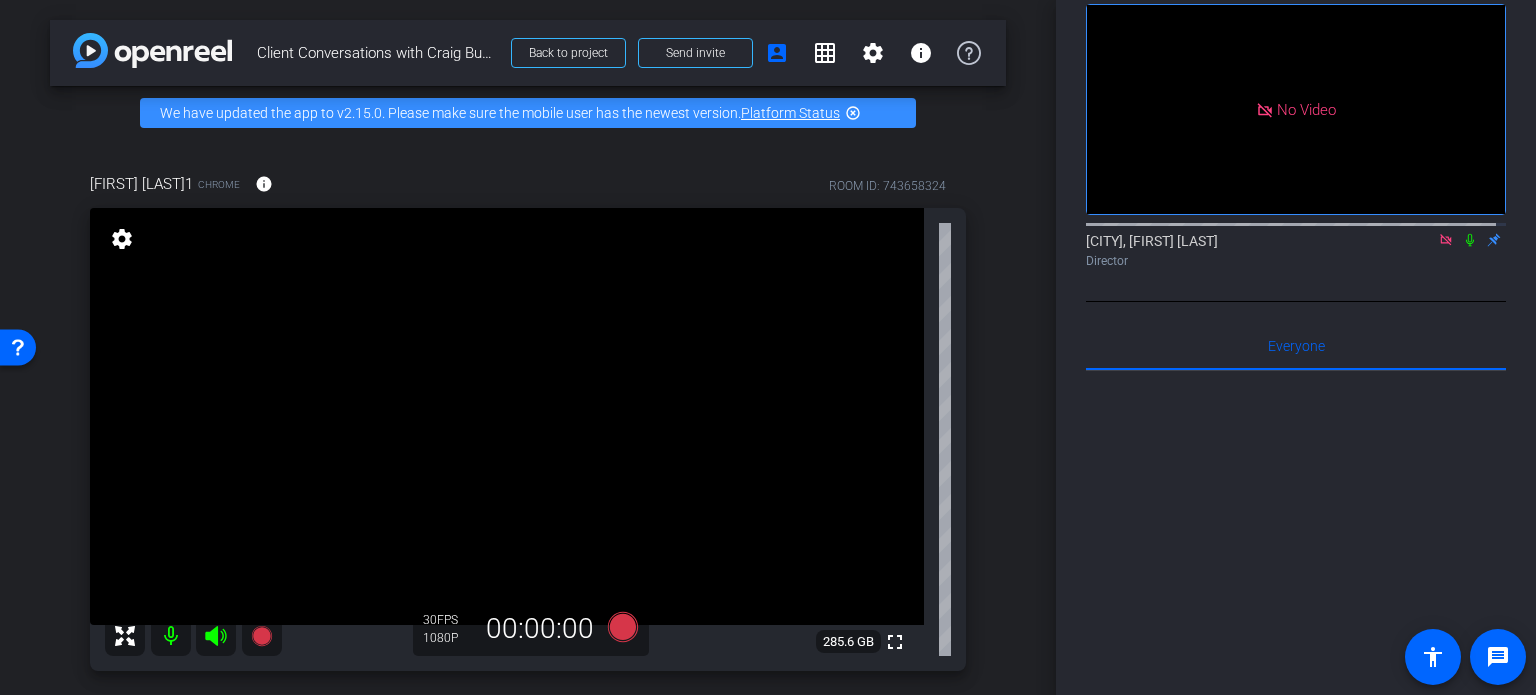 click 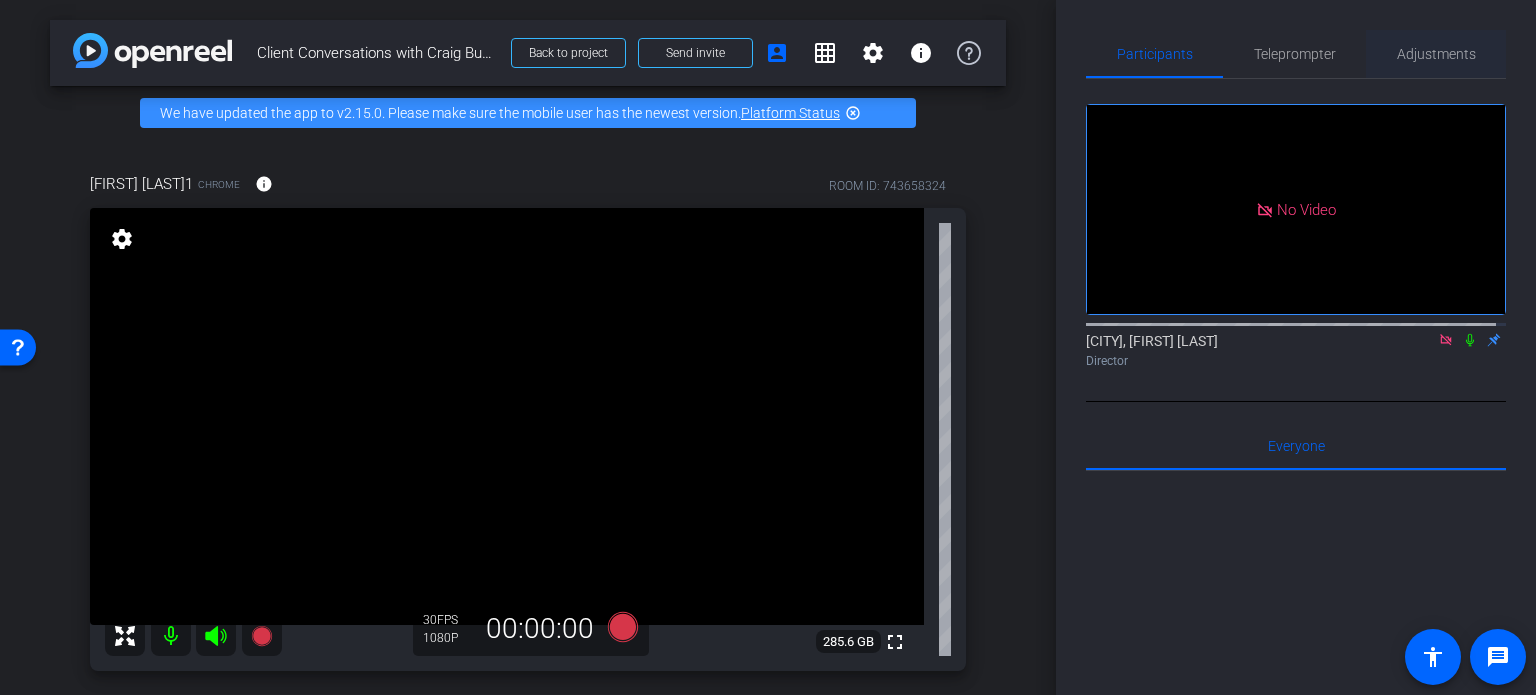 click on "Adjustments" at bounding box center (1436, 54) 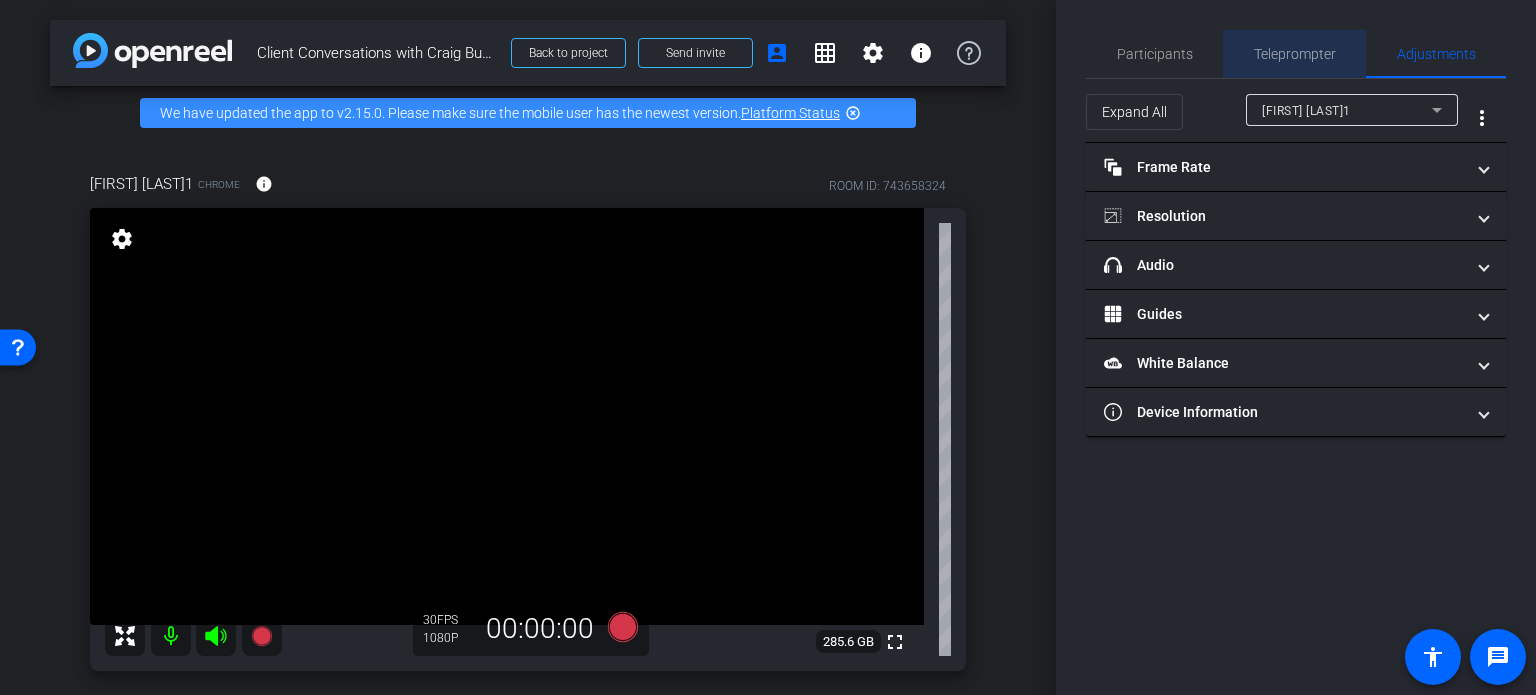 click on "Teleprompter" at bounding box center (1295, 54) 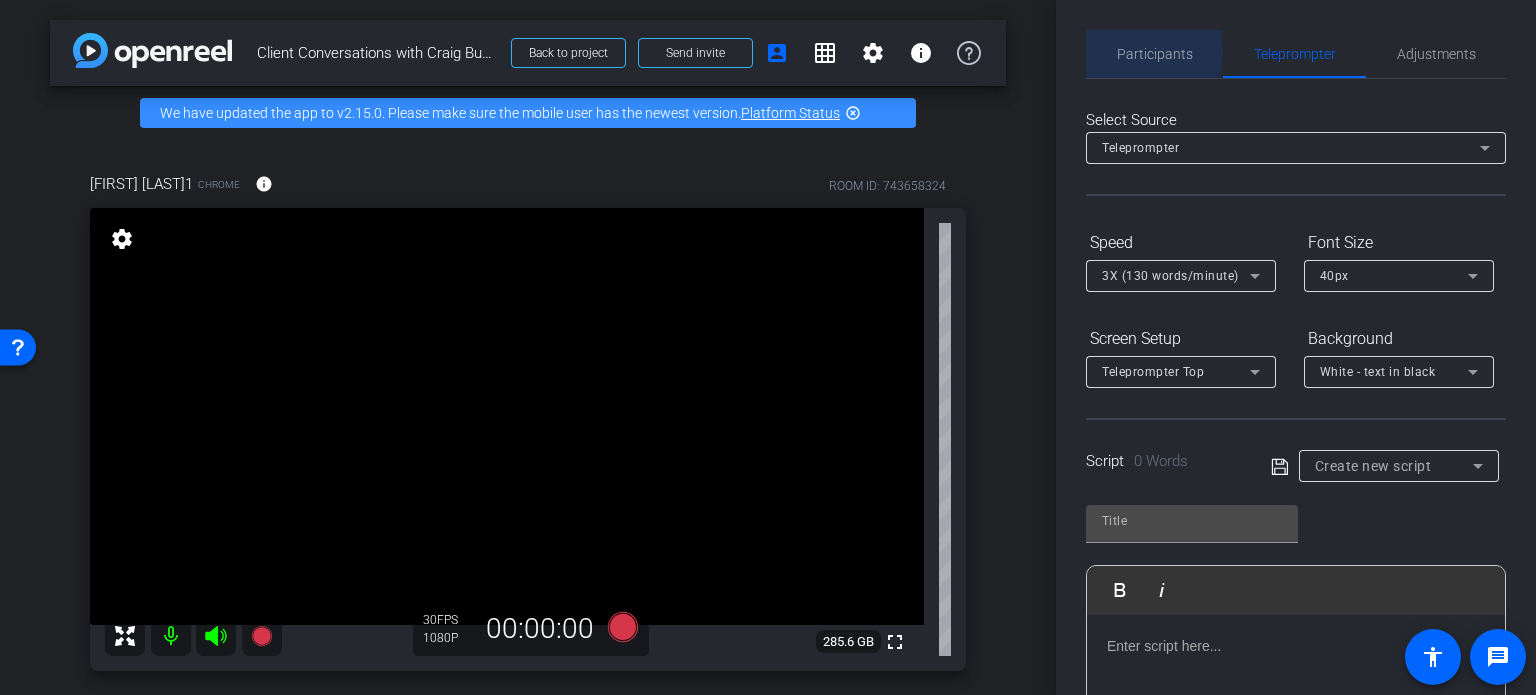 click on "Participants" at bounding box center (1155, 54) 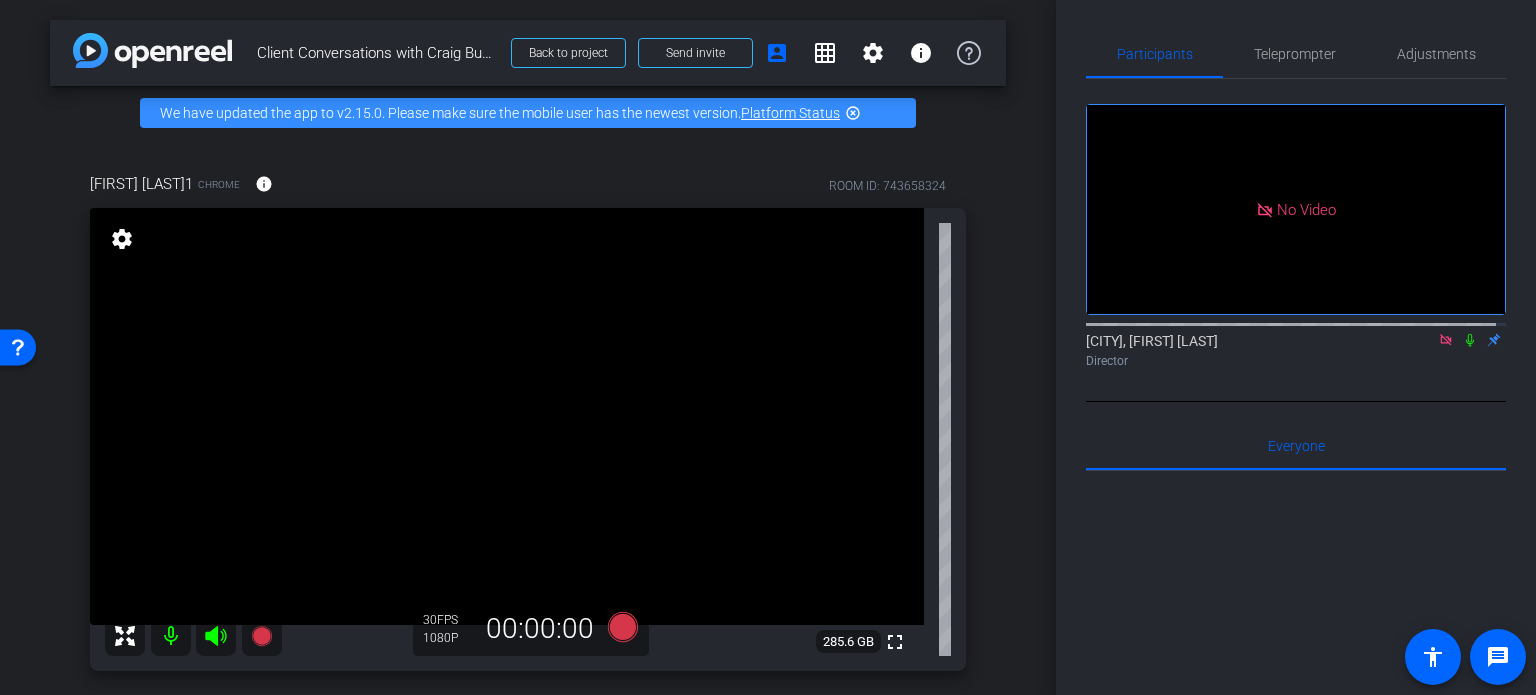 click on "[FIRST] [LAST]1 Chrome info ROOM ID: 743658324 fullscreen settings  285.6 GB
30 FPS  1080P   00:00:00
24 FPS 720P  00:00:00  fullscreen
[FIRST] [LAST] Subject   -  Chrome
settings" at bounding box center (528, 637) 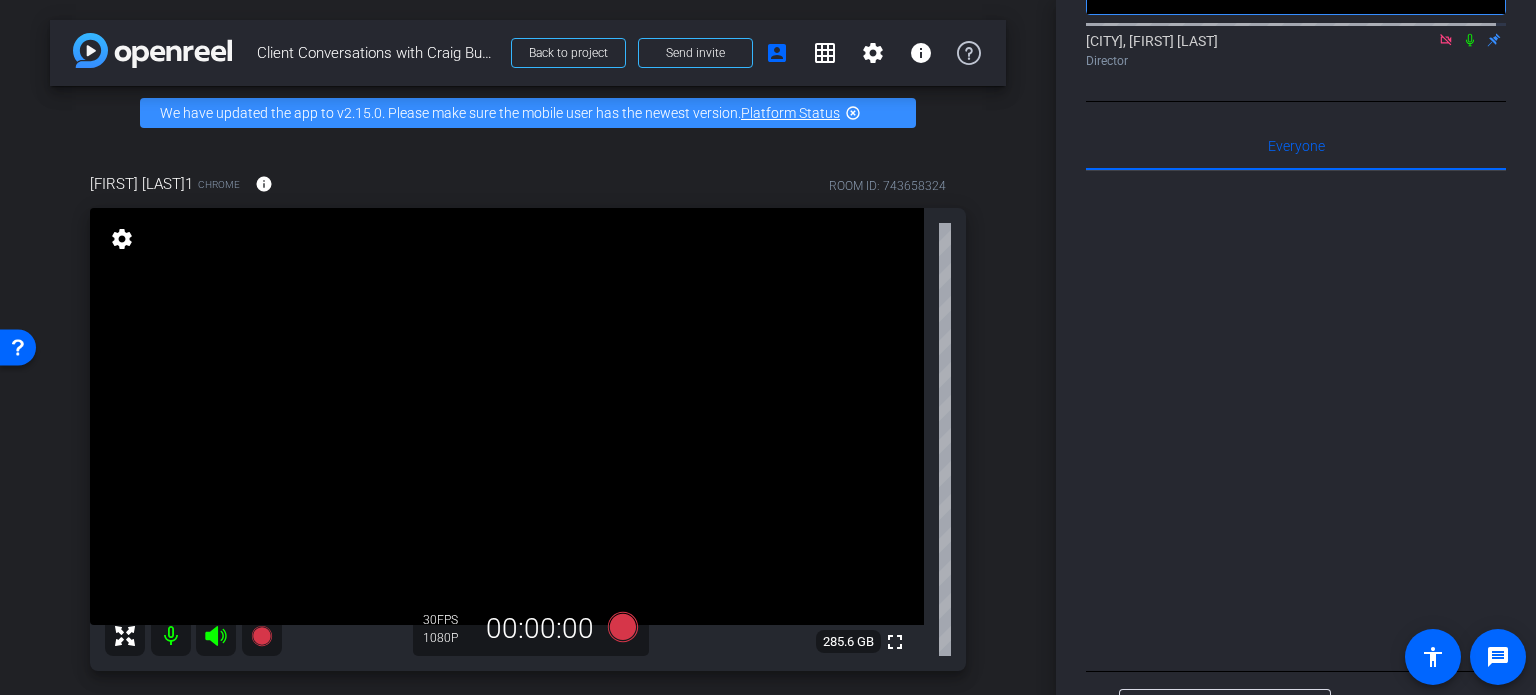 scroll, scrollTop: 412, scrollLeft: 0, axis: vertical 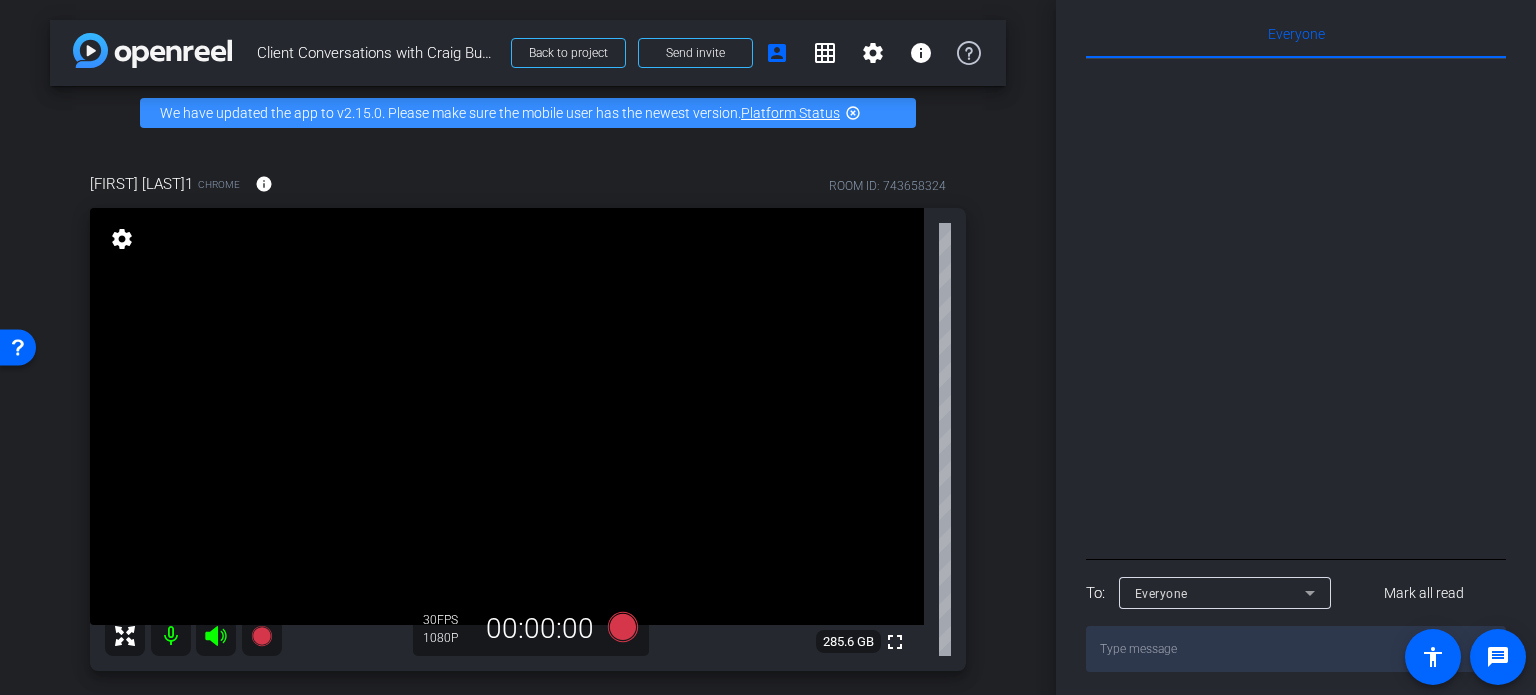 click at bounding box center [1296, 649] 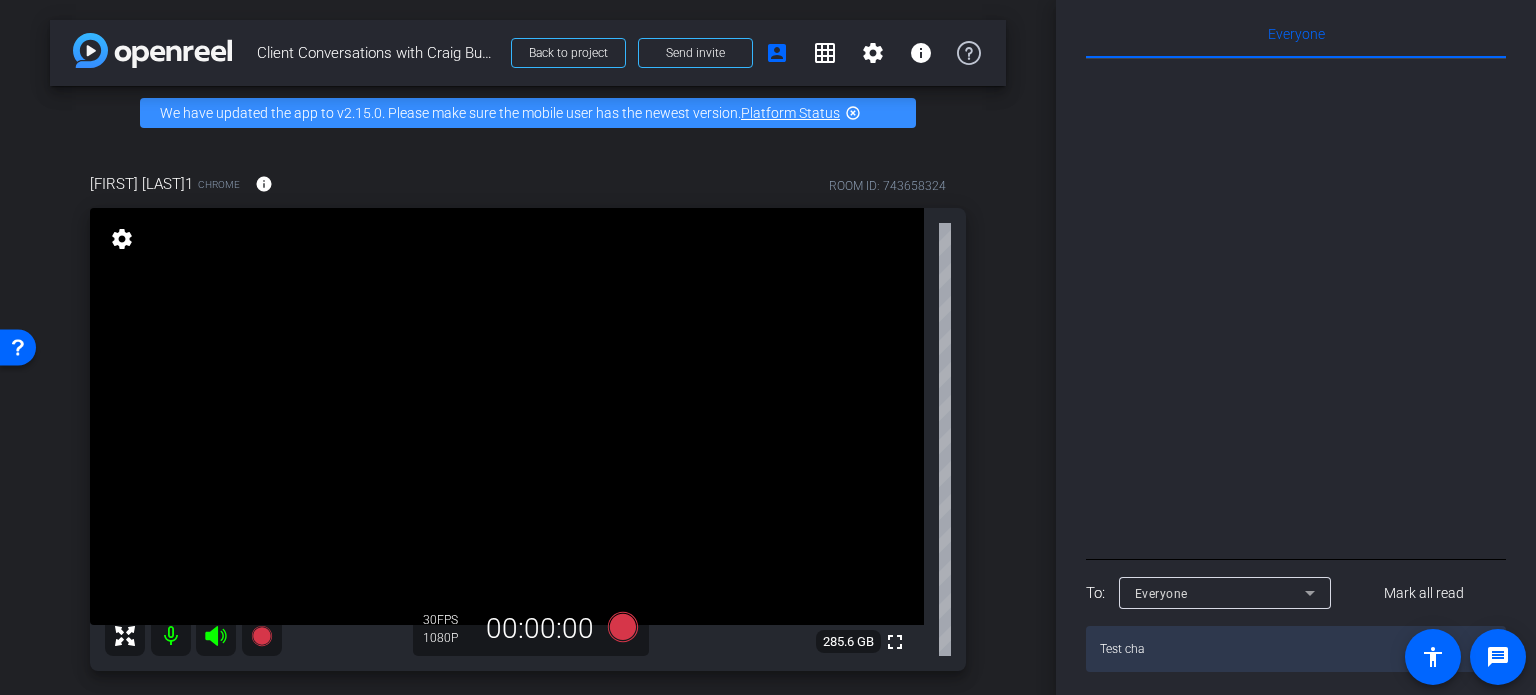 type on "Test chat" 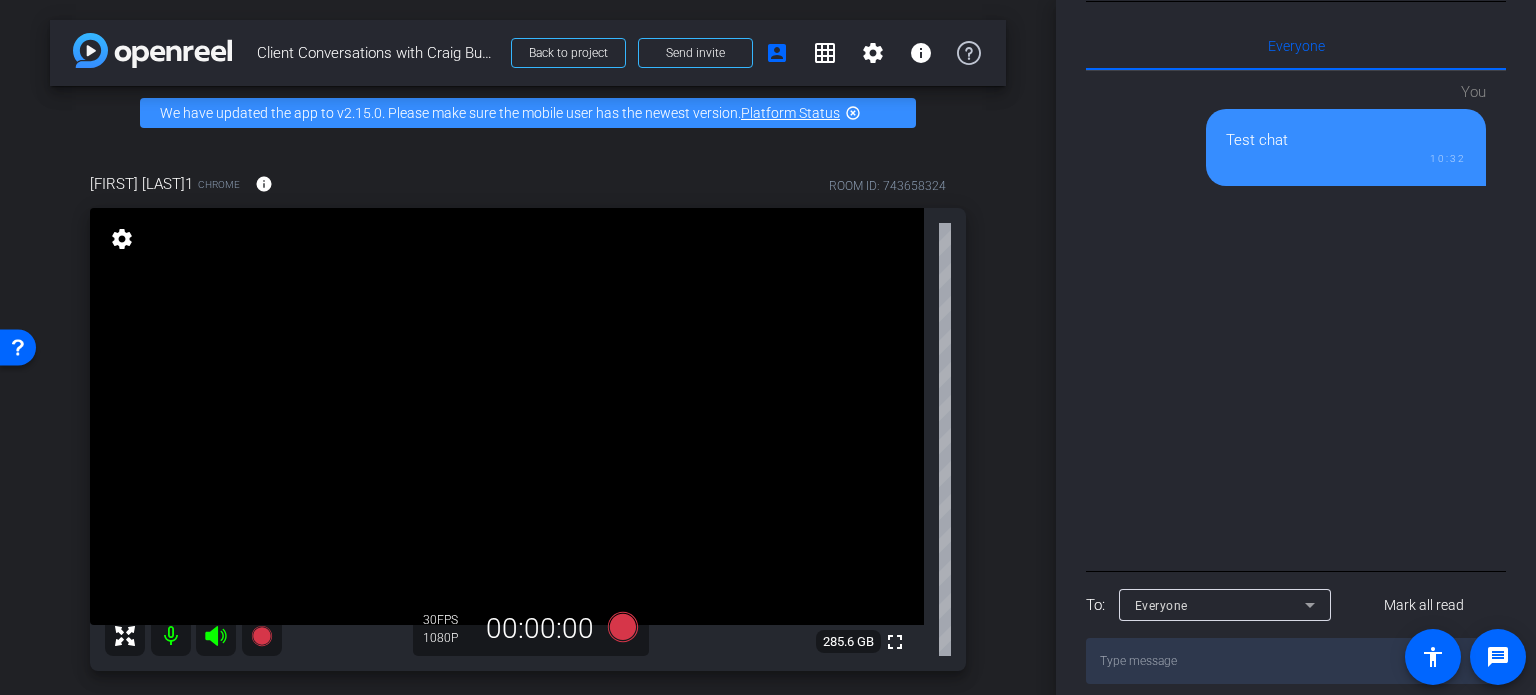 scroll, scrollTop: 412, scrollLeft: 0, axis: vertical 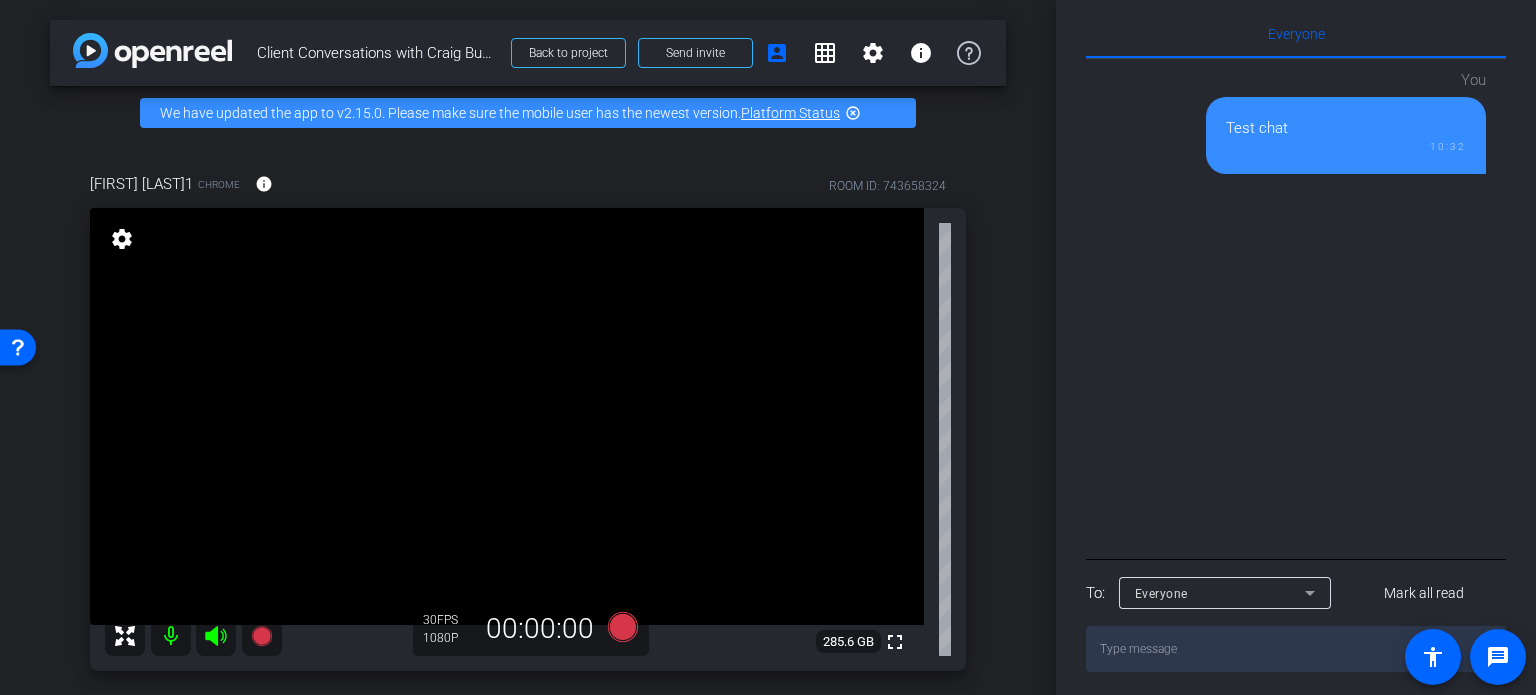 click on "[FIRST] [LAST]1 Chrome info ROOM ID: 743658324 fullscreen settings  285.6 GB
30 FPS  1080P   00:00:00
24 FPS 720P  00:00:00  fullscreen
[FIRST] [LAST] Subject   -  Chrome
settings" at bounding box center [528, 637] 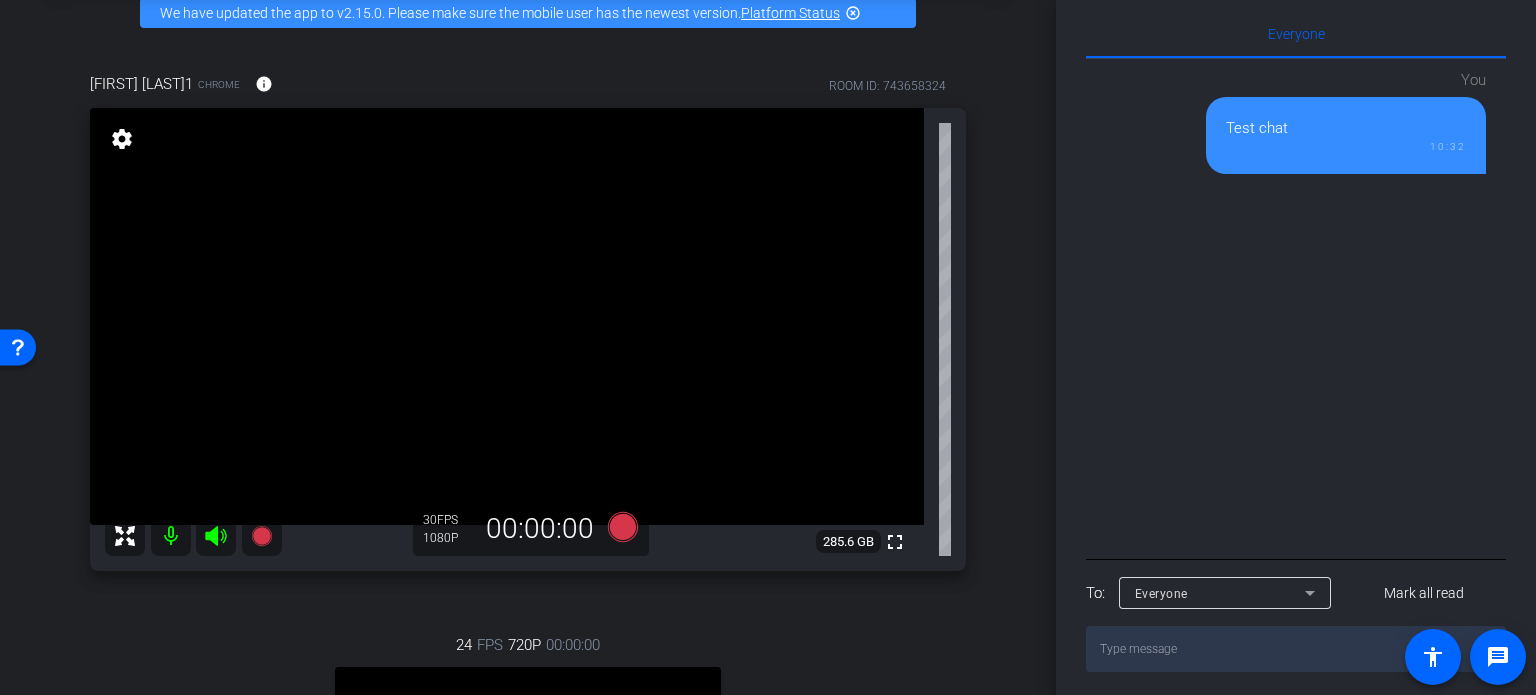 scroll, scrollTop: 0, scrollLeft: 0, axis: both 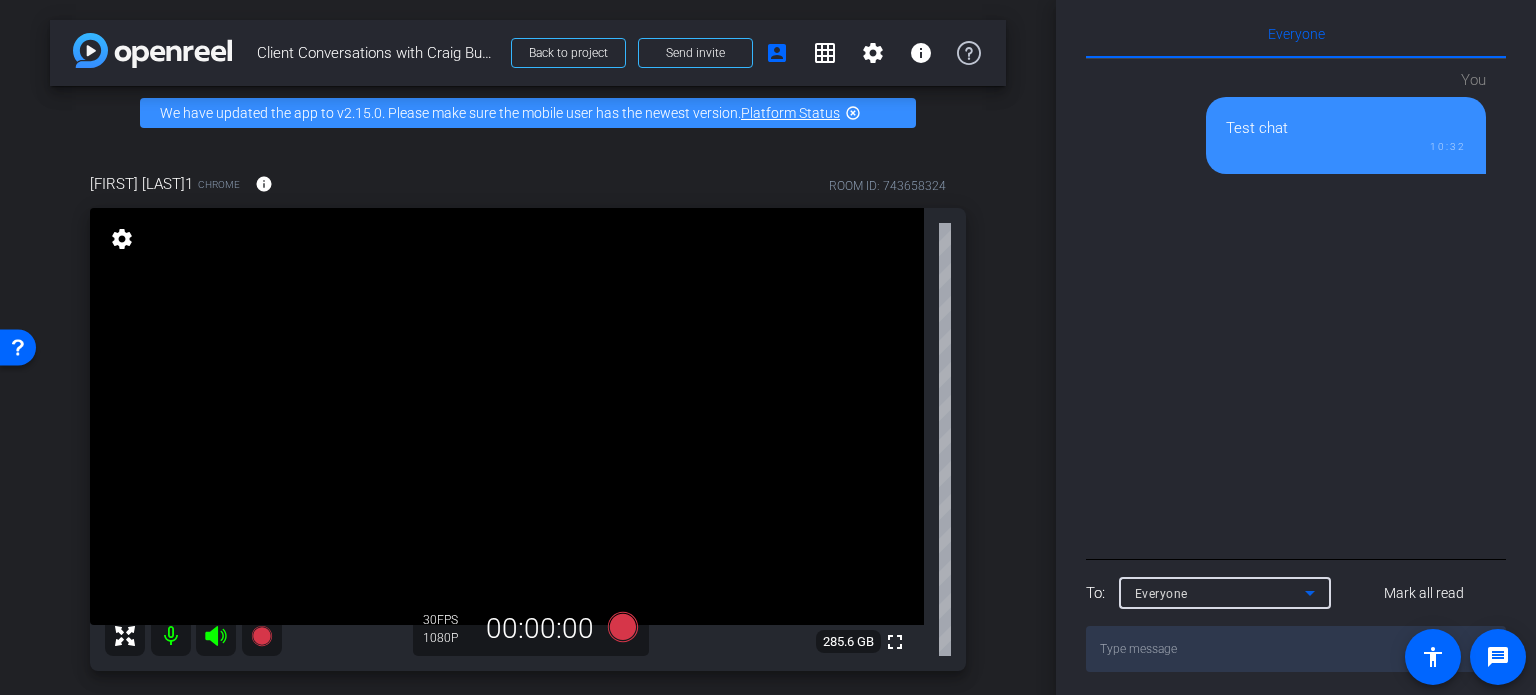 click on "Everyone" at bounding box center (1220, 593) 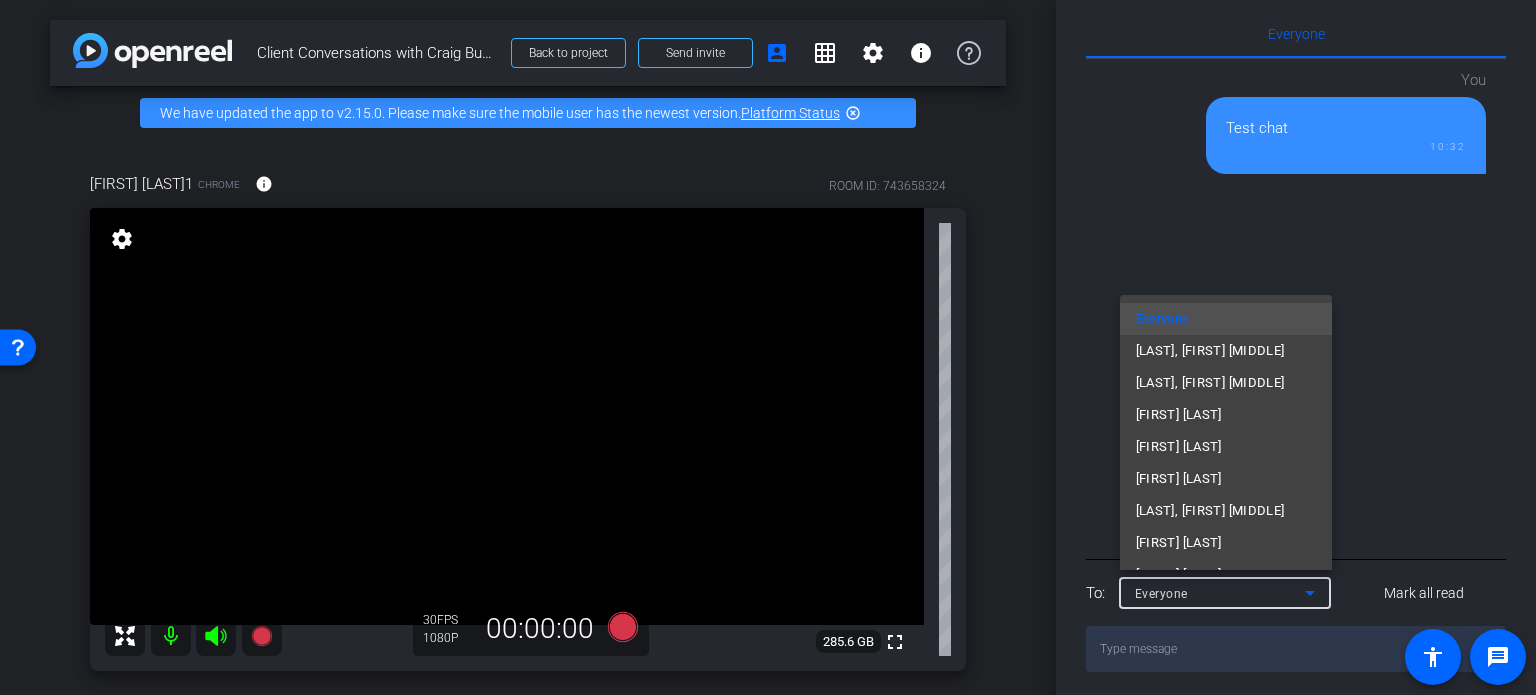 scroll, scrollTop: 60, scrollLeft: 0, axis: vertical 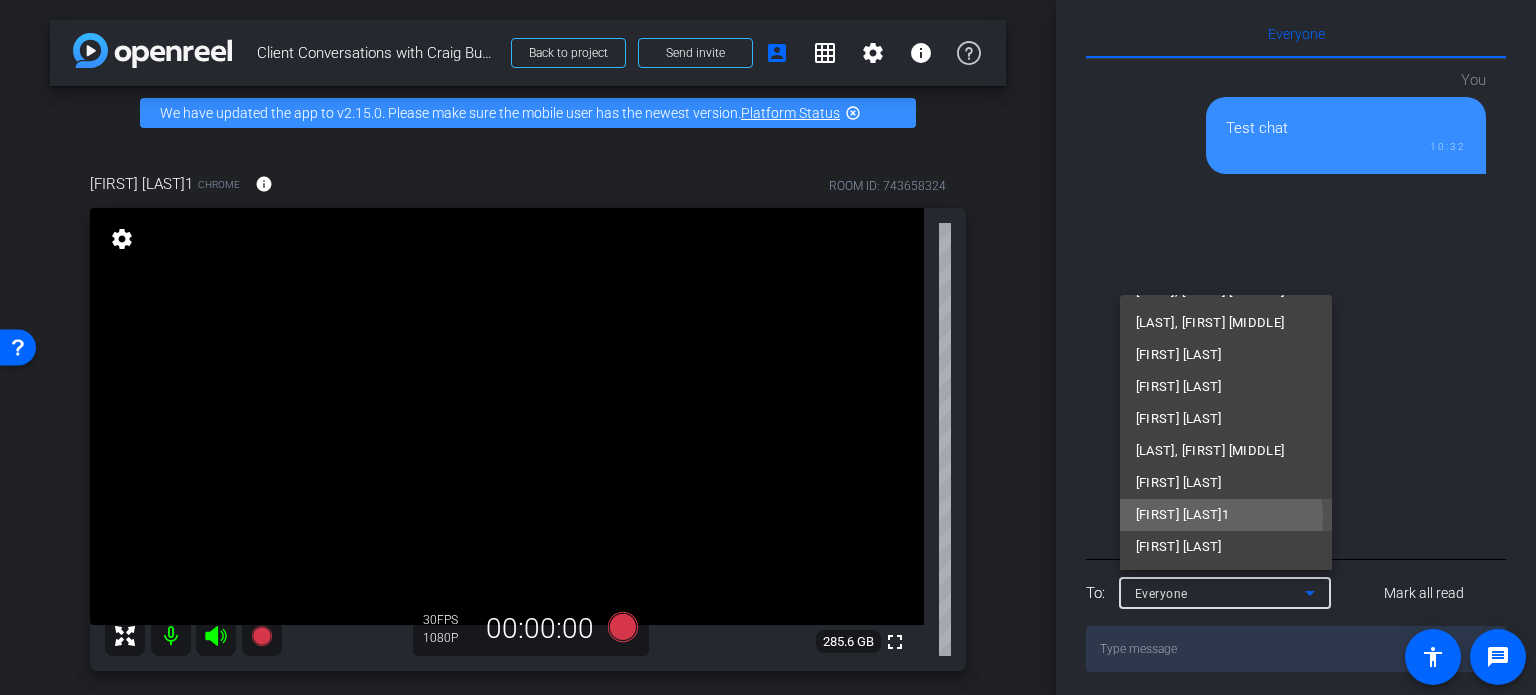 click on "[FIRST] [LAST]1" at bounding box center [1183, 515] 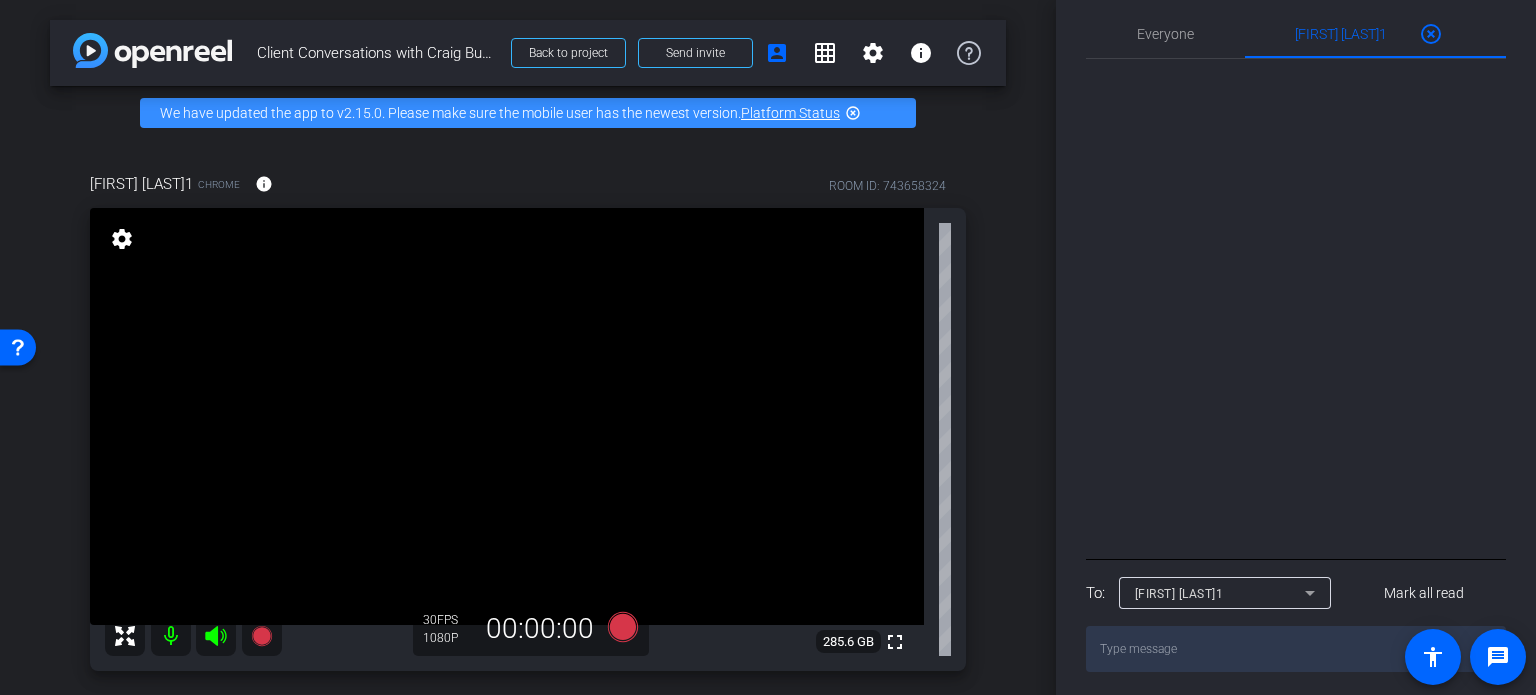 click at bounding box center (1296, 649) 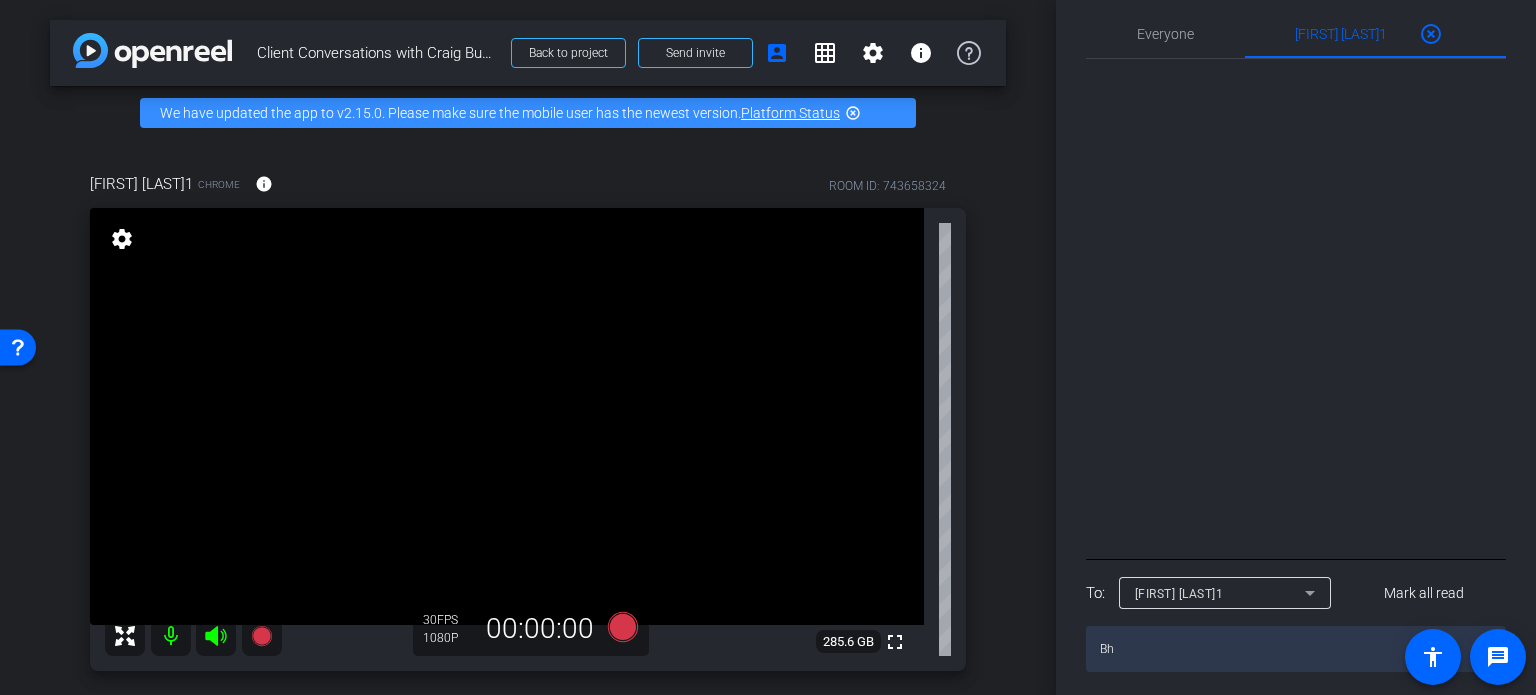 type on "B" 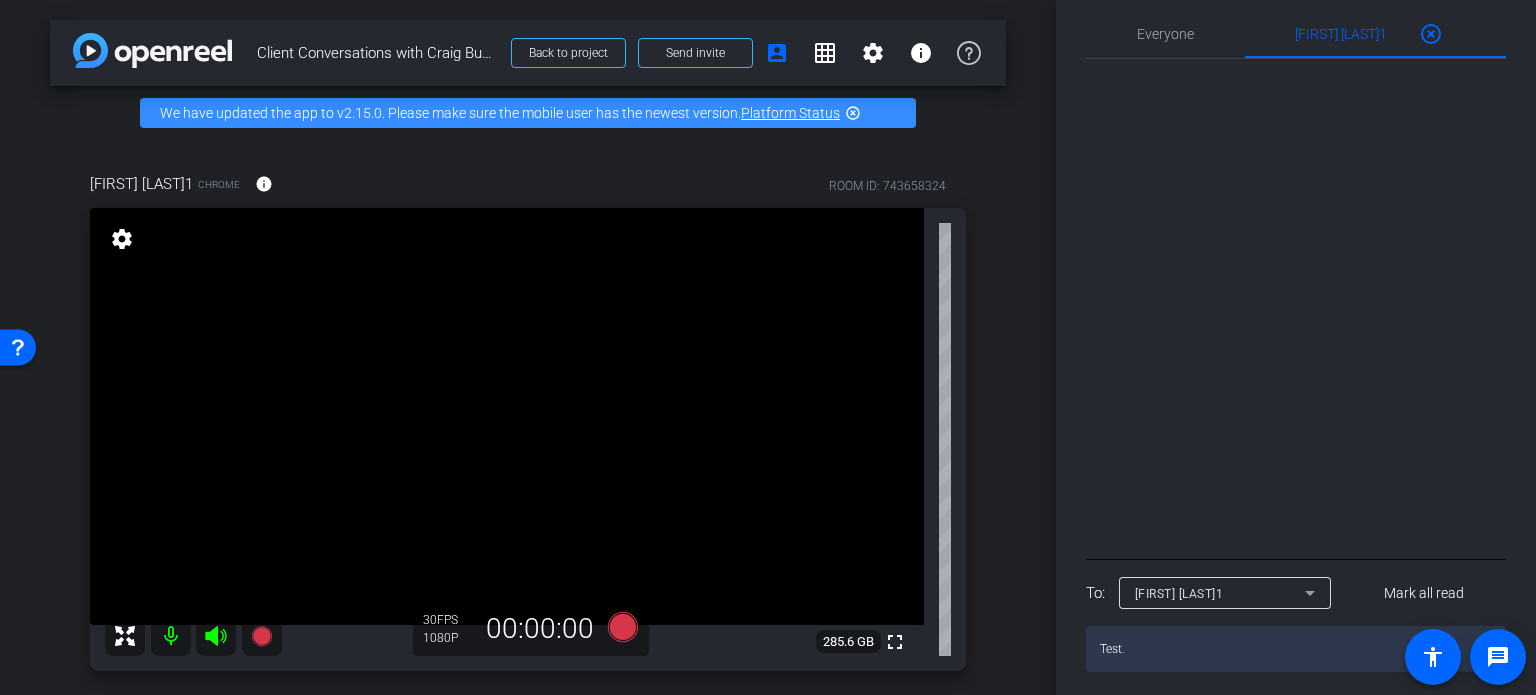 type on "Test." 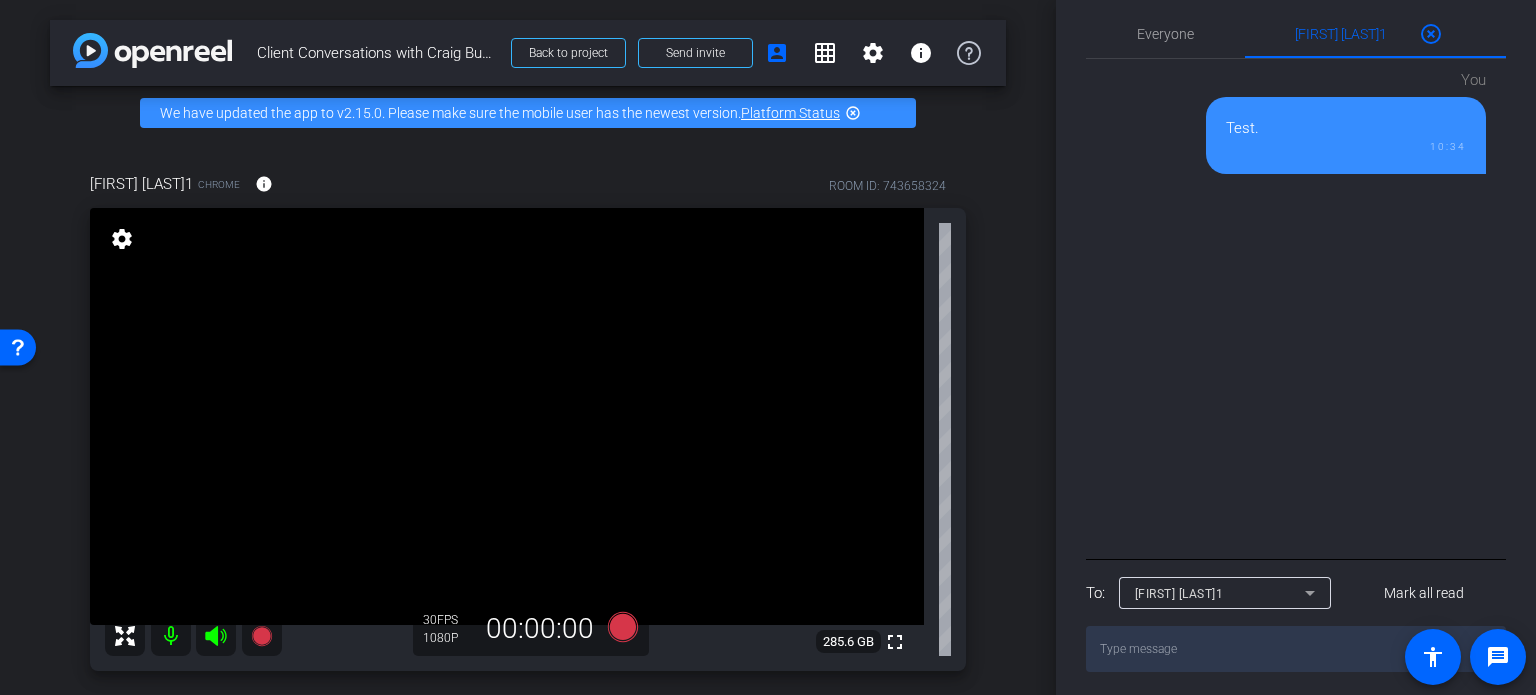 scroll, scrollTop: 0, scrollLeft: 0, axis: both 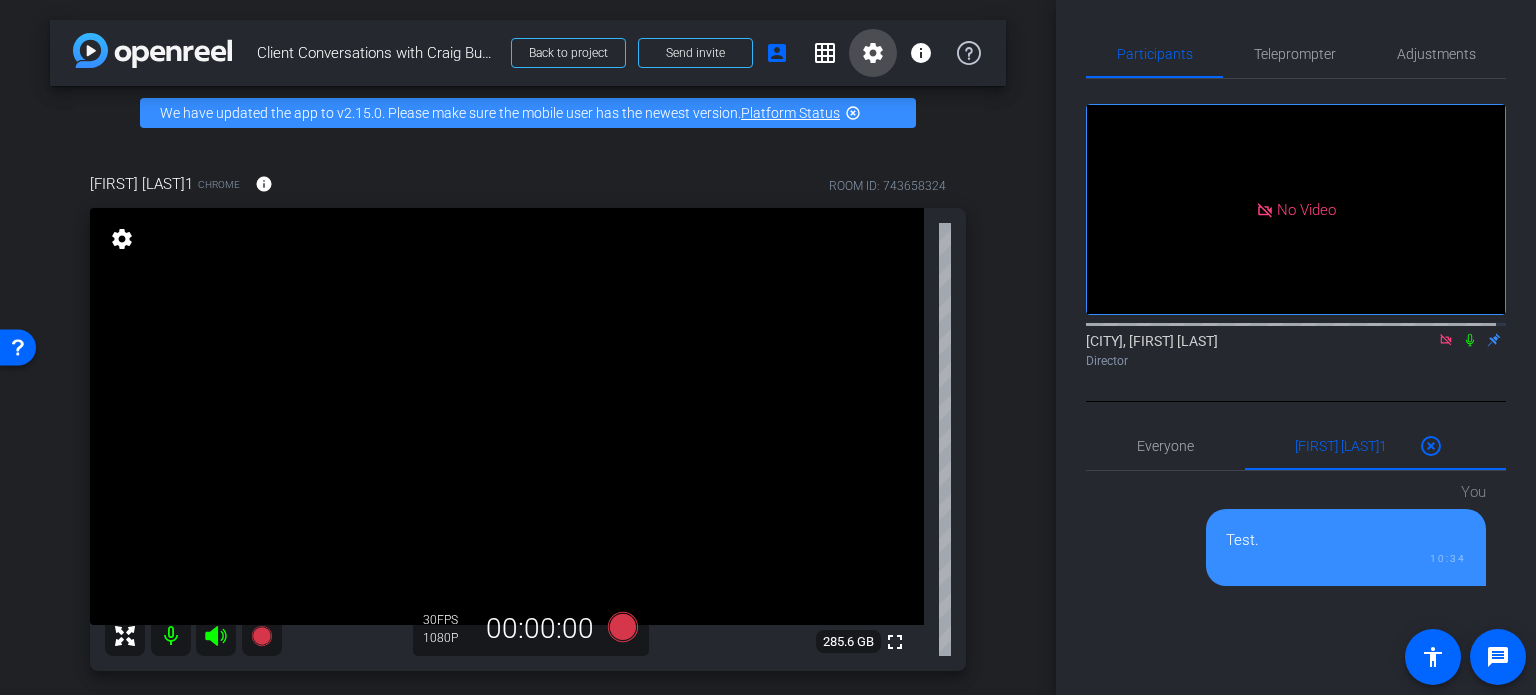 click on "settings" at bounding box center [873, 53] 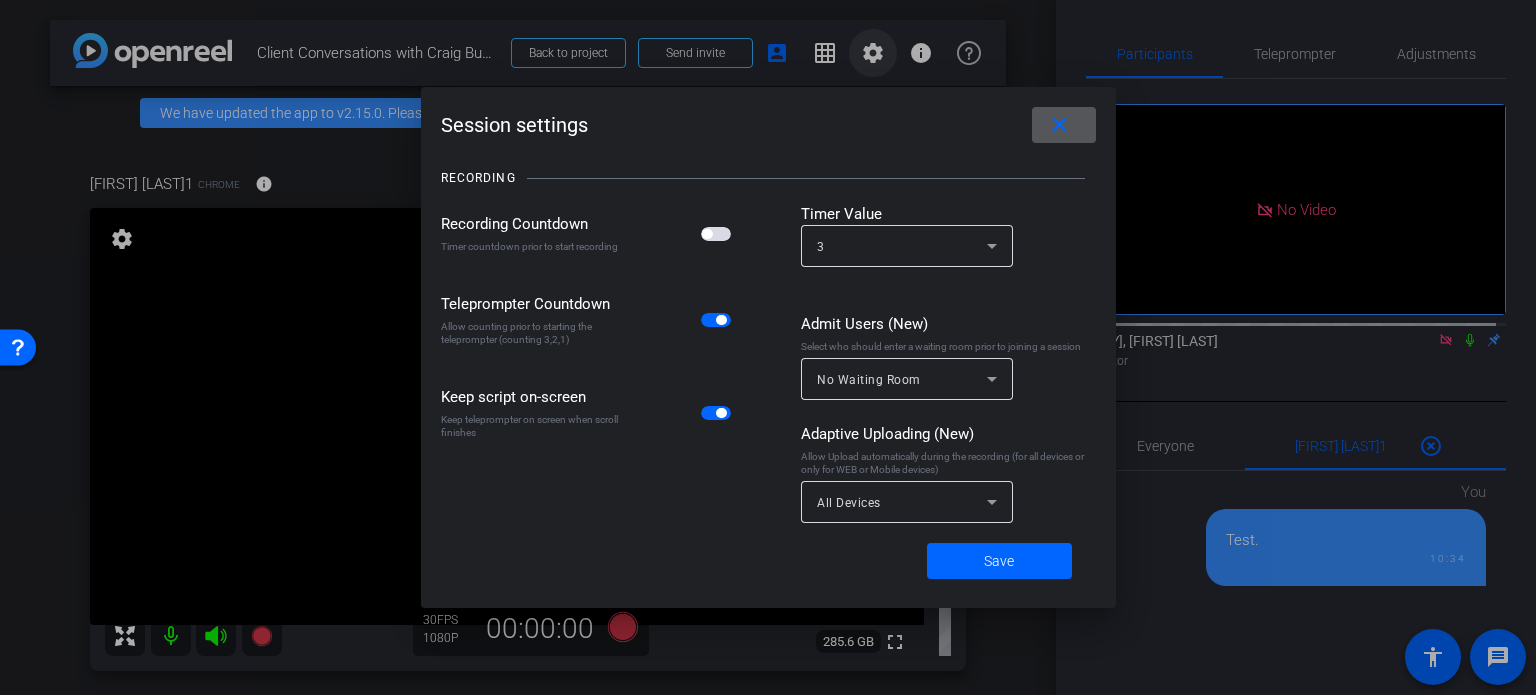 click at bounding box center [768, 347] 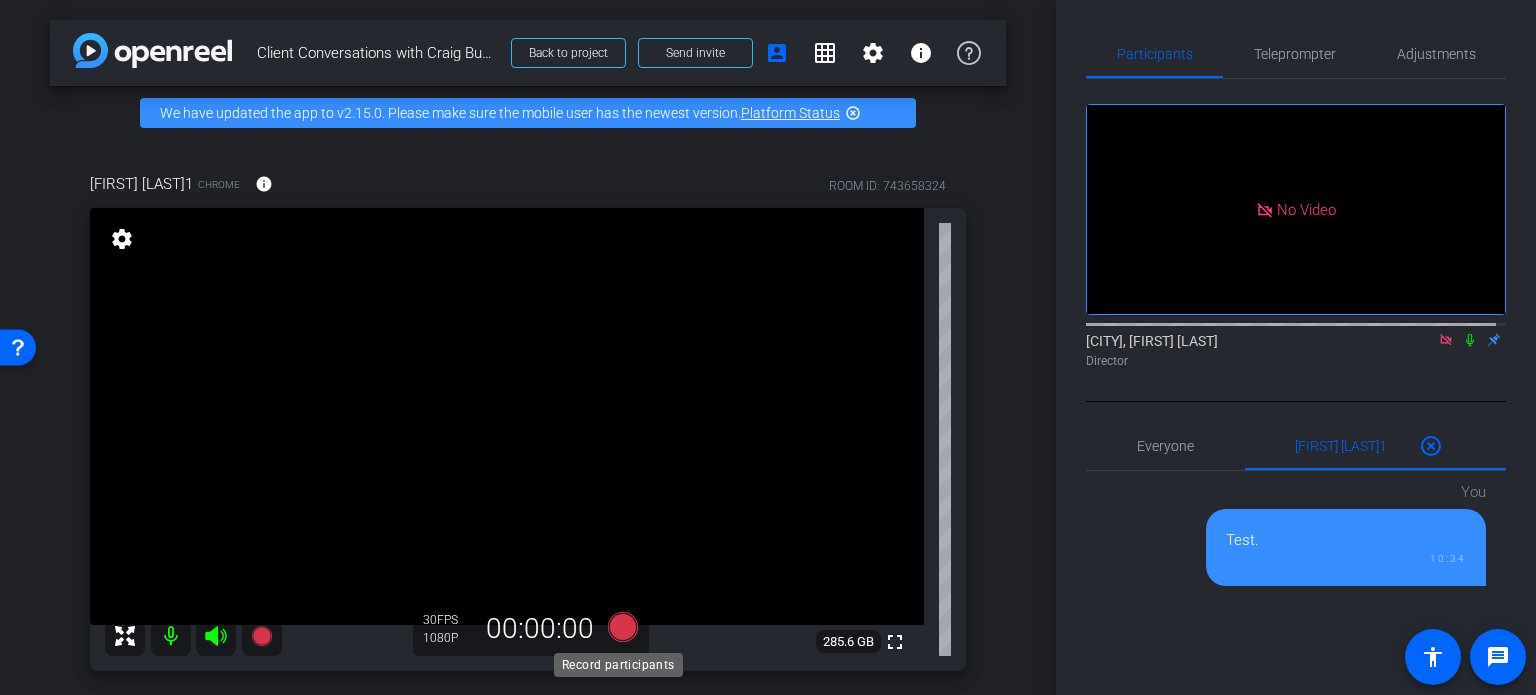 click 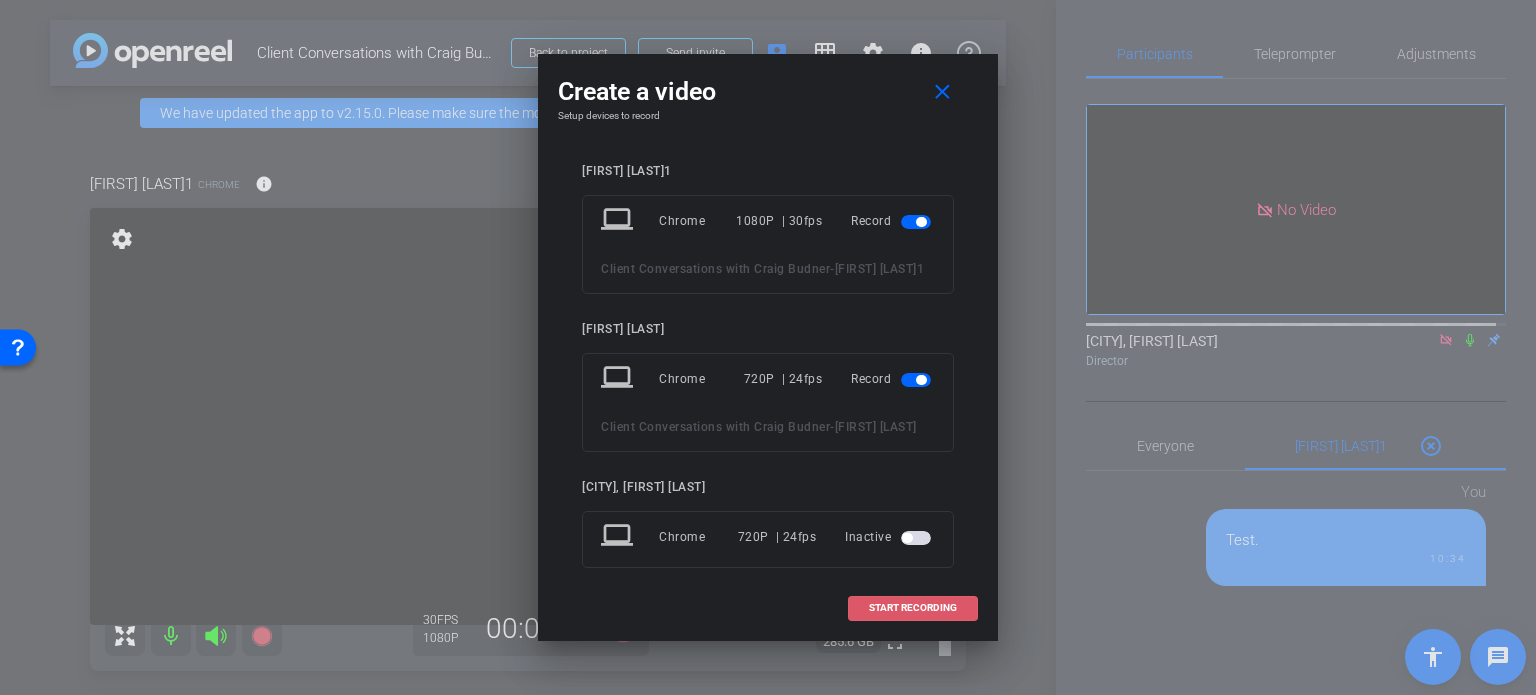 click on "START RECORDING" at bounding box center (913, 608) 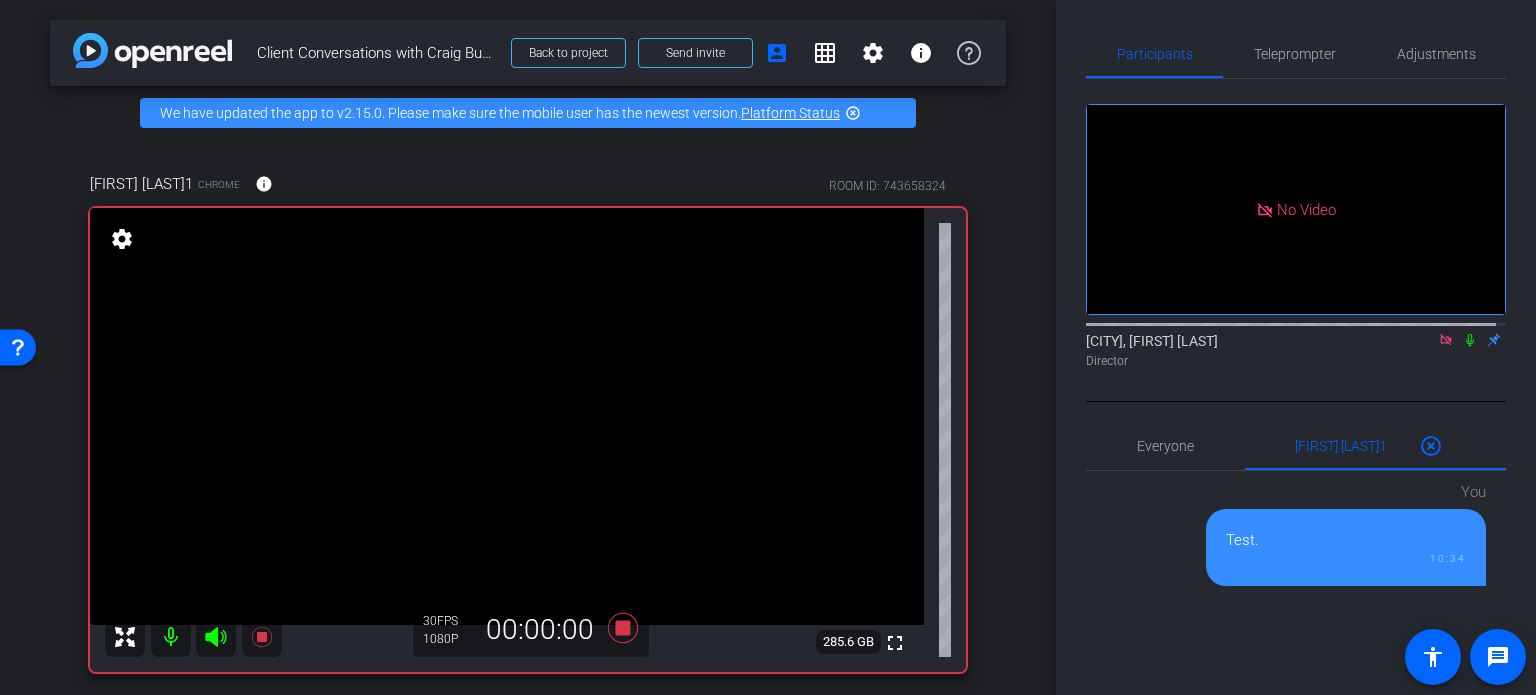 click on "arrow_back  Client Conversations with [FIRST] [LAST]   Back to project   Send invite  account_box grid_on settings info
We have updated the app to v2.15.0. Please make sure the mobile user has the newest version.  Platform Status highlight_off  [FIRST] [LAST]1 Chrome info ROOM ID: 743658324 fullscreen settings  285.6 GB
30 FPS  1080P   00:00:00
24 FPS 720P  00:00:01  fullscreen
[FIRST] [LAST] Subject   -  Chrome
settings  Session Clips   cloud_upload
Aug 6, 2025  Recording" at bounding box center (528, 347) 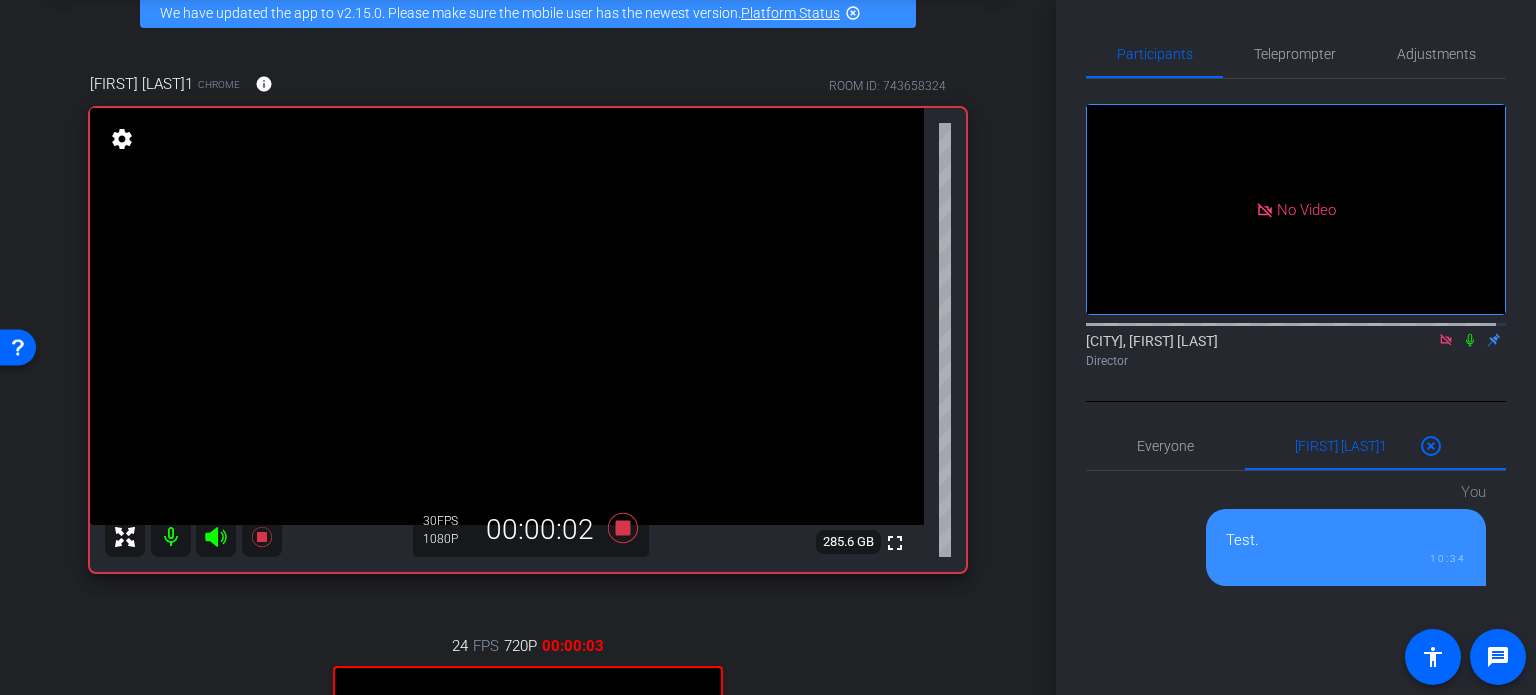 scroll, scrollTop: 0, scrollLeft: 0, axis: both 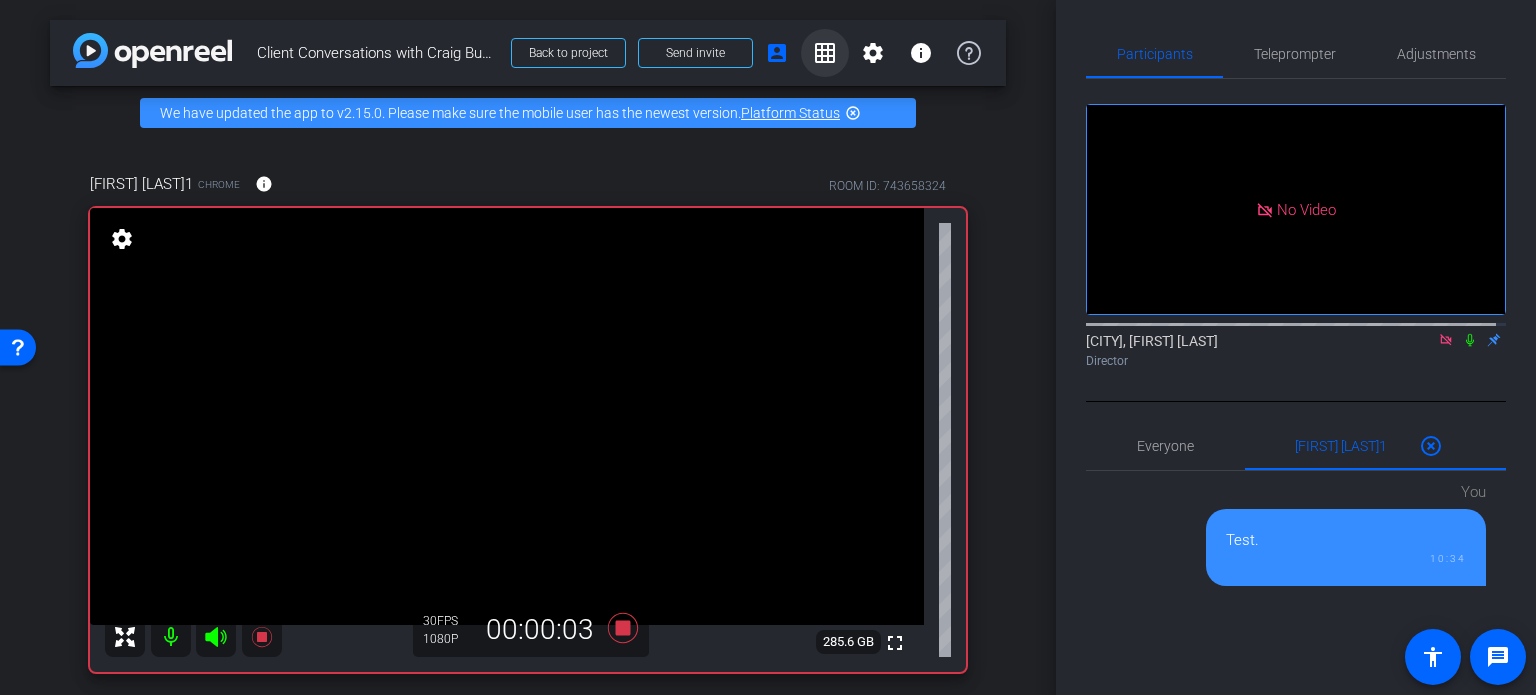 click on "grid_on" at bounding box center [825, 53] 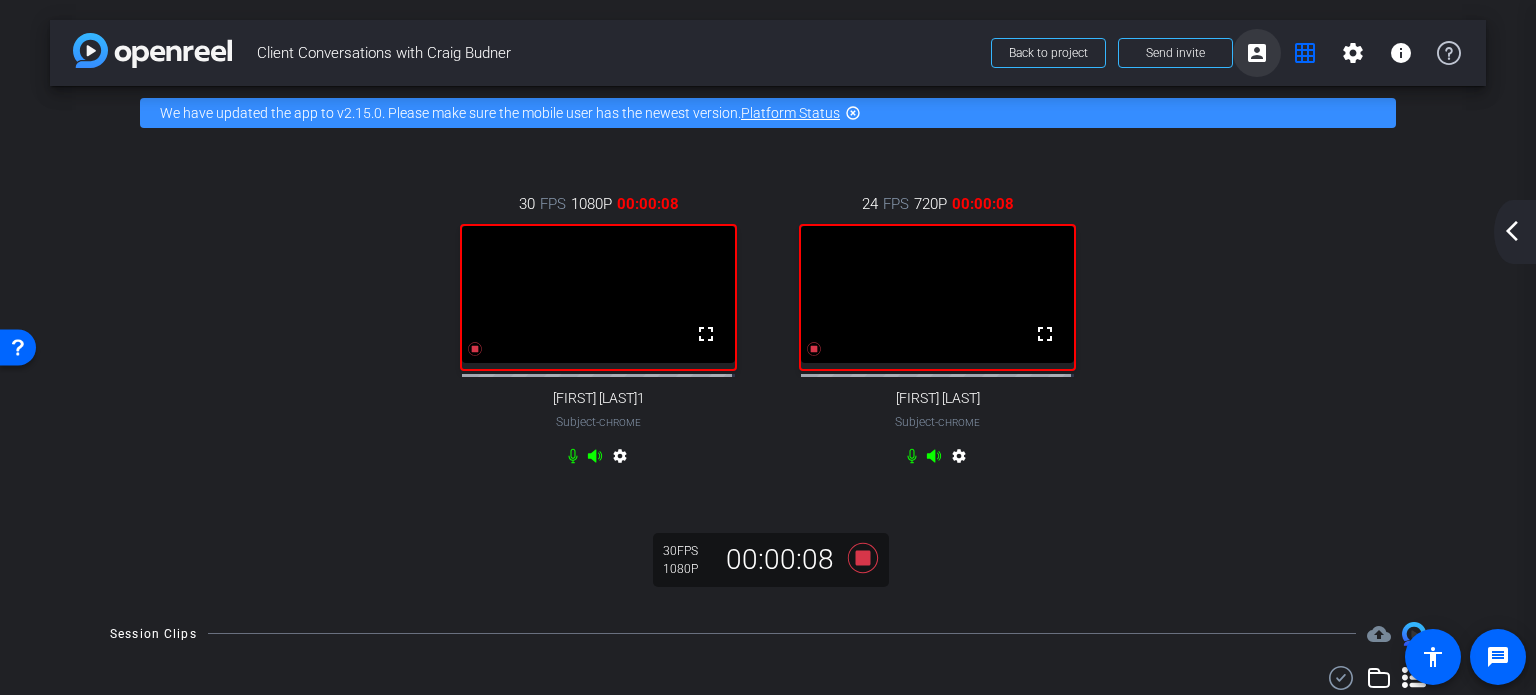 click at bounding box center (1257, 53) 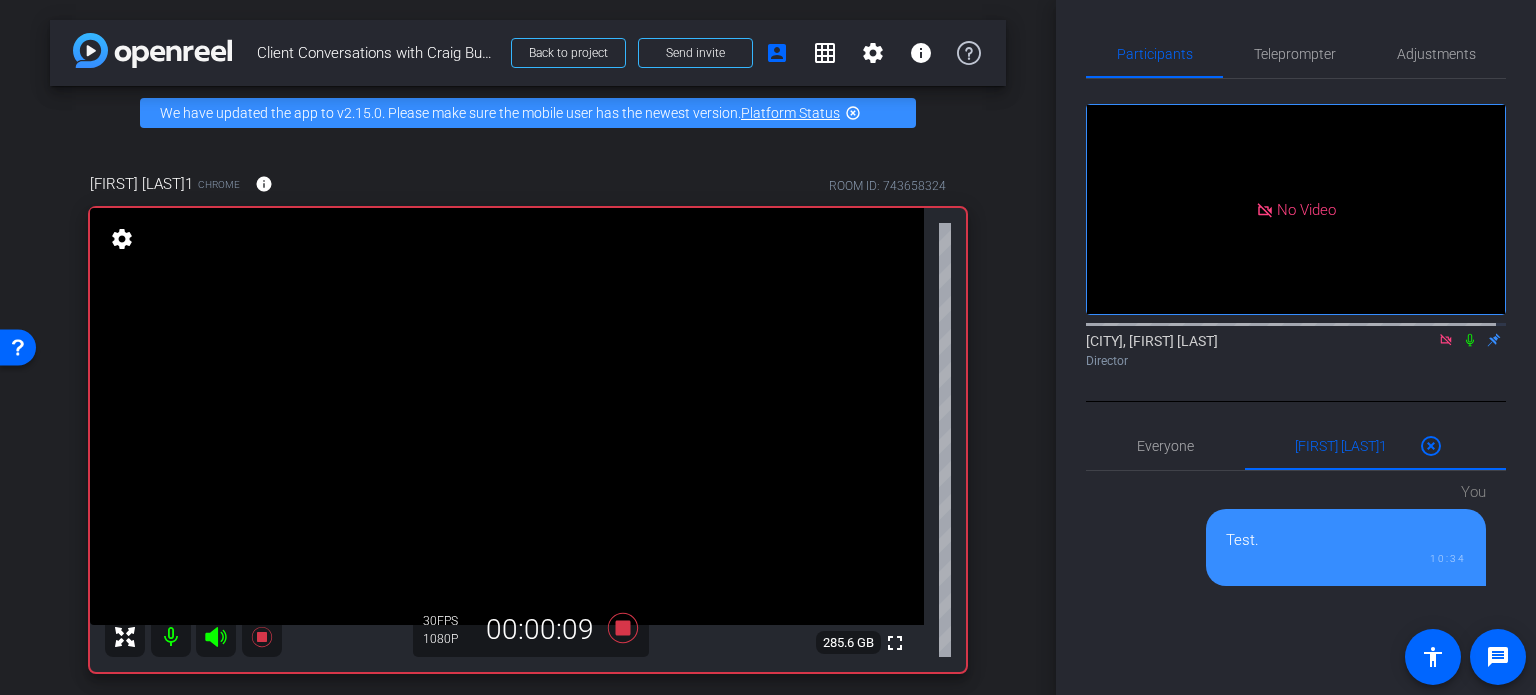 click 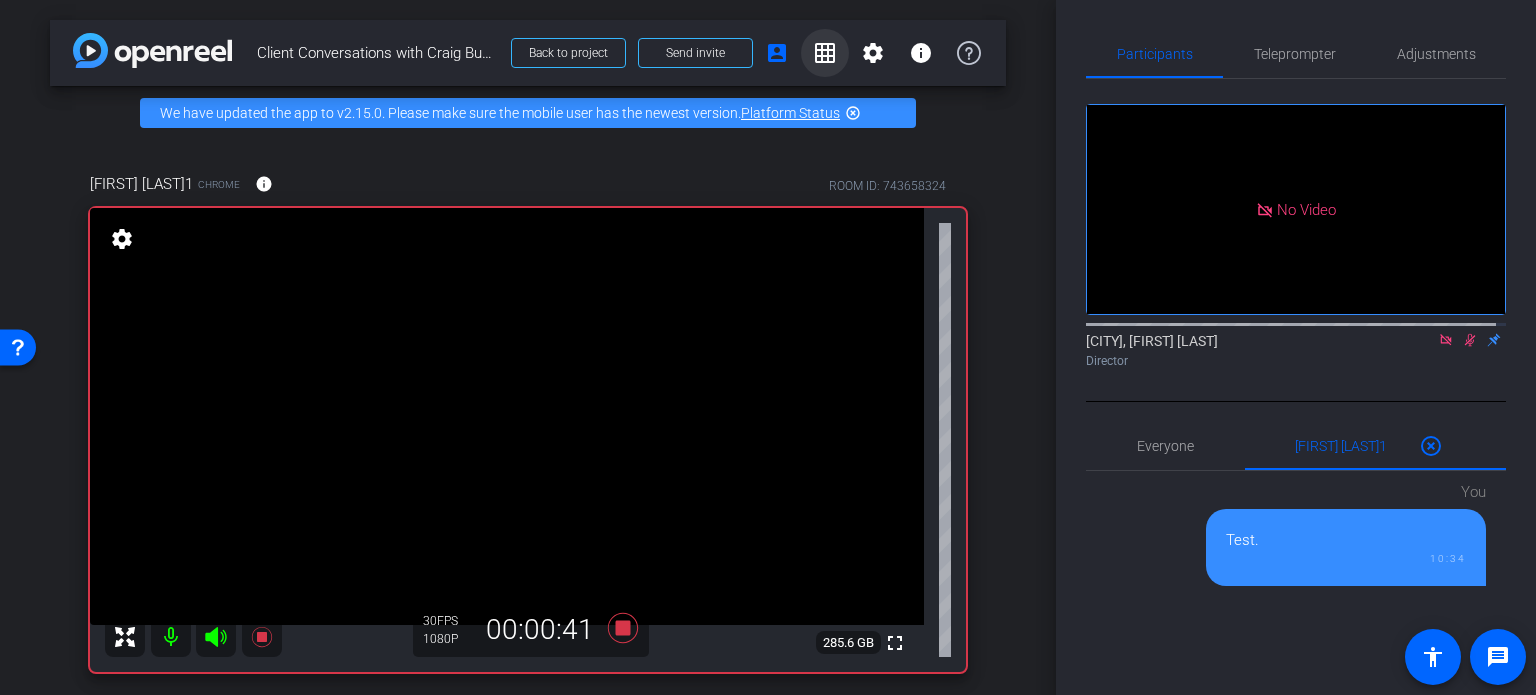 click on "grid_on" at bounding box center (825, 53) 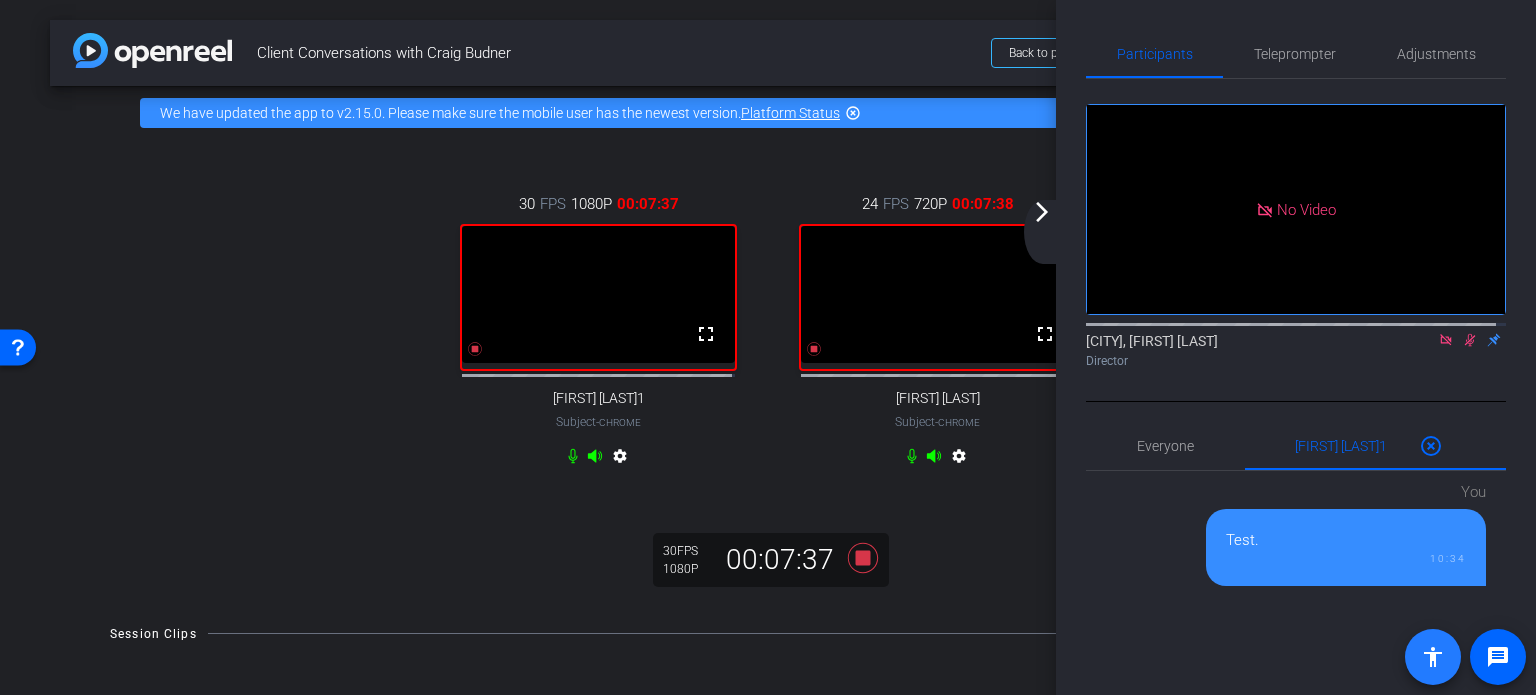 click 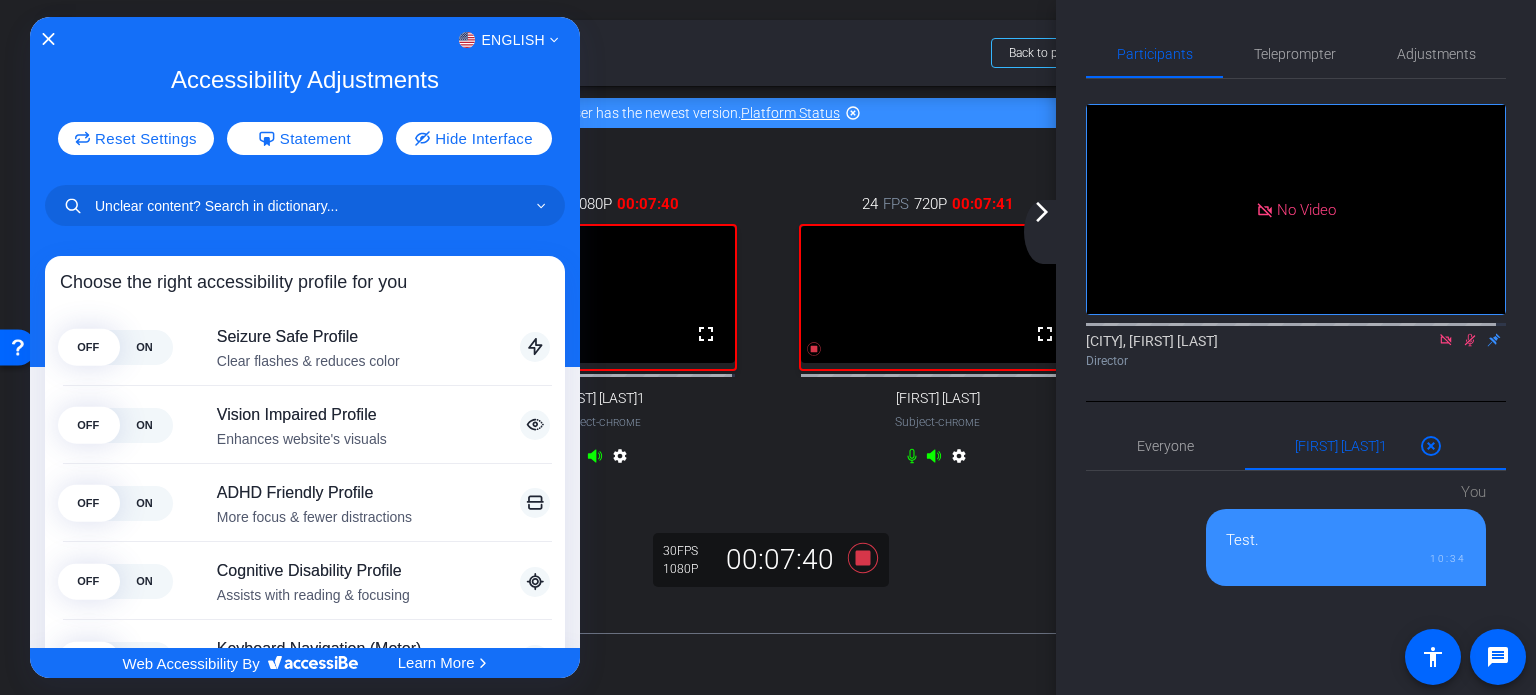 click on "English" 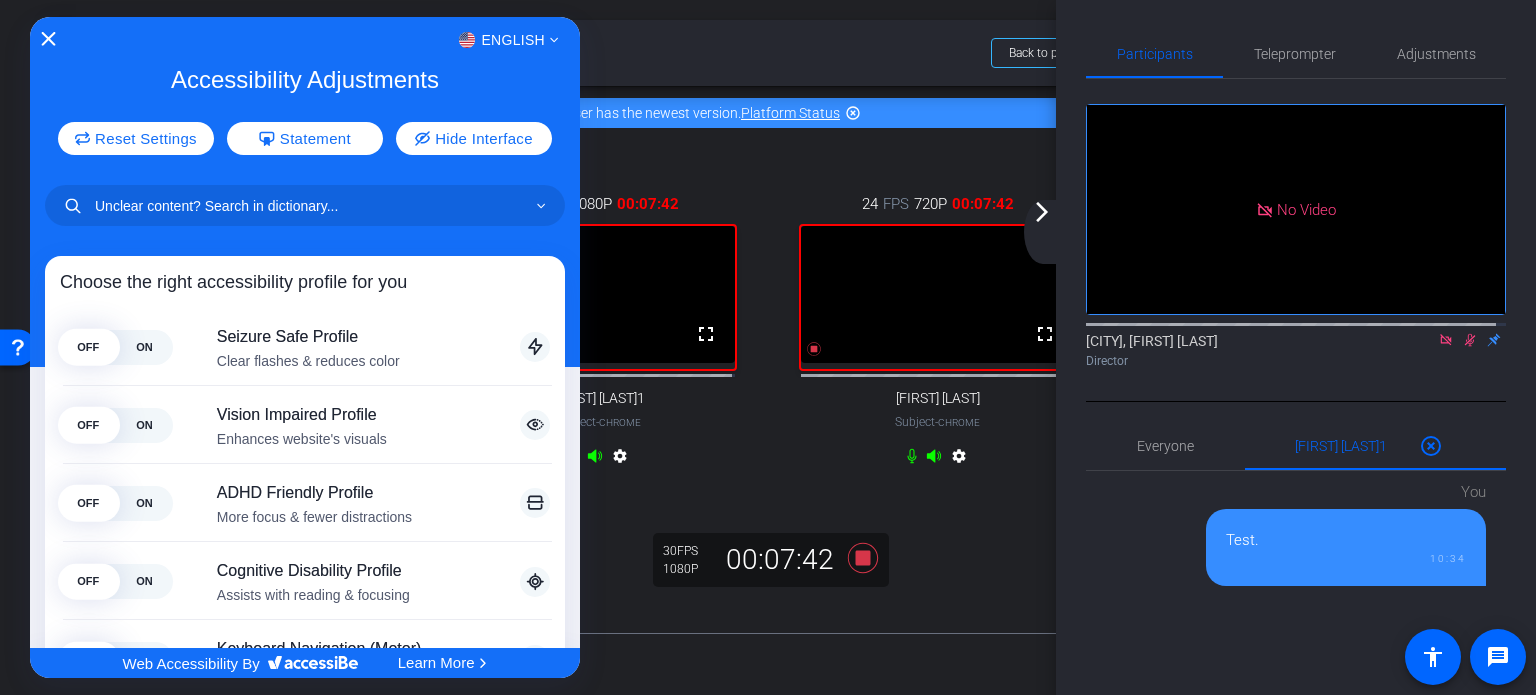 click 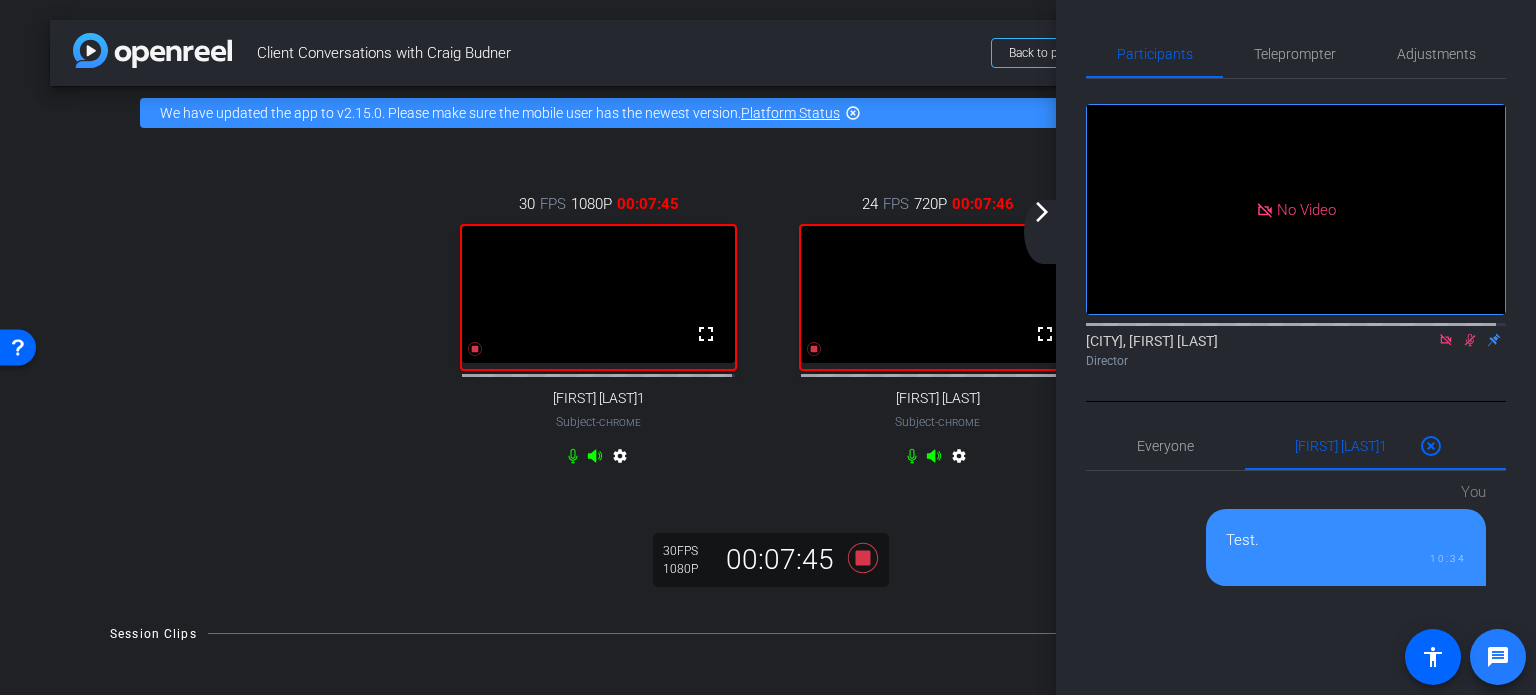click 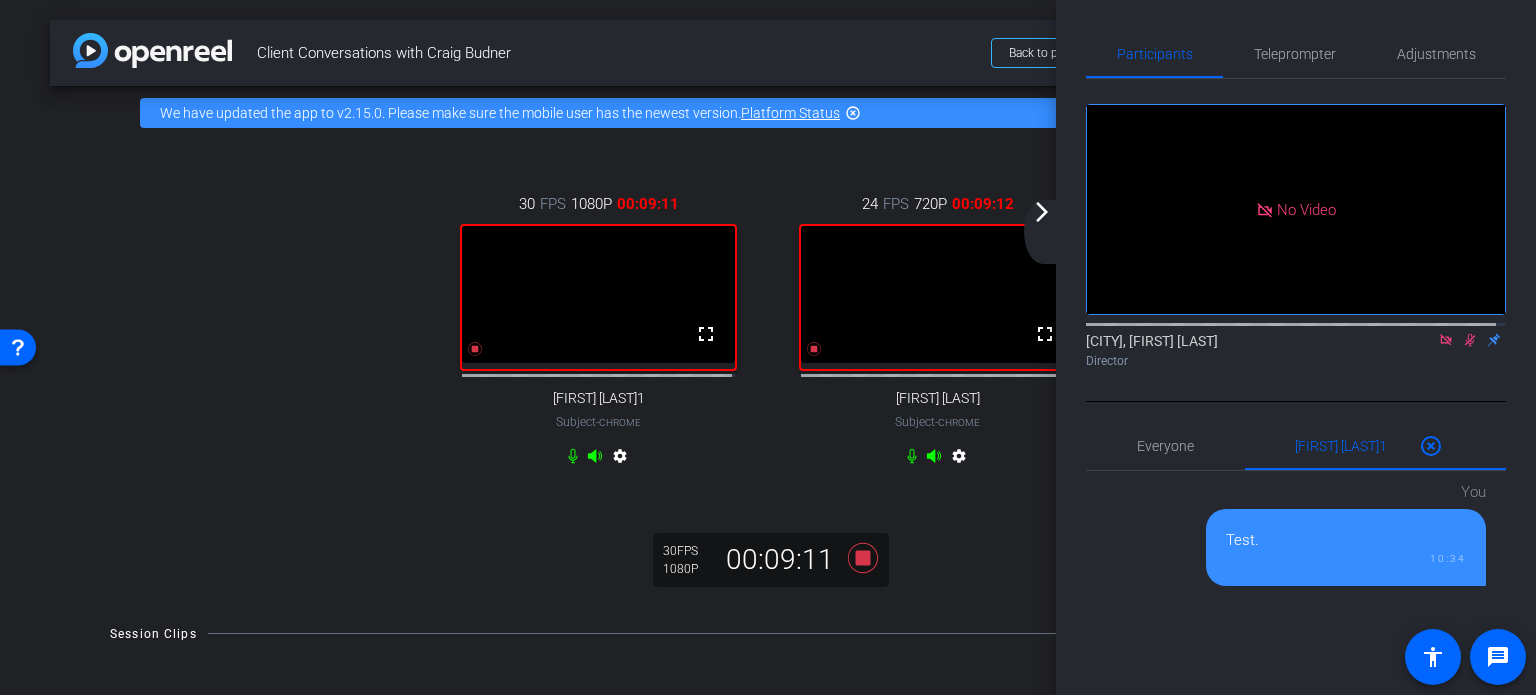 click on "24 FPS 720P  00:09:12  fullscreen
[FIRST] [LAST] Subject   -  Chrome
settings" at bounding box center (937, 332) 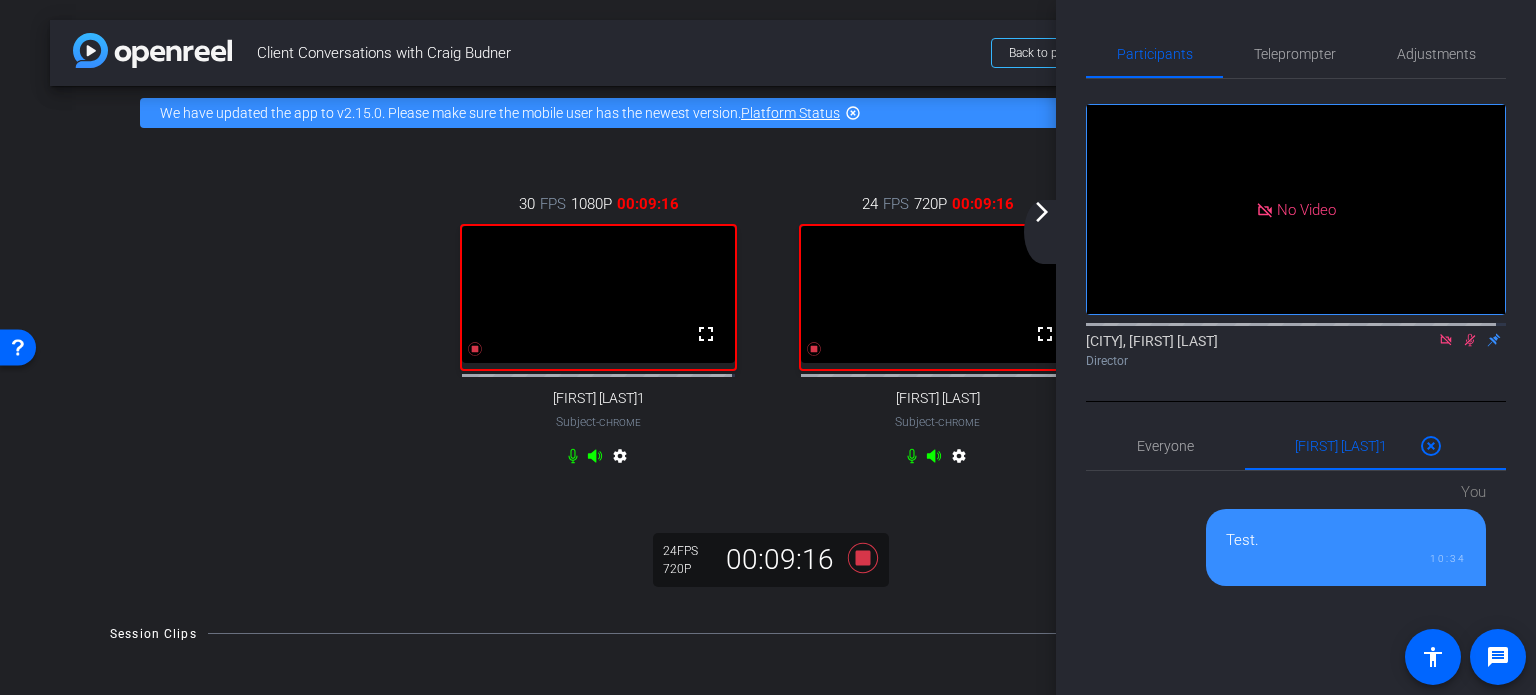click on "arrow_forward_ios" 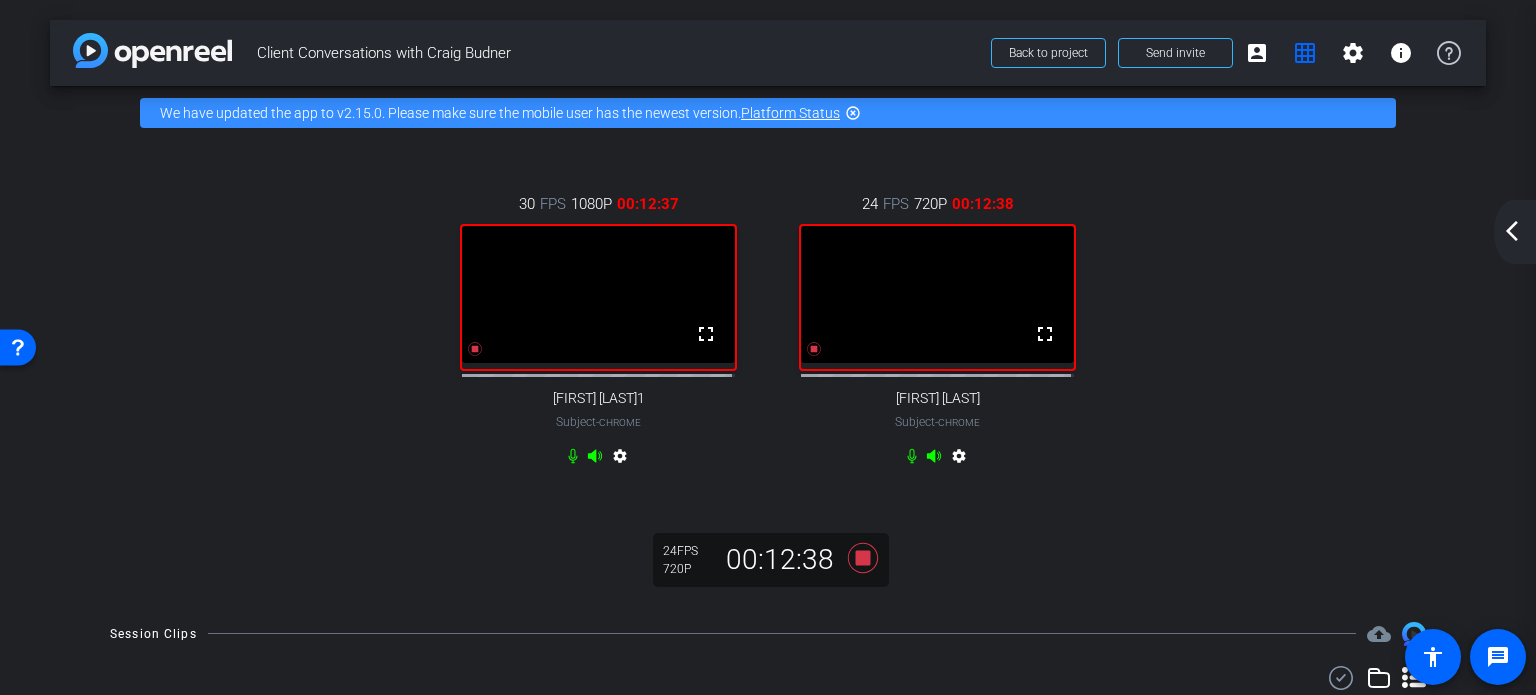 click on "30 FPS 1080P  00:12:37  fullscreen
[FIRST] [LAST]1 Subject   -  Chrome
settings 24 FPS 720P  00:12:38  fullscreen
[FIRST] [LAST] Subject   -  Chrome
settings" at bounding box center (768, 332) 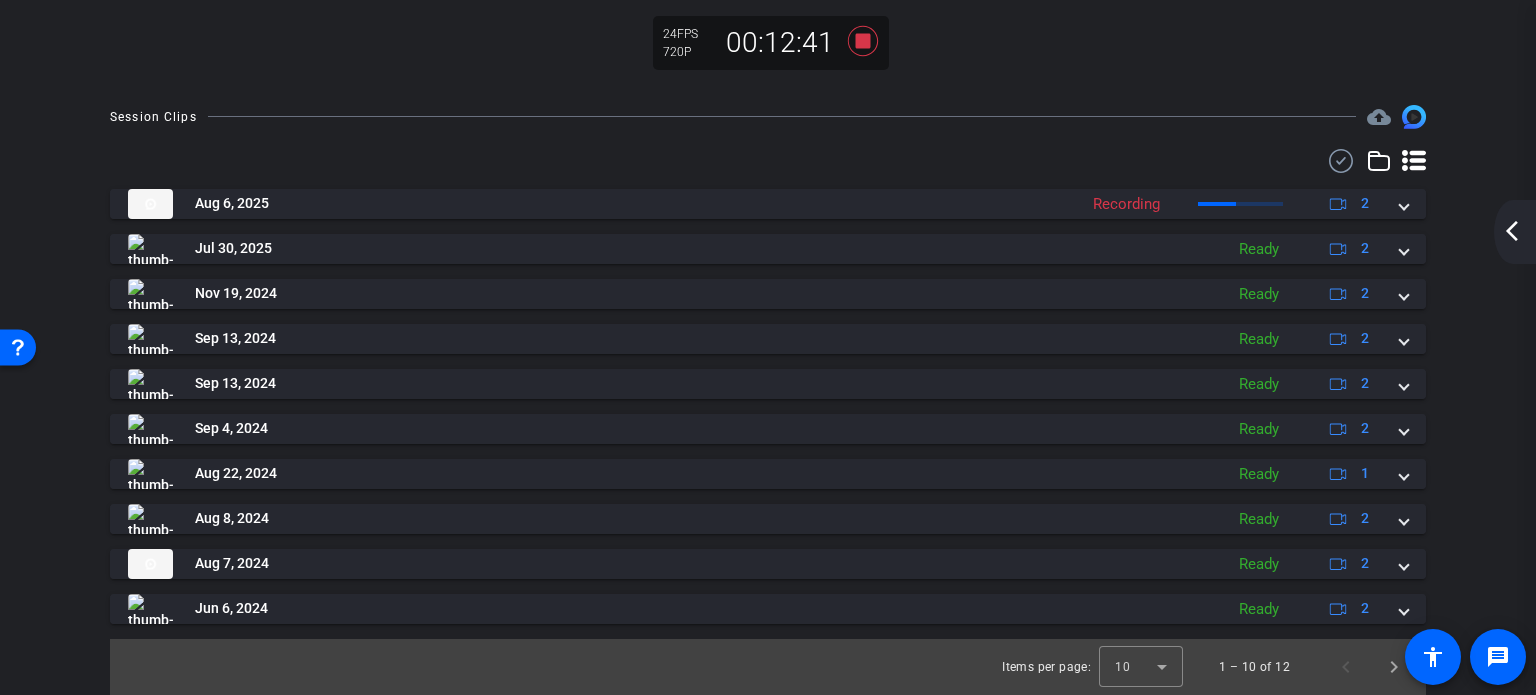 scroll, scrollTop: 0, scrollLeft: 0, axis: both 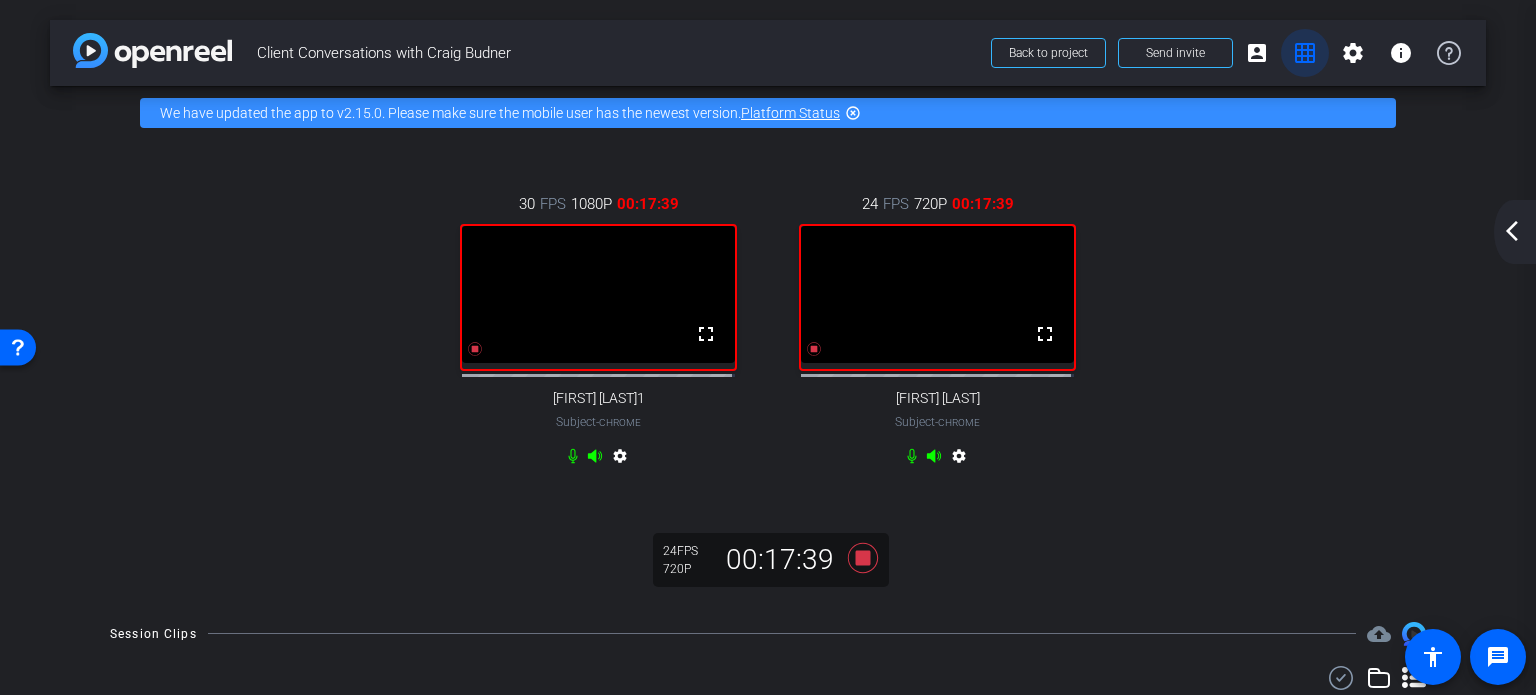 click on "grid_on" at bounding box center (1305, 53) 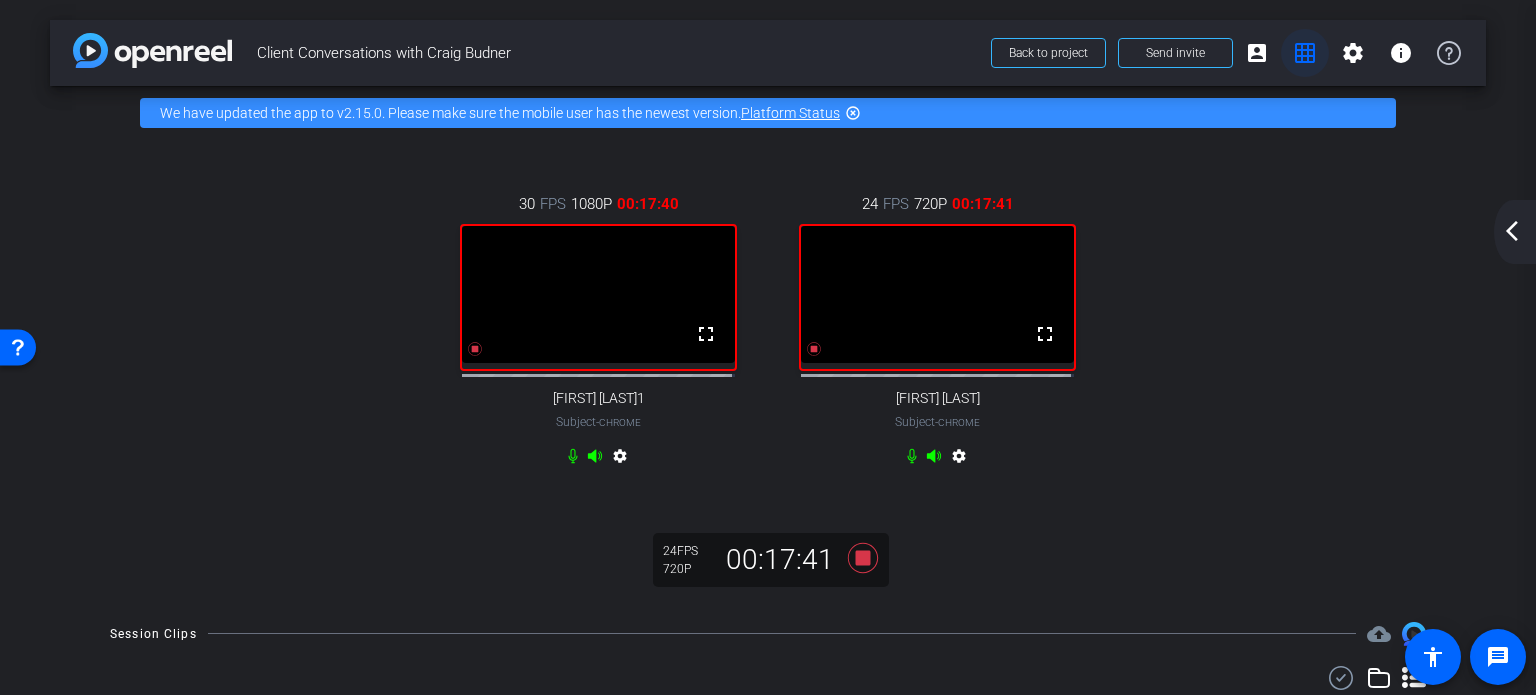 click on "grid_on" at bounding box center [1305, 53] 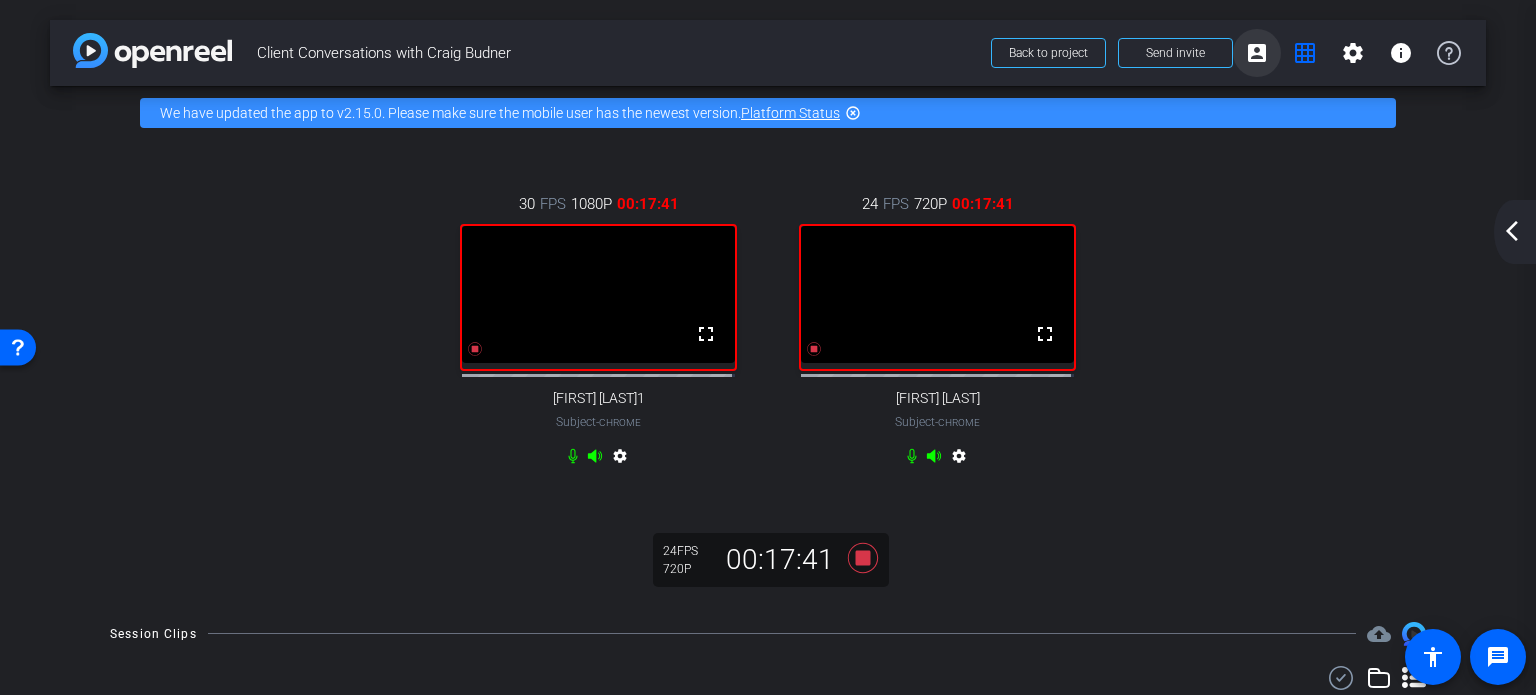 click on "account_box" at bounding box center (1257, 53) 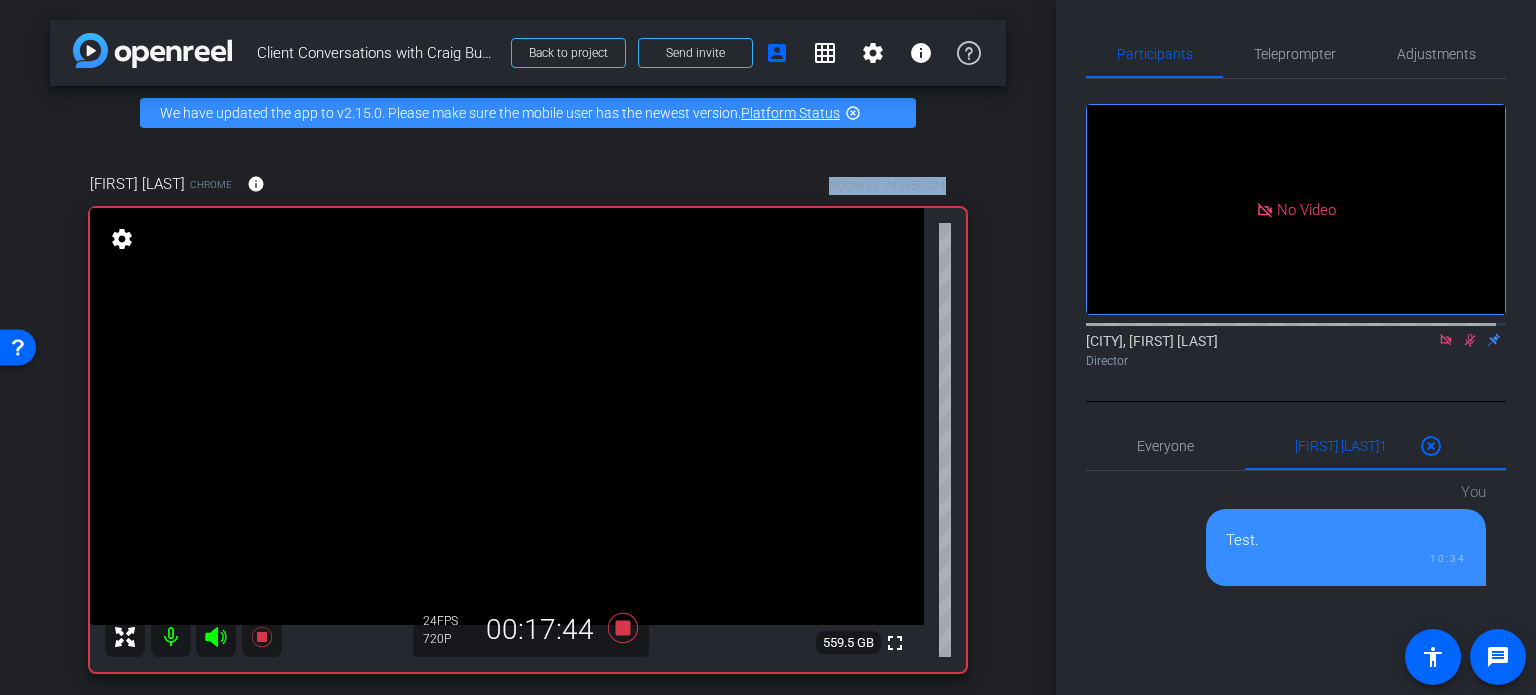 drag, startPoint x: 822, startPoint y: 182, endPoint x: 992, endPoint y: 183, distance: 170.00294 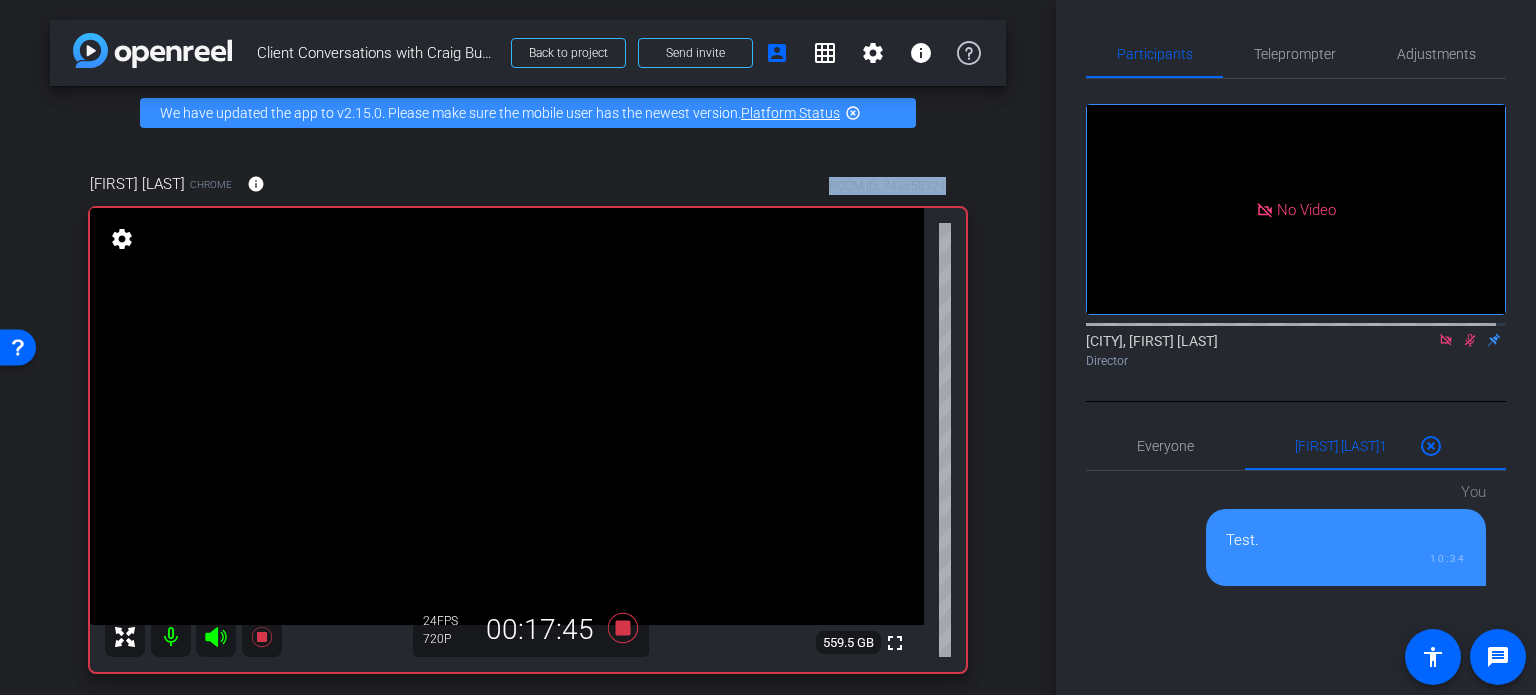 copy on "ROOM ID: 743658324" 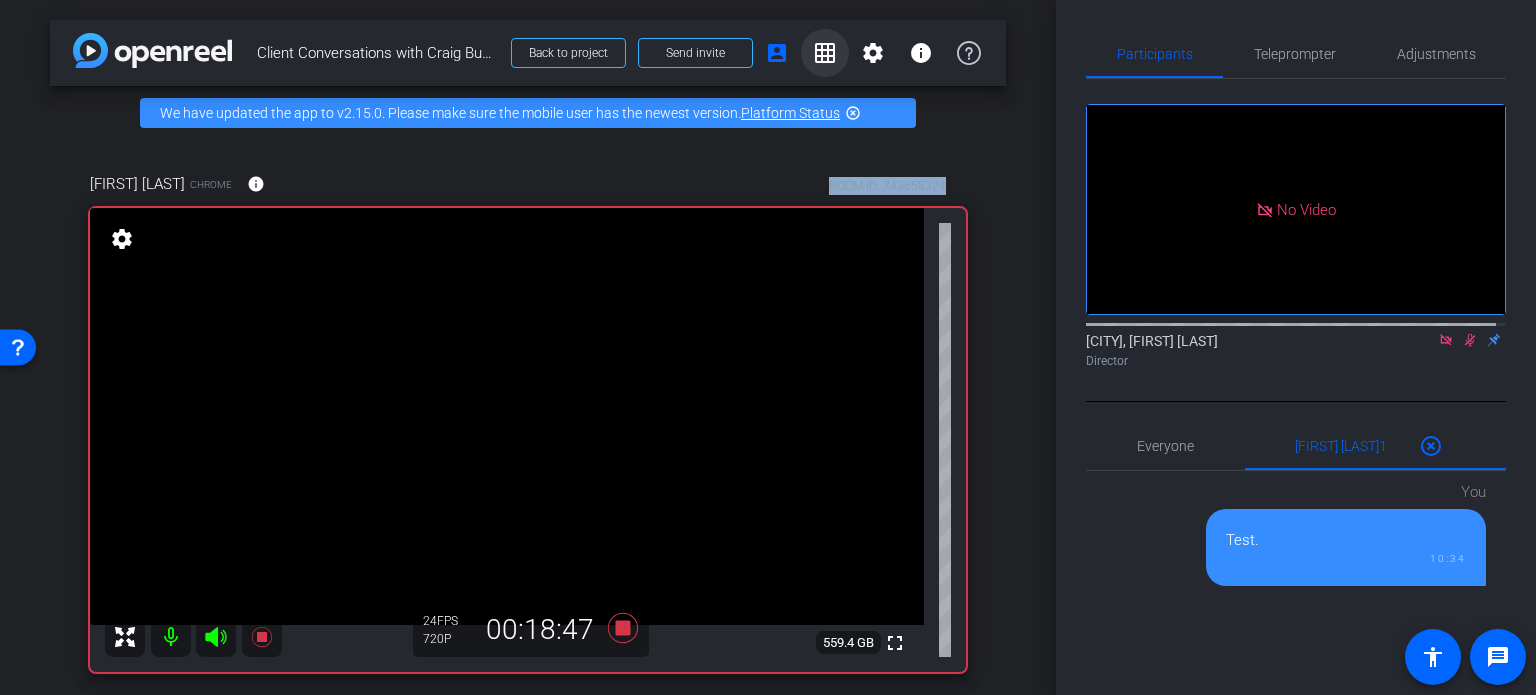 click on "grid_on" at bounding box center (825, 53) 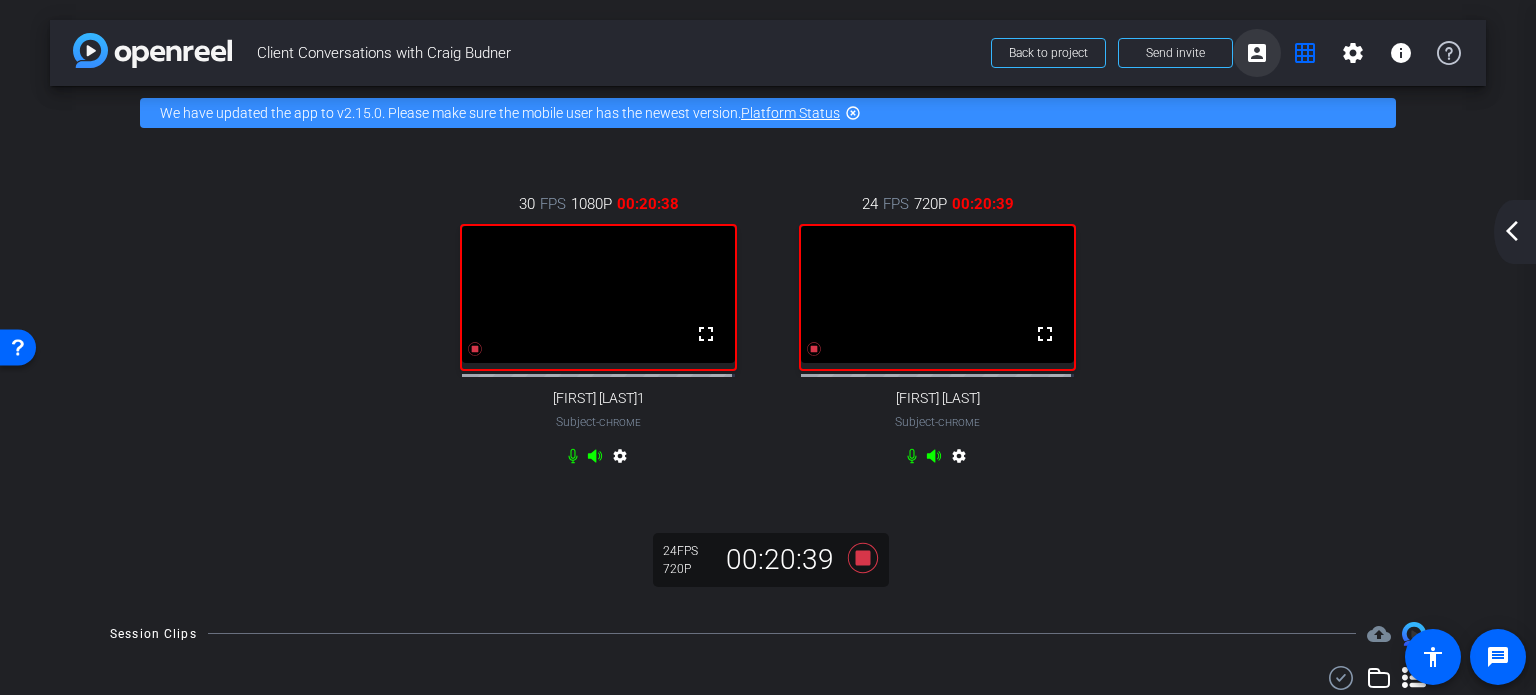 click at bounding box center [1257, 53] 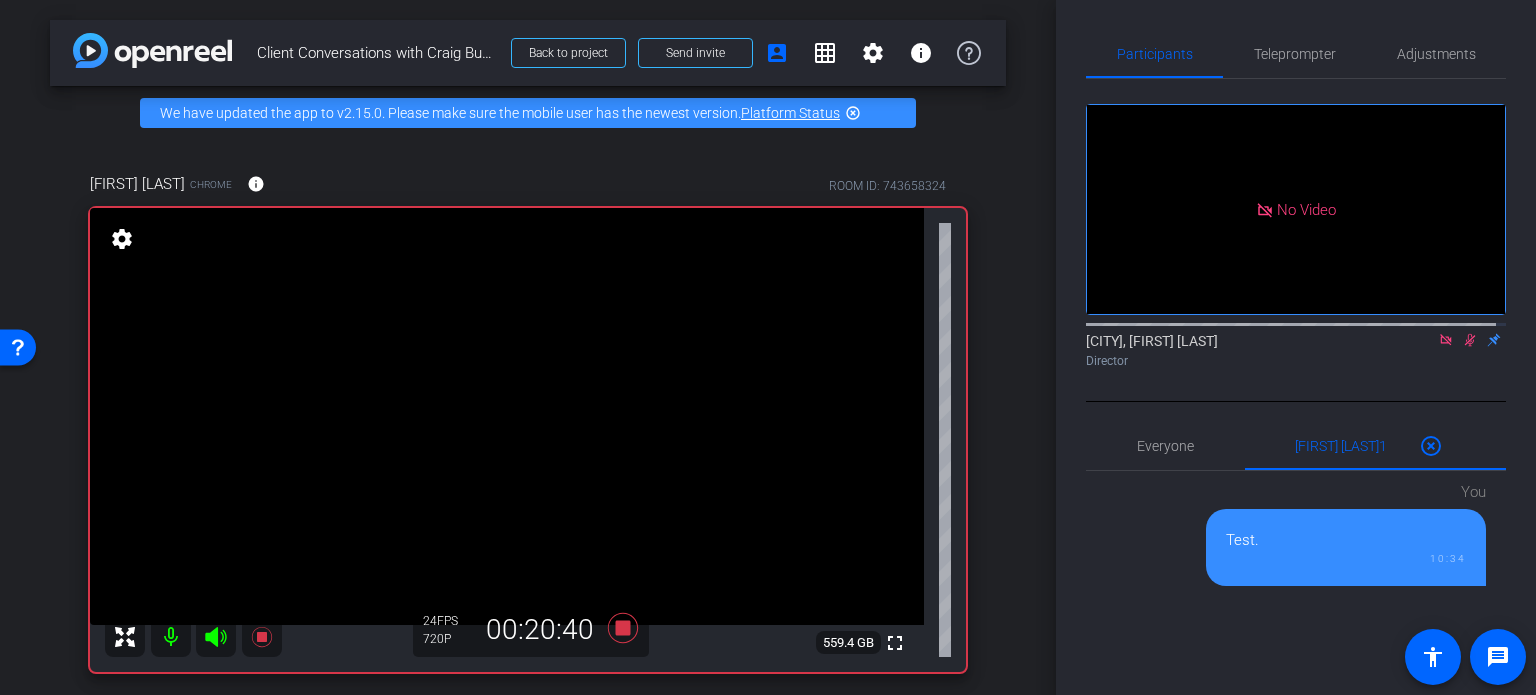type 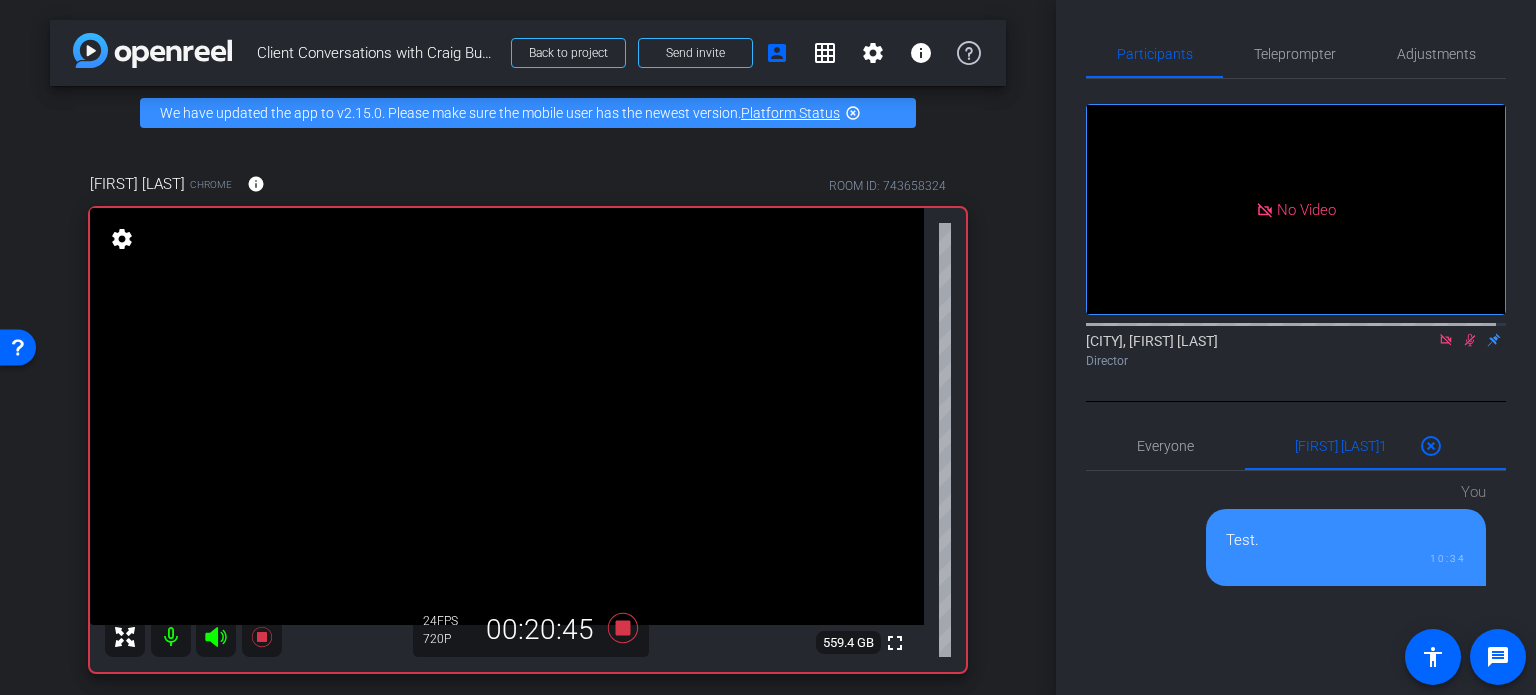 click 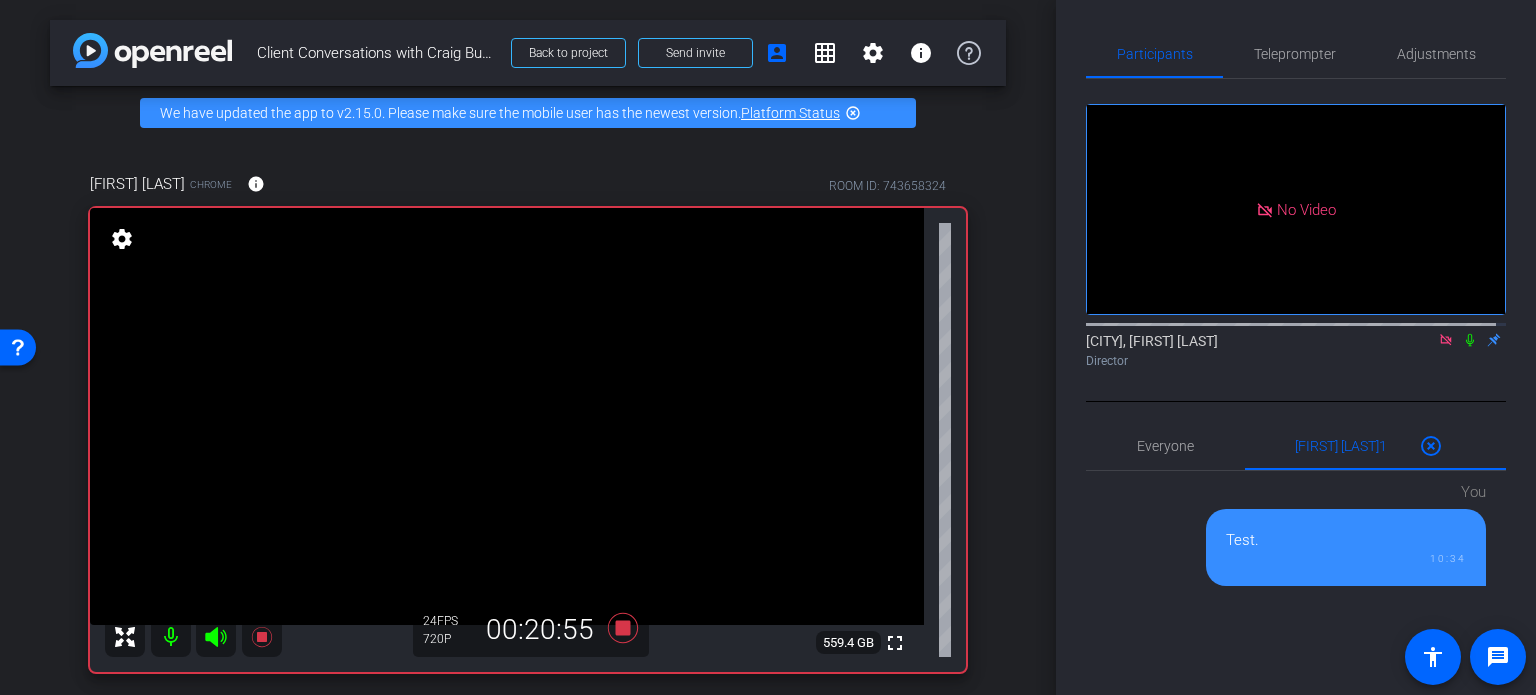 click 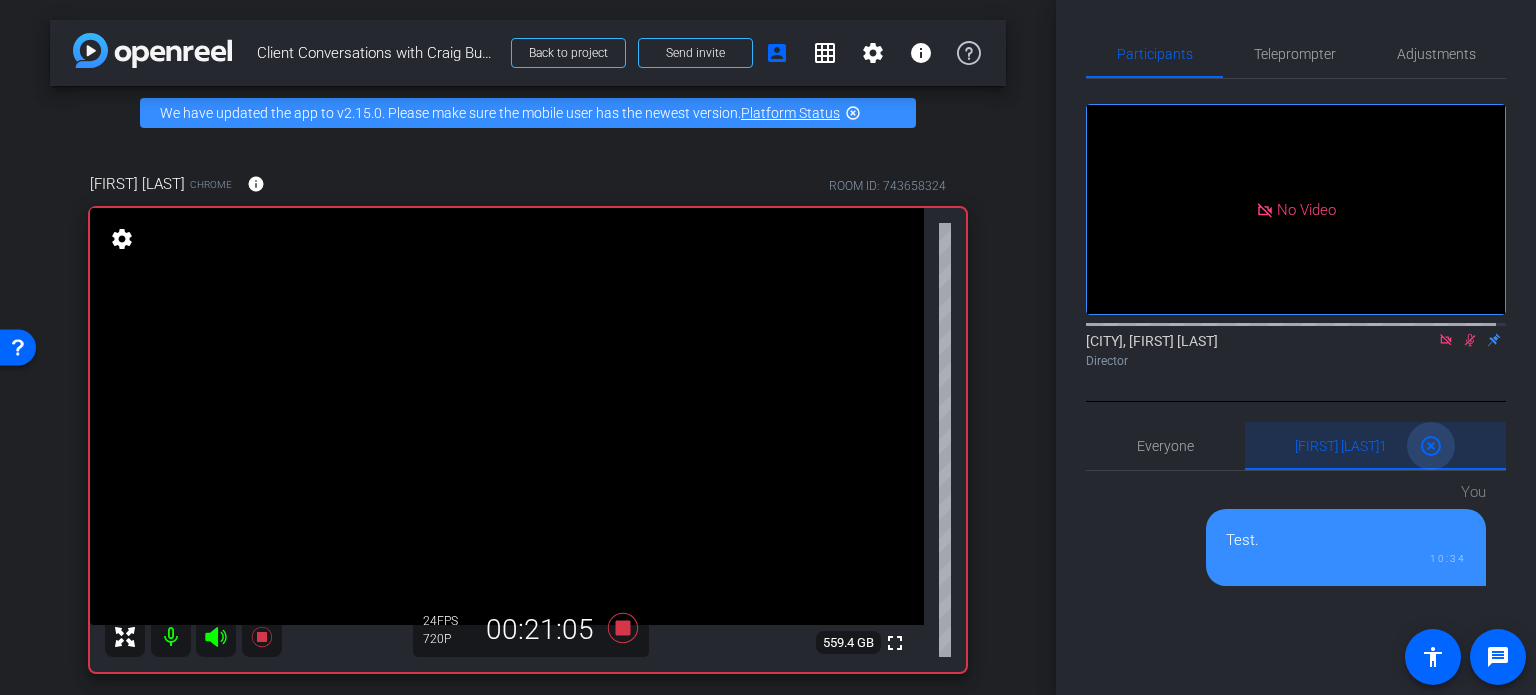 click on "highlight_off" at bounding box center [1431, 446] 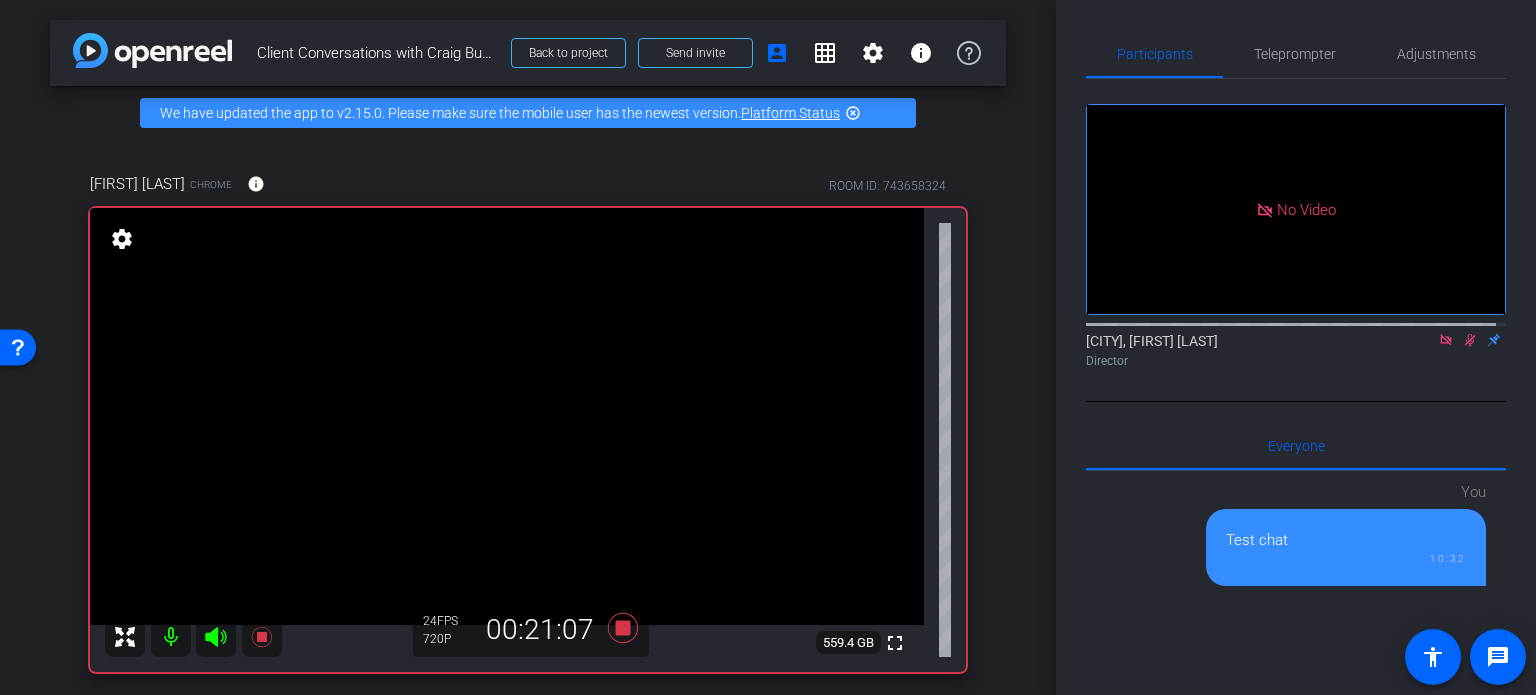 click on "No Video  [CITY], [FIRST] [LAST]
Director" 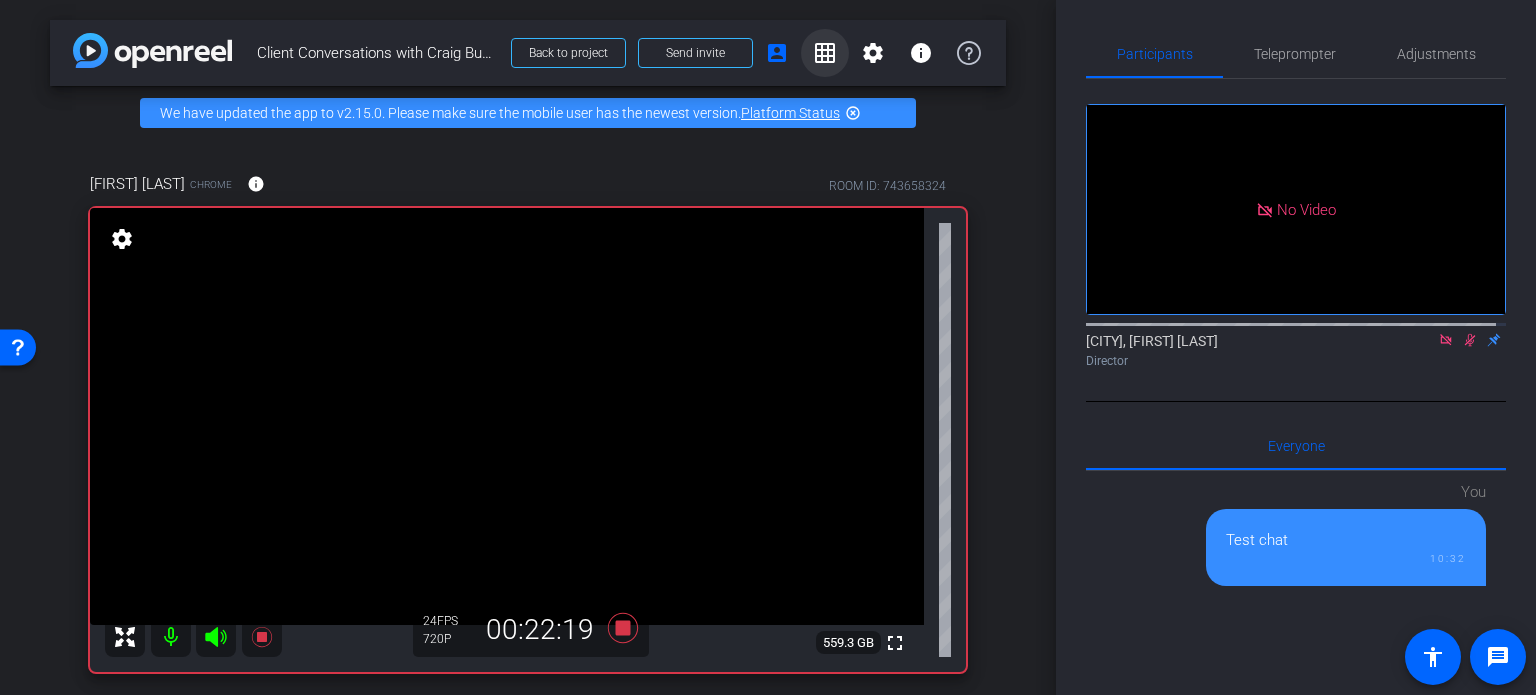 click on "grid_on" at bounding box center [825, 53] 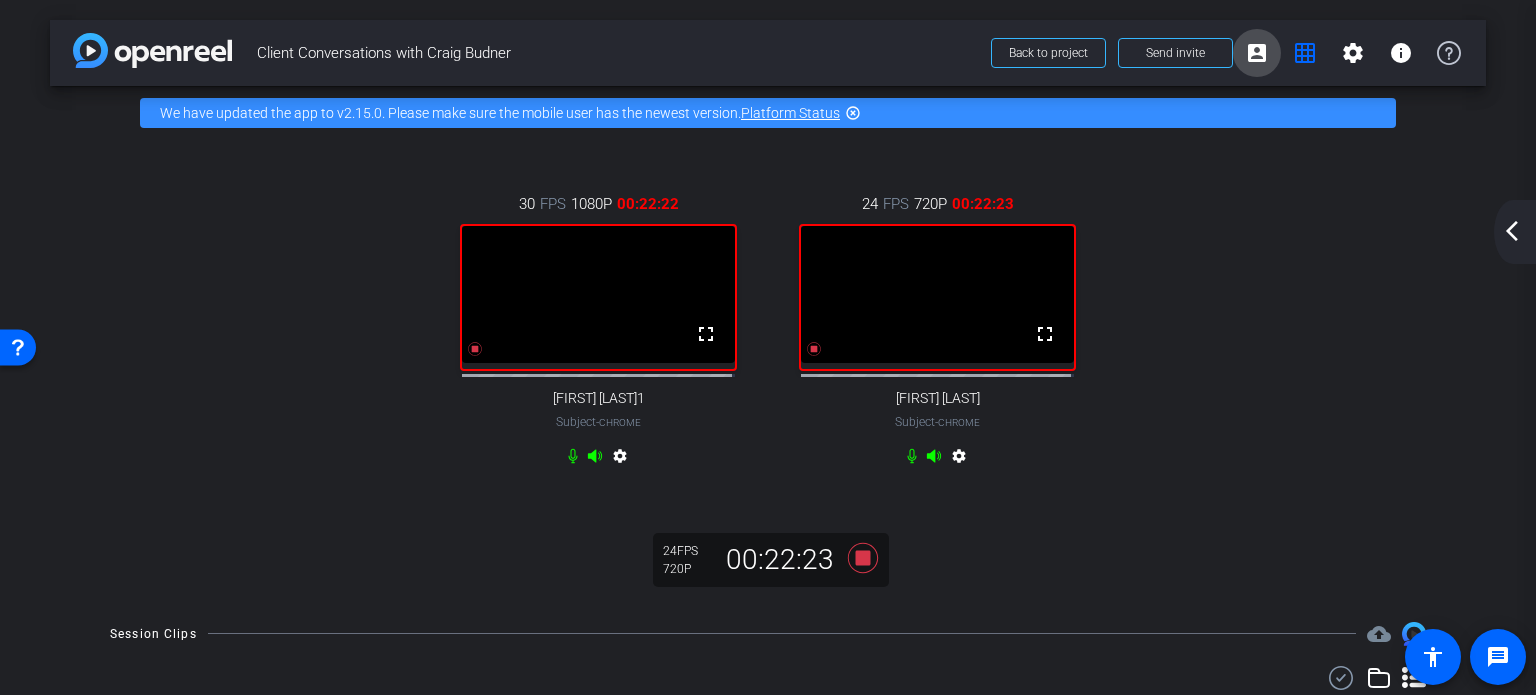 click on "account_box" at bounding box center (1257, 53) 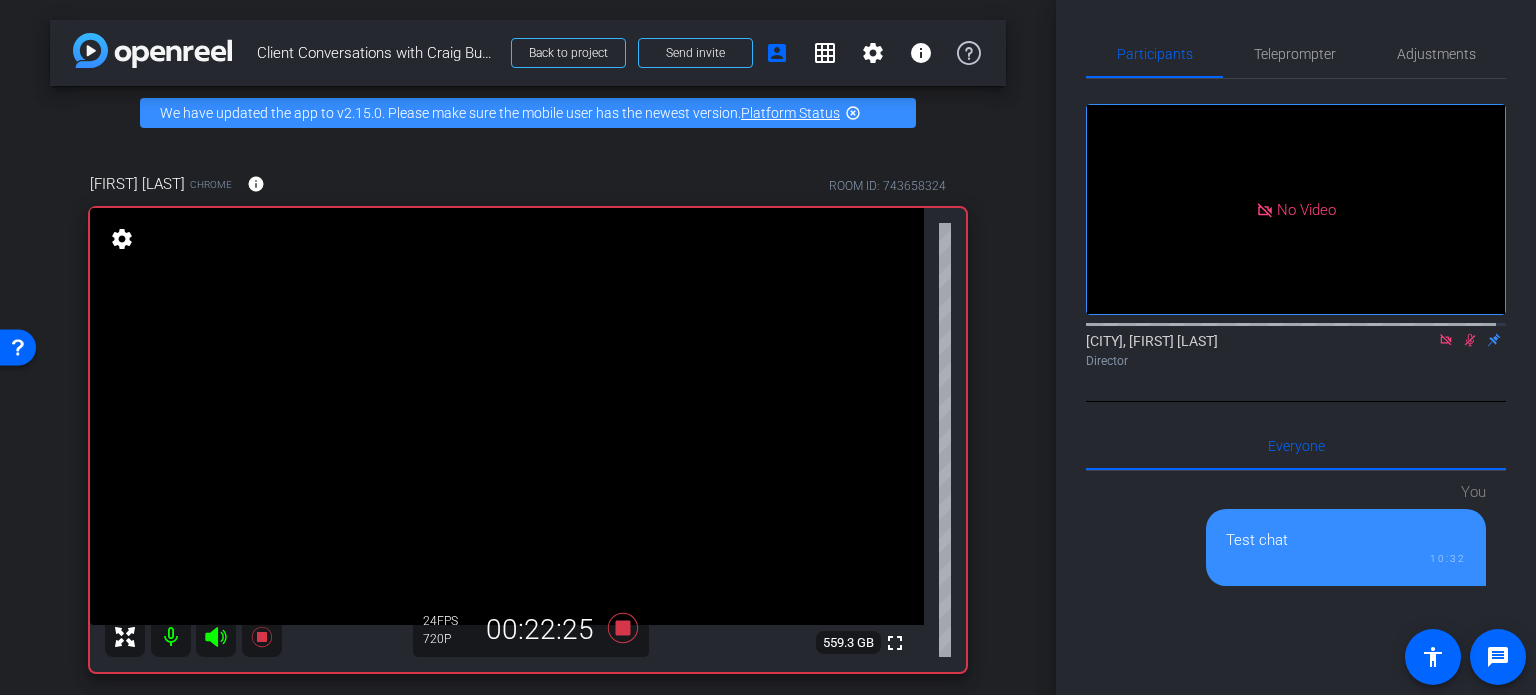 click 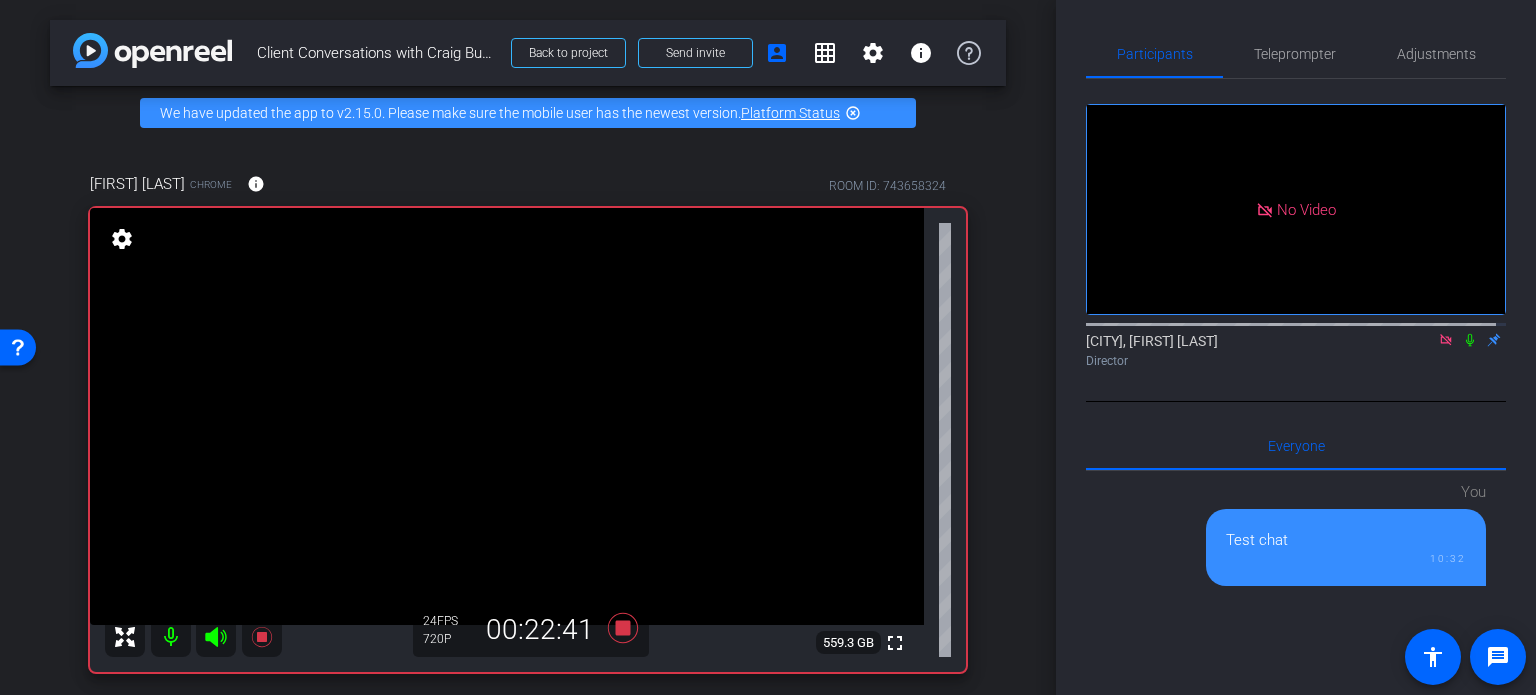 click 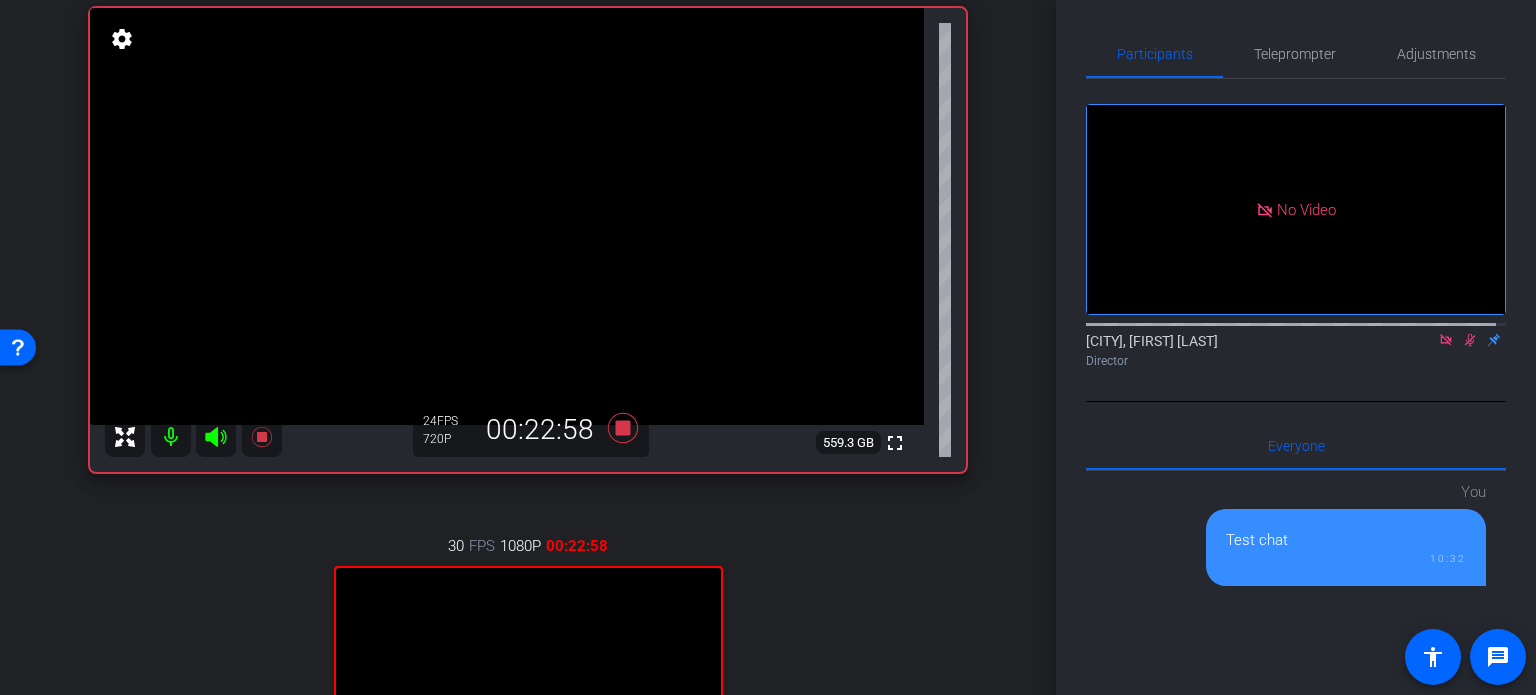 scroll, scrollTop: 100, scrollLeft: 0, axis: vertical 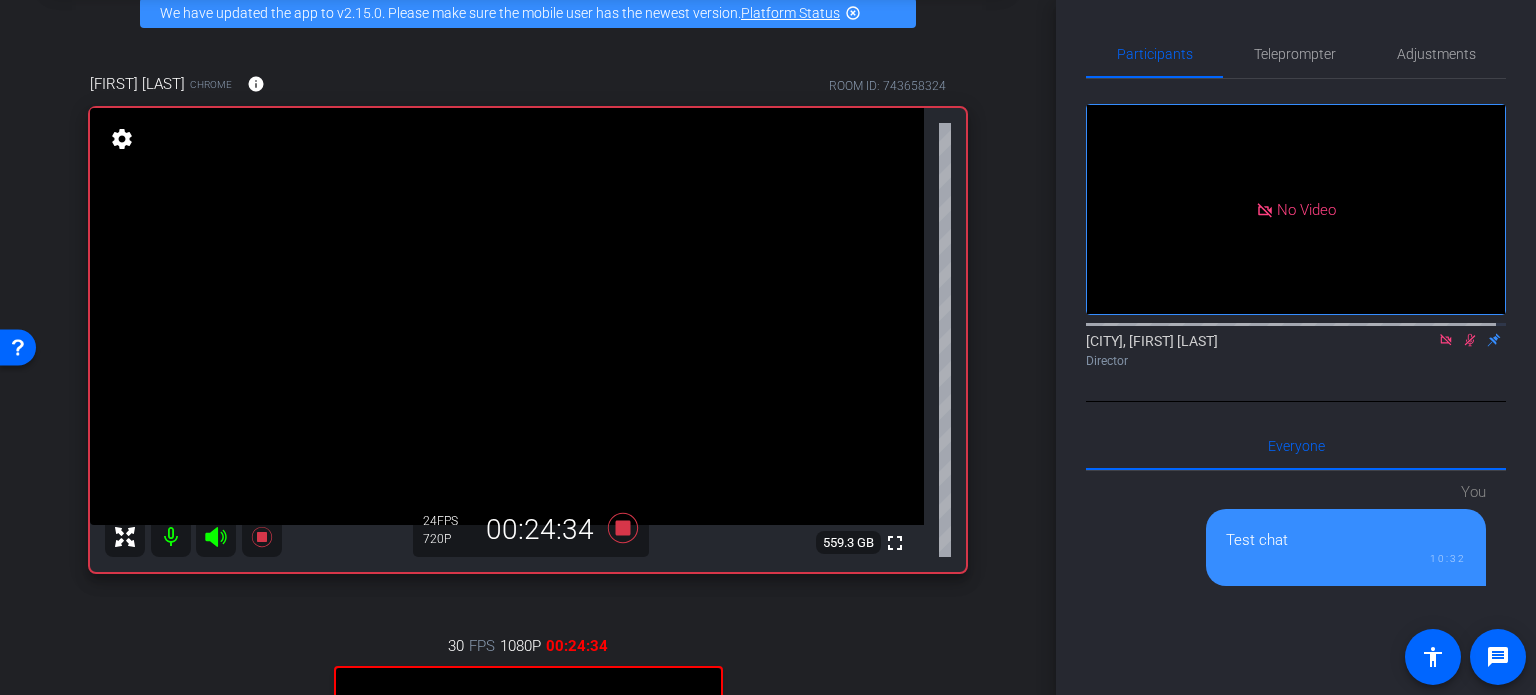 click 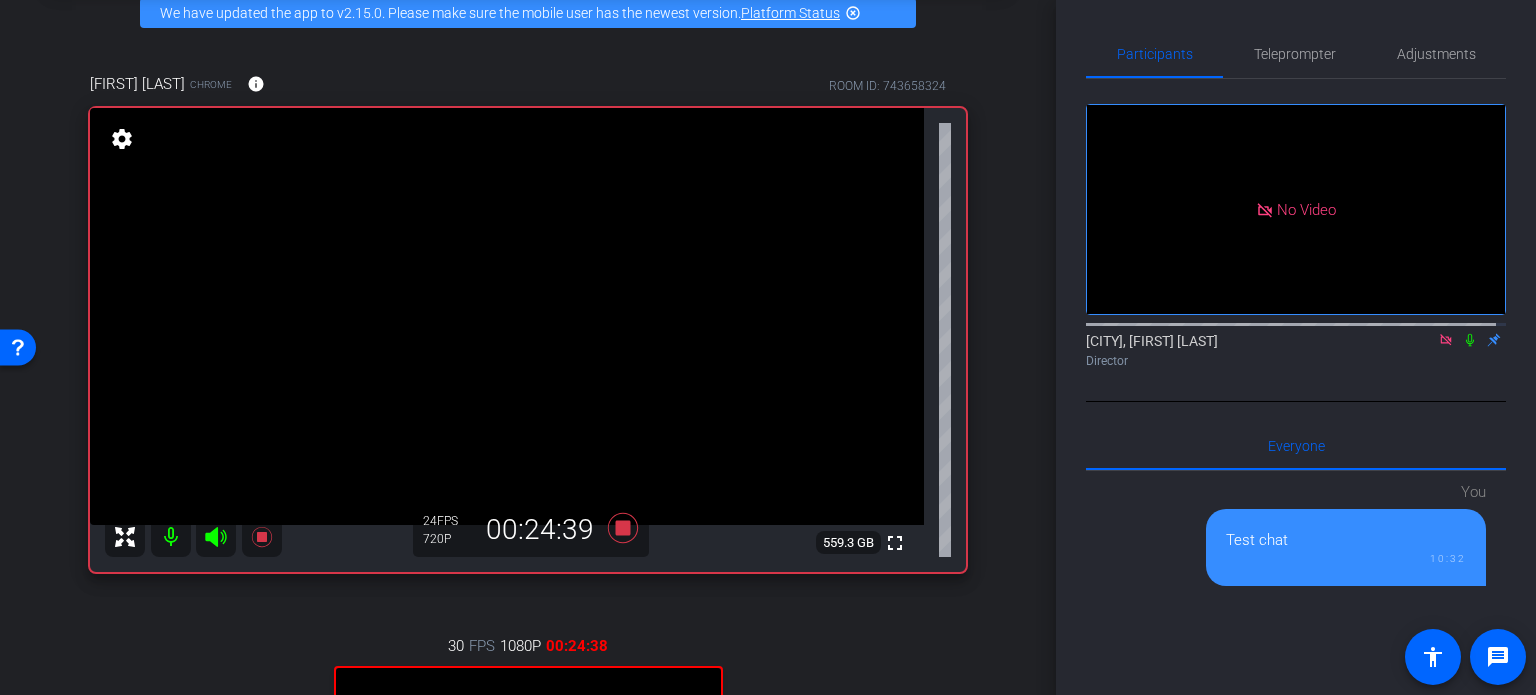 click 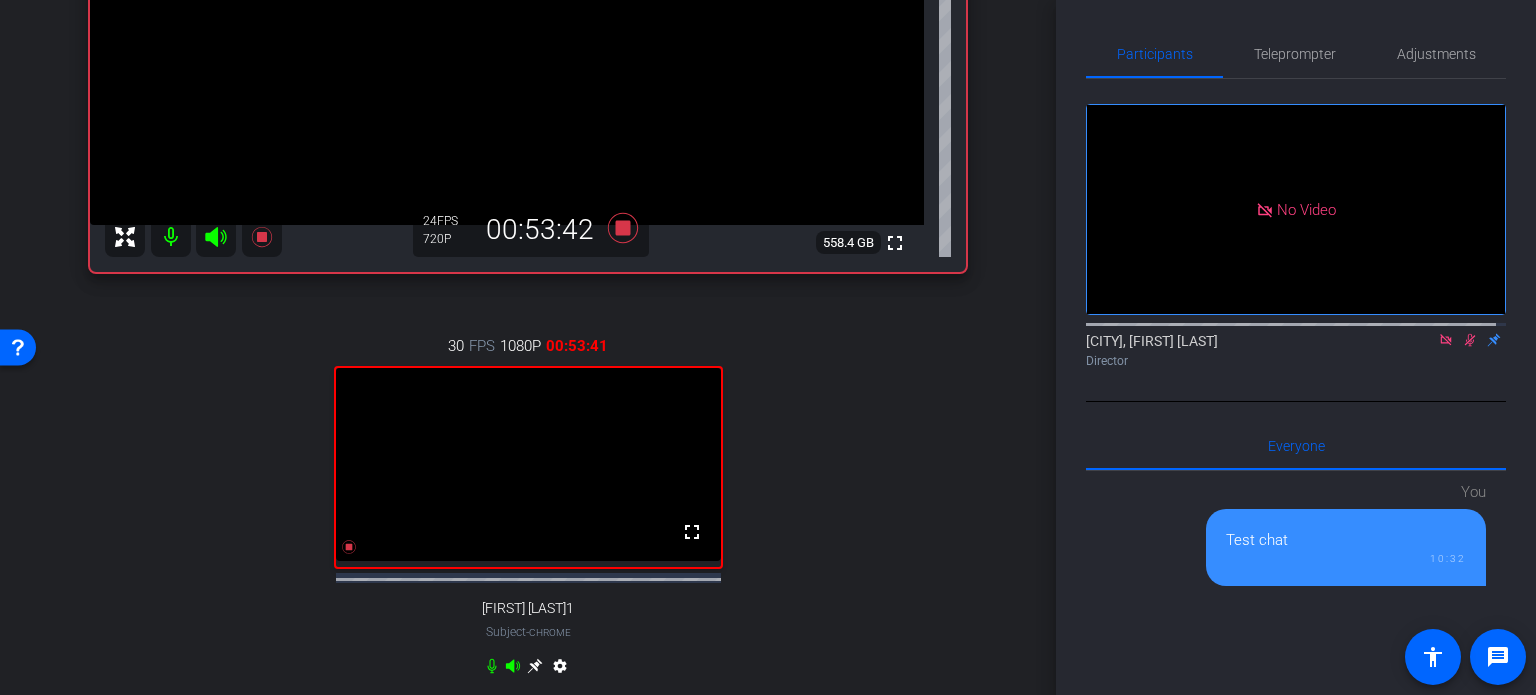 scroll, scrollTop: 0, scrollLeft: 0, axis: both 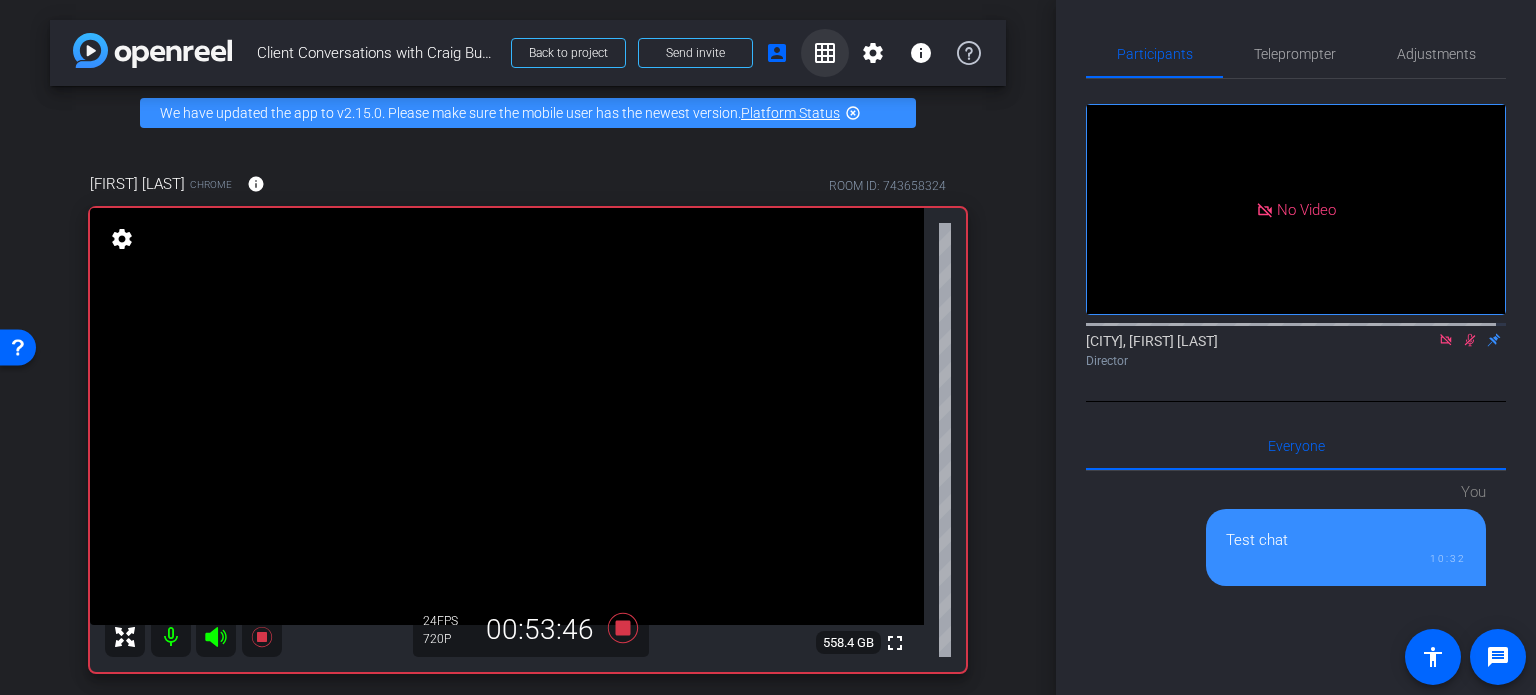 click on "grid_on" at bounding box center (825, 53) 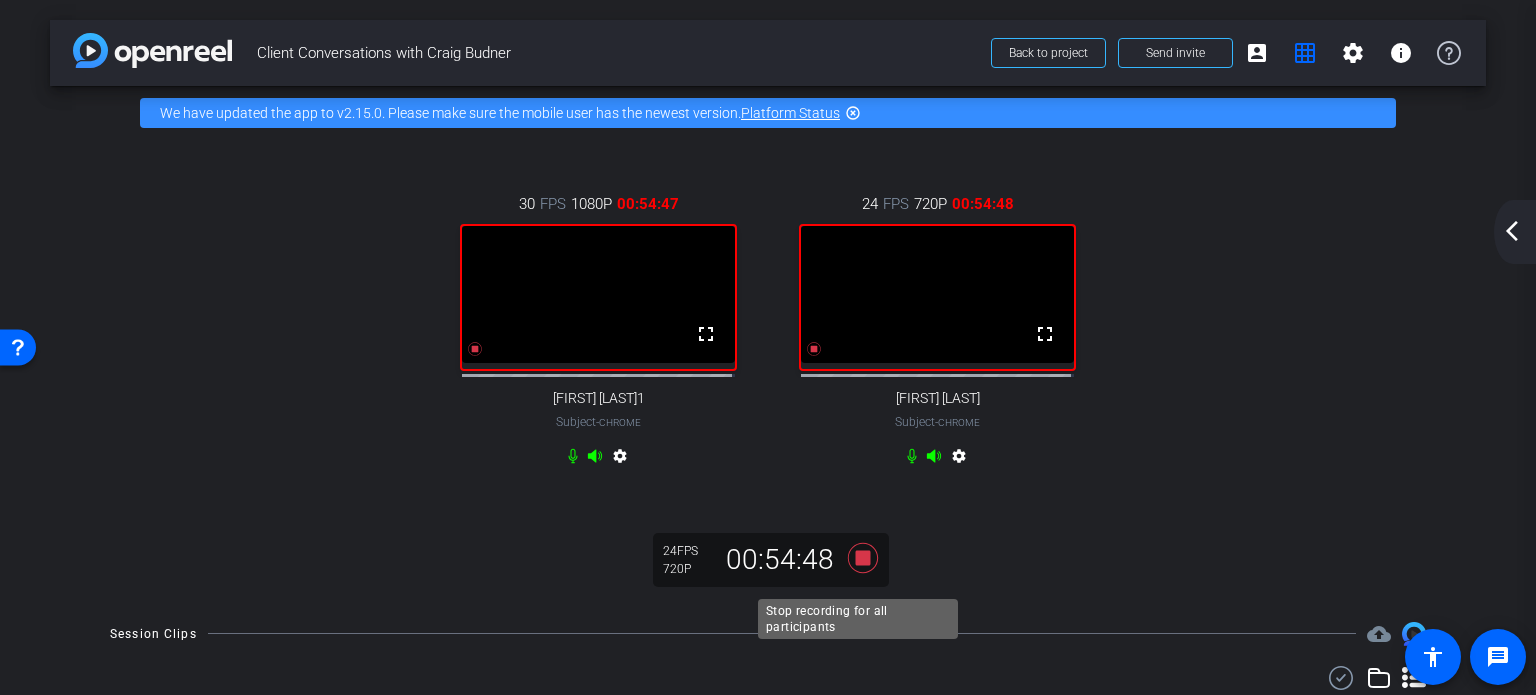 click 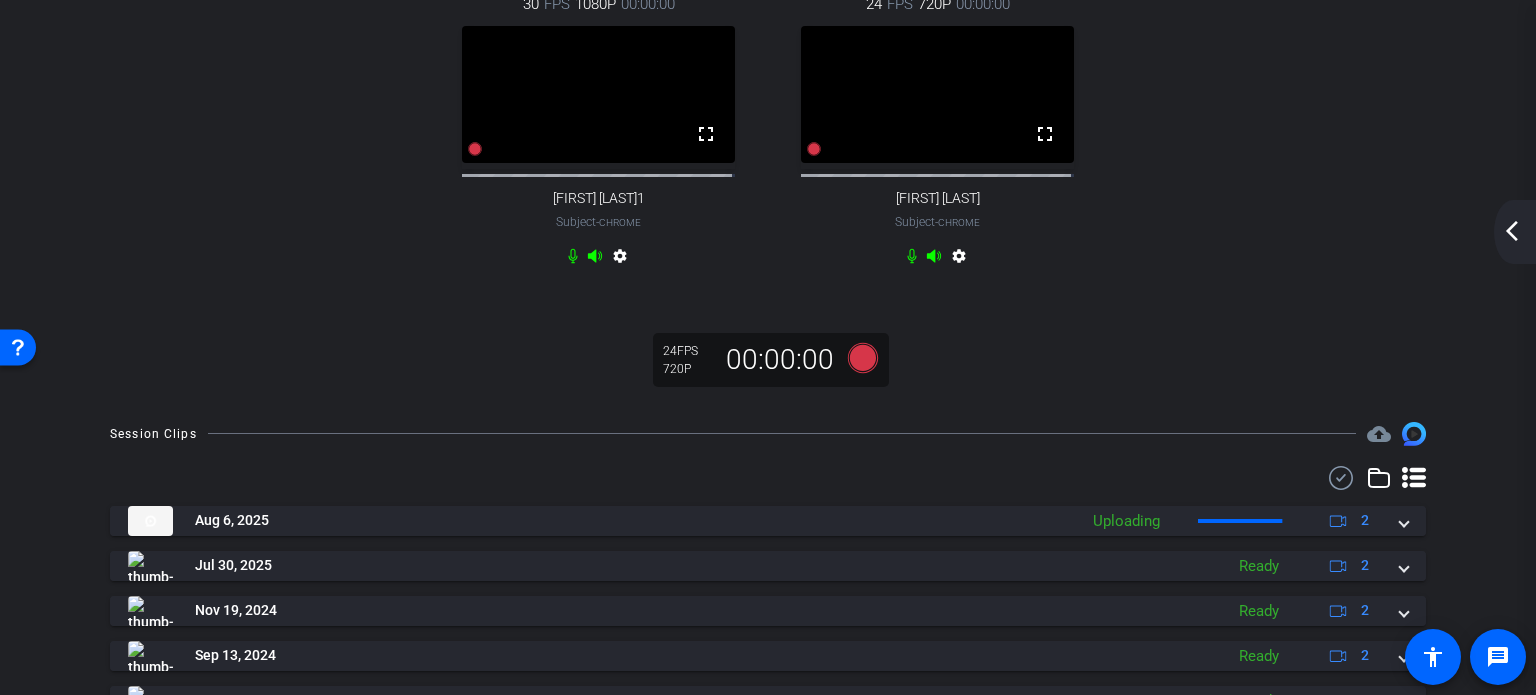 scroll, scrollTop: 300, scrollLeft: 0, axis: vertical 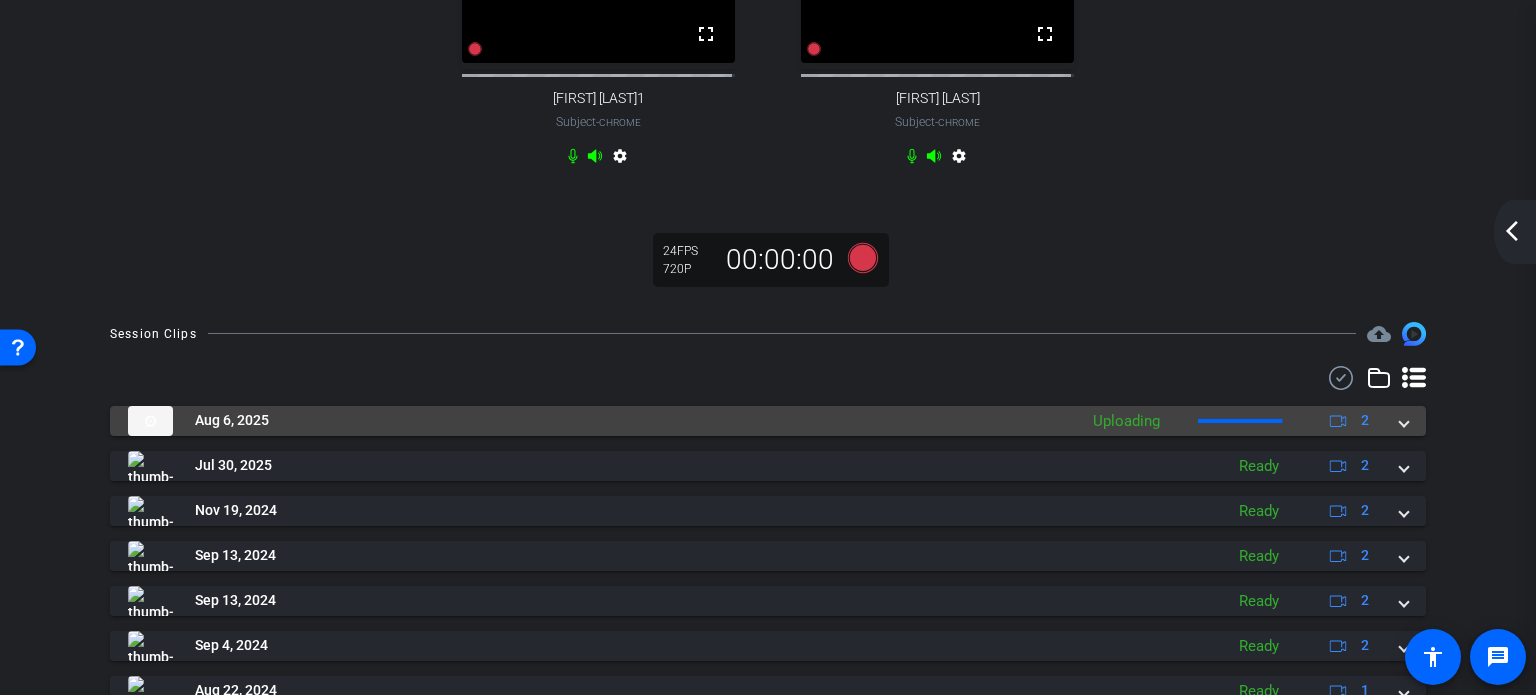 click on "Aug 6, 2025  Uploading
2" at bounding box center [764, 421] 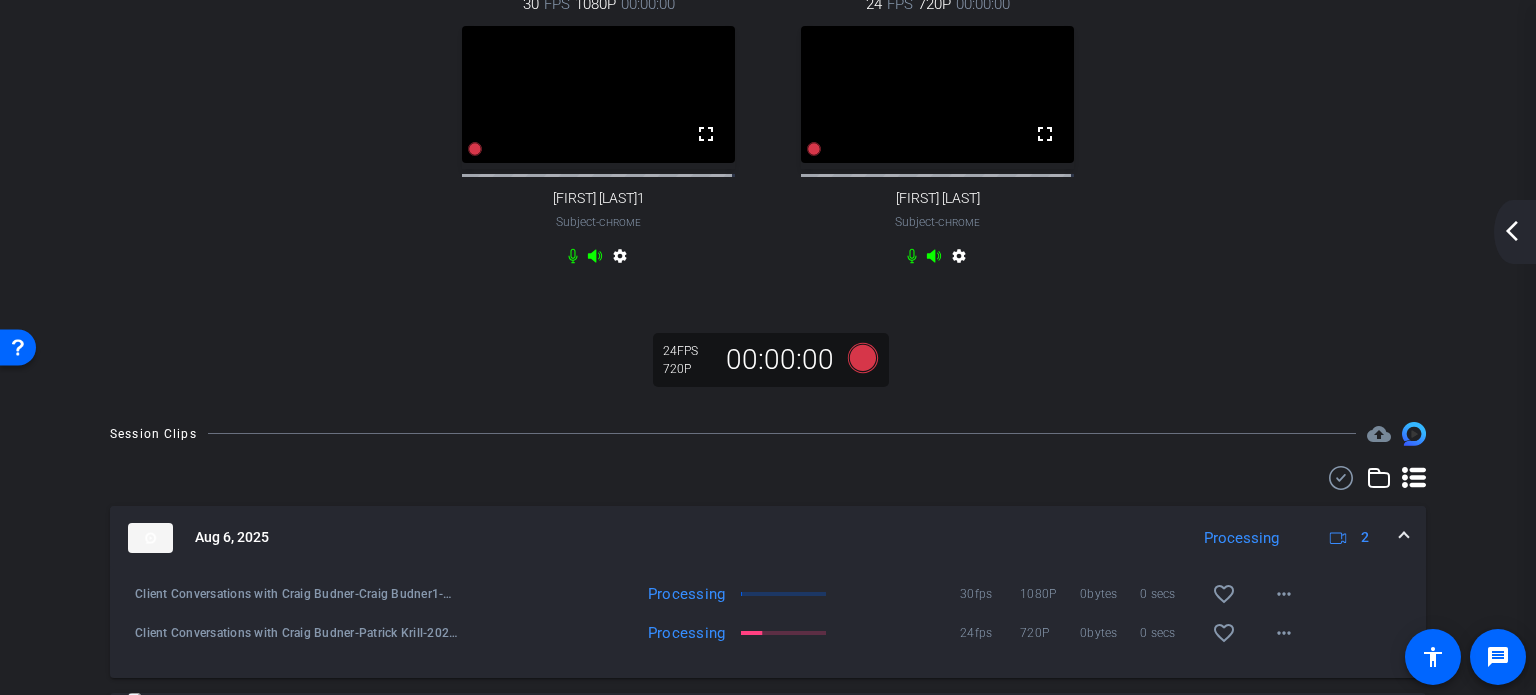 scroll, scrollTop: 100, scrollLeft: 0, axis: vertical 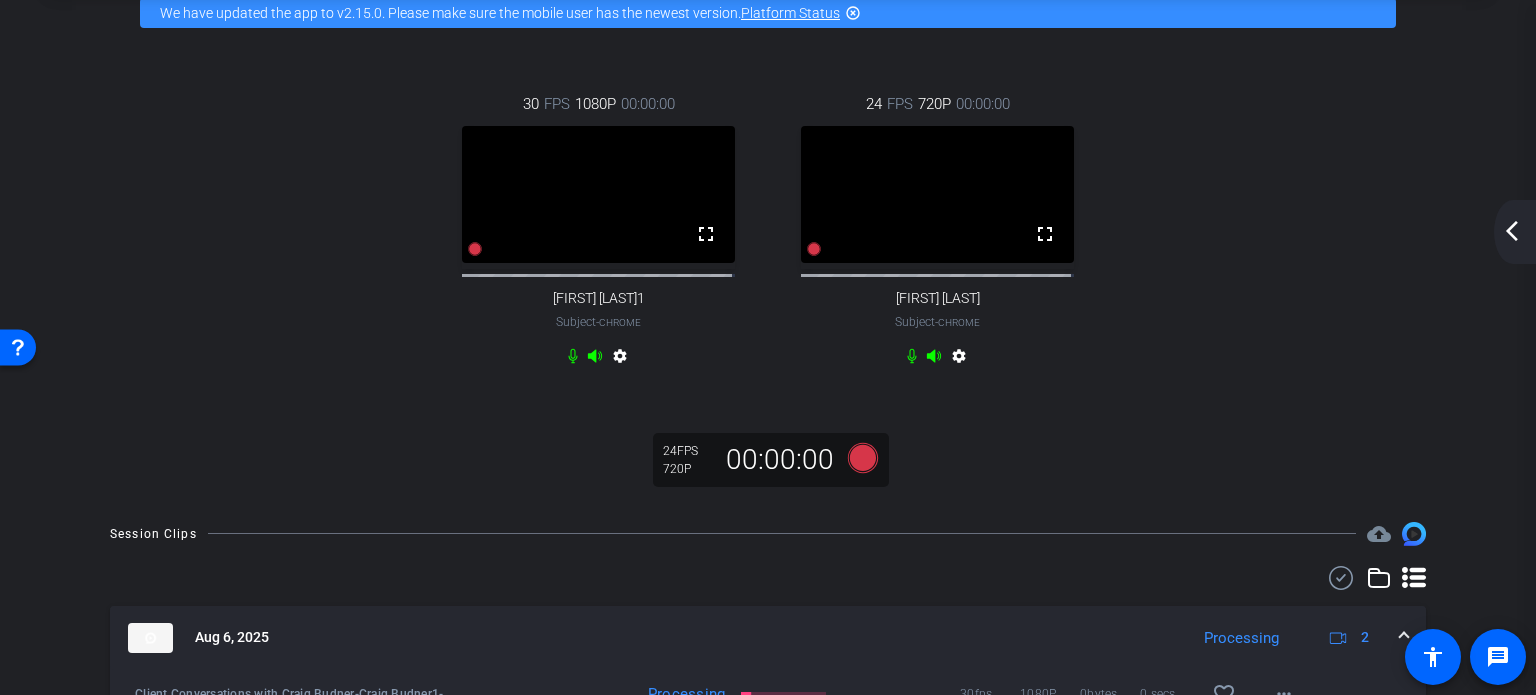 click on "30 FPS 1080P  00:00:00  fullscreen
[FIRST] [LAST] Subject   -  Chrome
settings 24 FPS 720P  00:00:00  fullscreen
[FIRST] [LAST] Subject   -  Chrome
settings 24 FPS  720P   00:00:00" at bounding box center [768, 271] 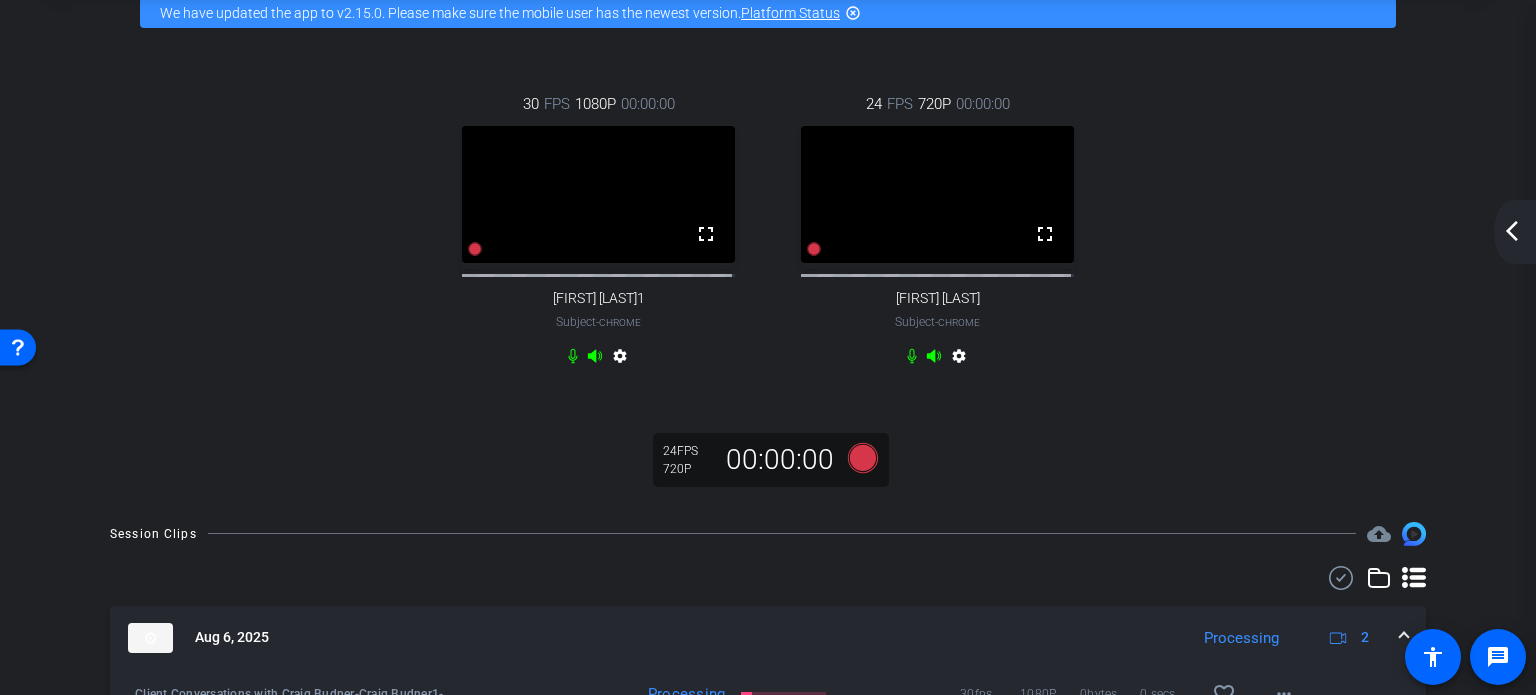 scroll, scrollTop: 0, scrollLeft: 0, axis: both 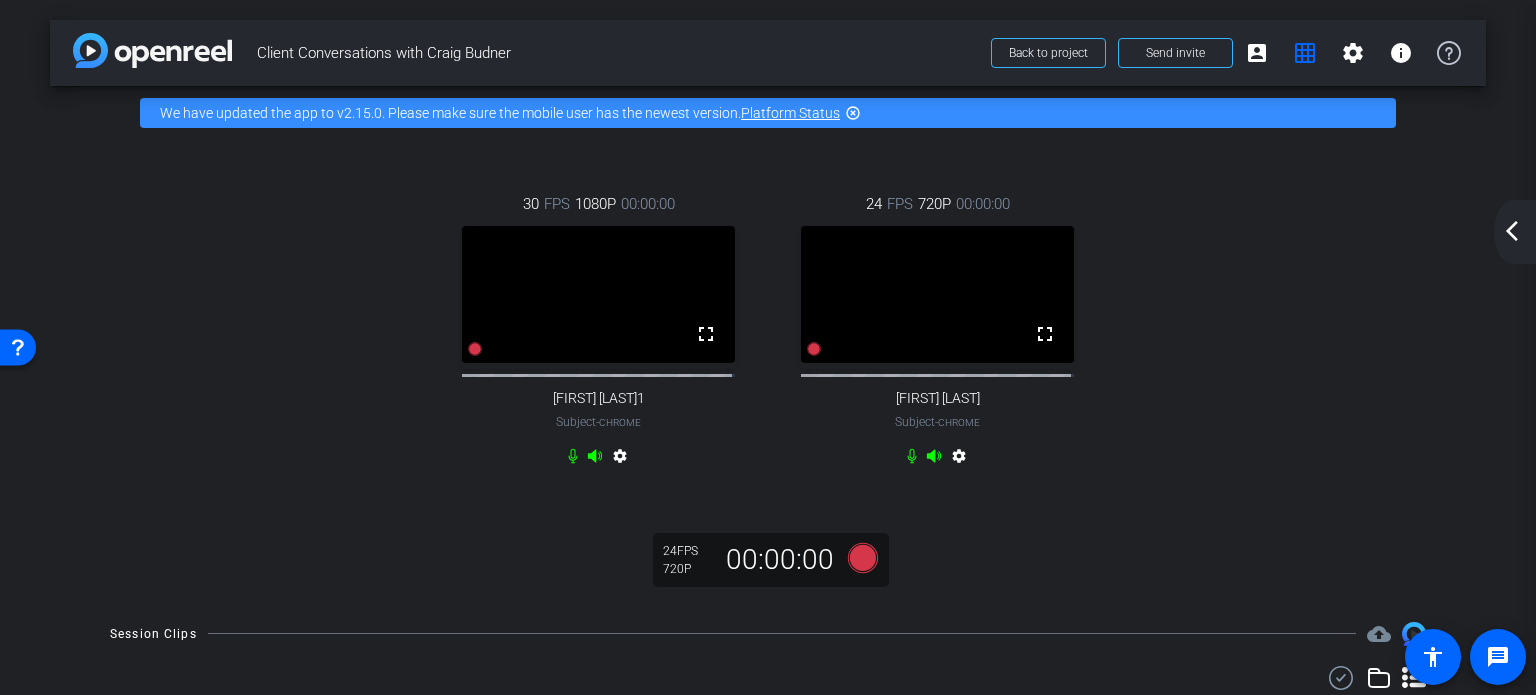 click on "30 FPS 1080P  00:00:00  fullscreen
[FIRST] [LAST] Subject   -  Chrome
settings 24 FPS 720P  00:00:00  fullscreen
[FIRST] [LAST] Subject   -  Chrome
settings" at bounding box center [768, 332] 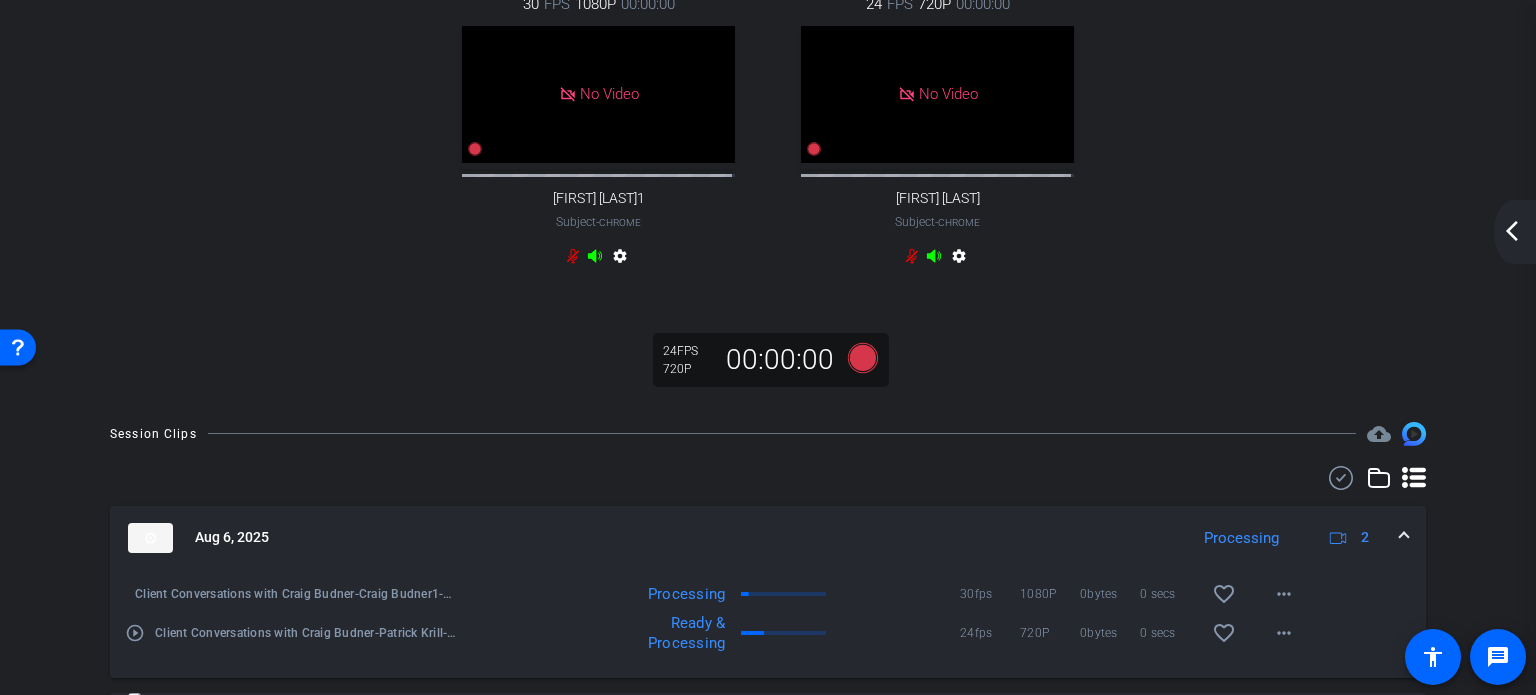 scroll, scrollTop: 0, scrollLeft: 0, axis: both 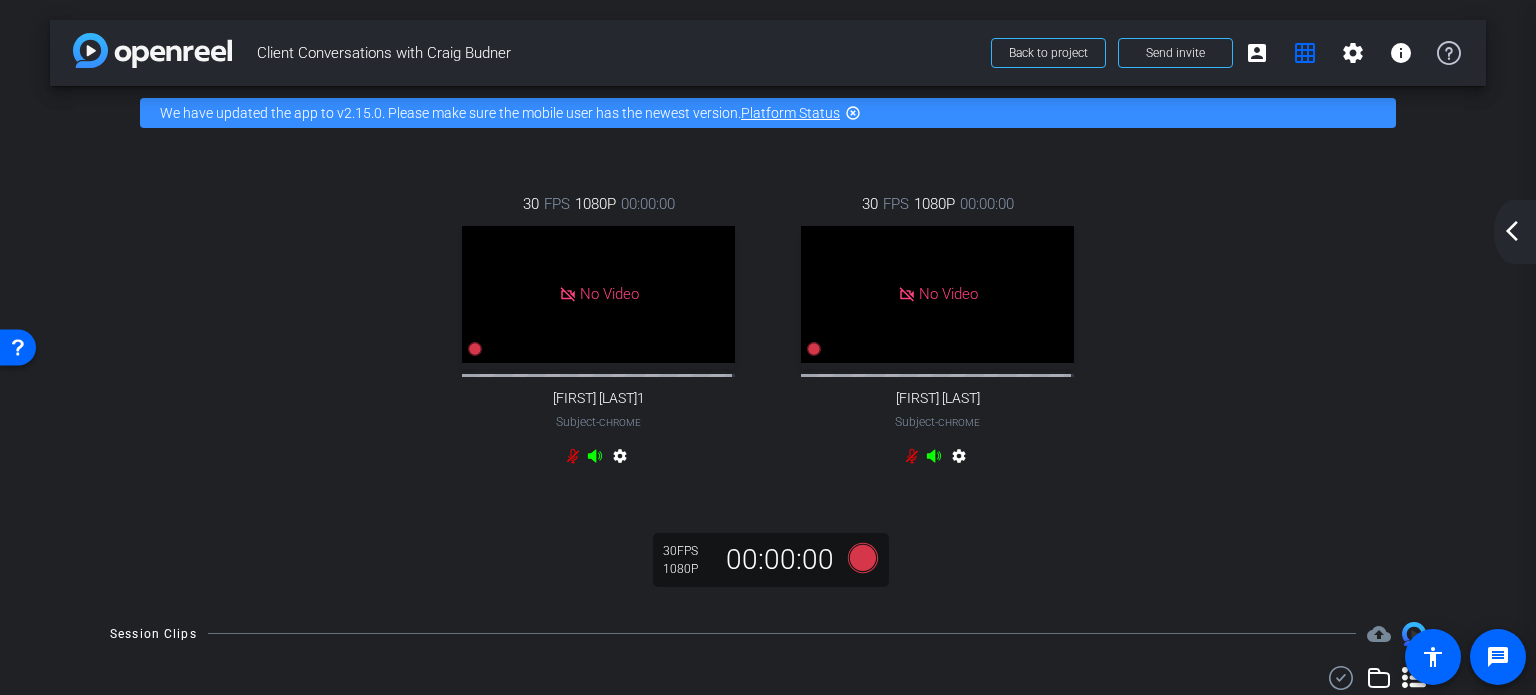 drag, startPoint x: 1140, startPoint y: 294, endPoint x: 1124, endPoint y: 294, distance: 16 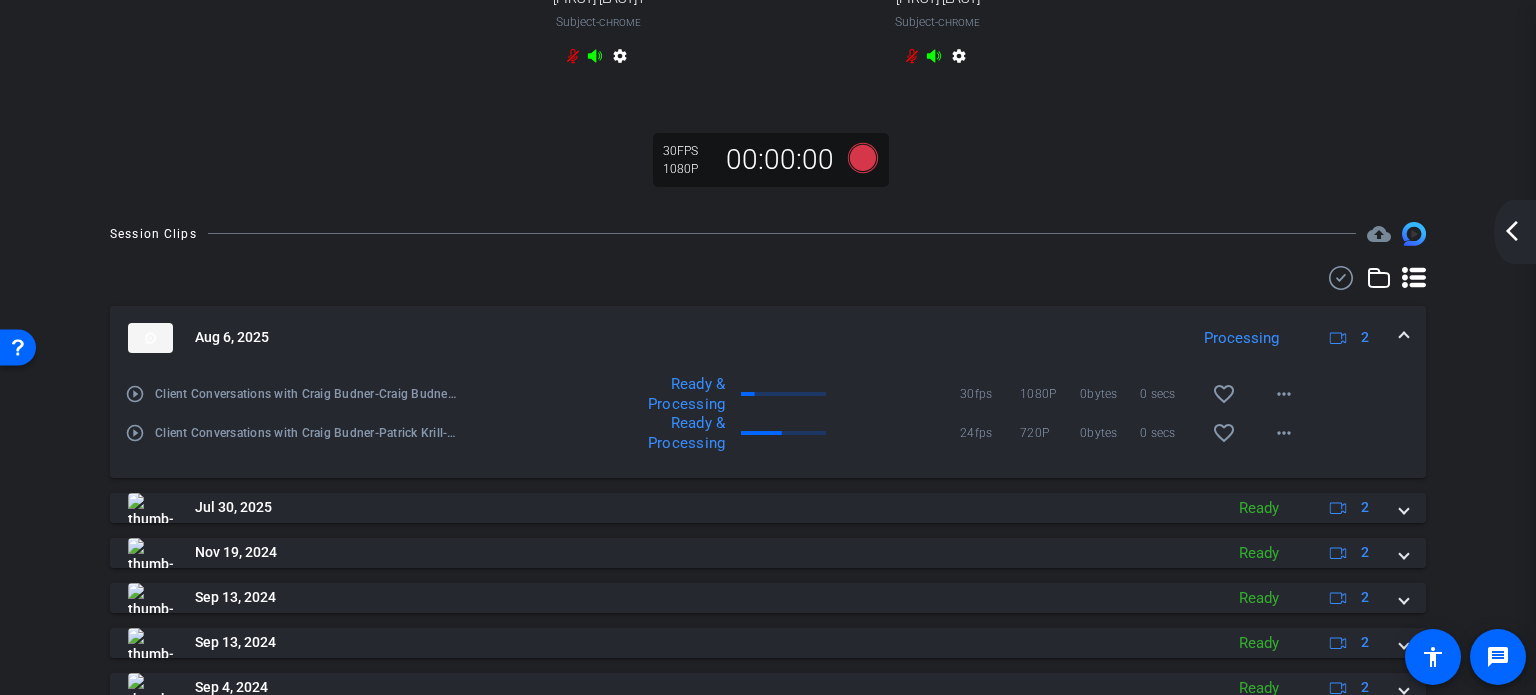 scroll, scrollTop: 300, scrollLeft: 0, axis: vertical 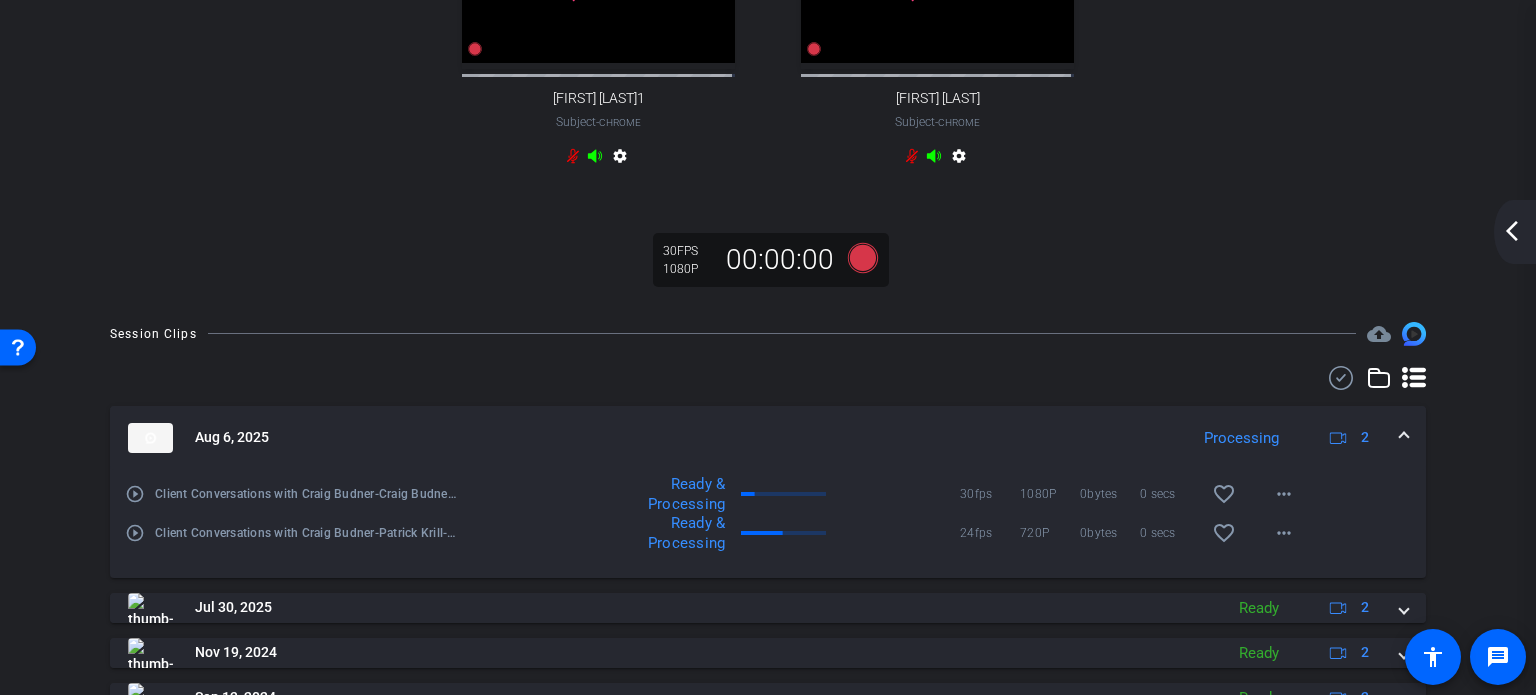 click on "30 FPS 1080P  00:00:00   No Video
[FIRST] [LAST]1 Subject   -  Chrome
settings 30 FPS 1080P  00:00:00   No Video
[FIRST] [LAST] Subject   -  Chrome
settings 30 FPS  1080P   00:00:00" at bounding box center (768, 71) 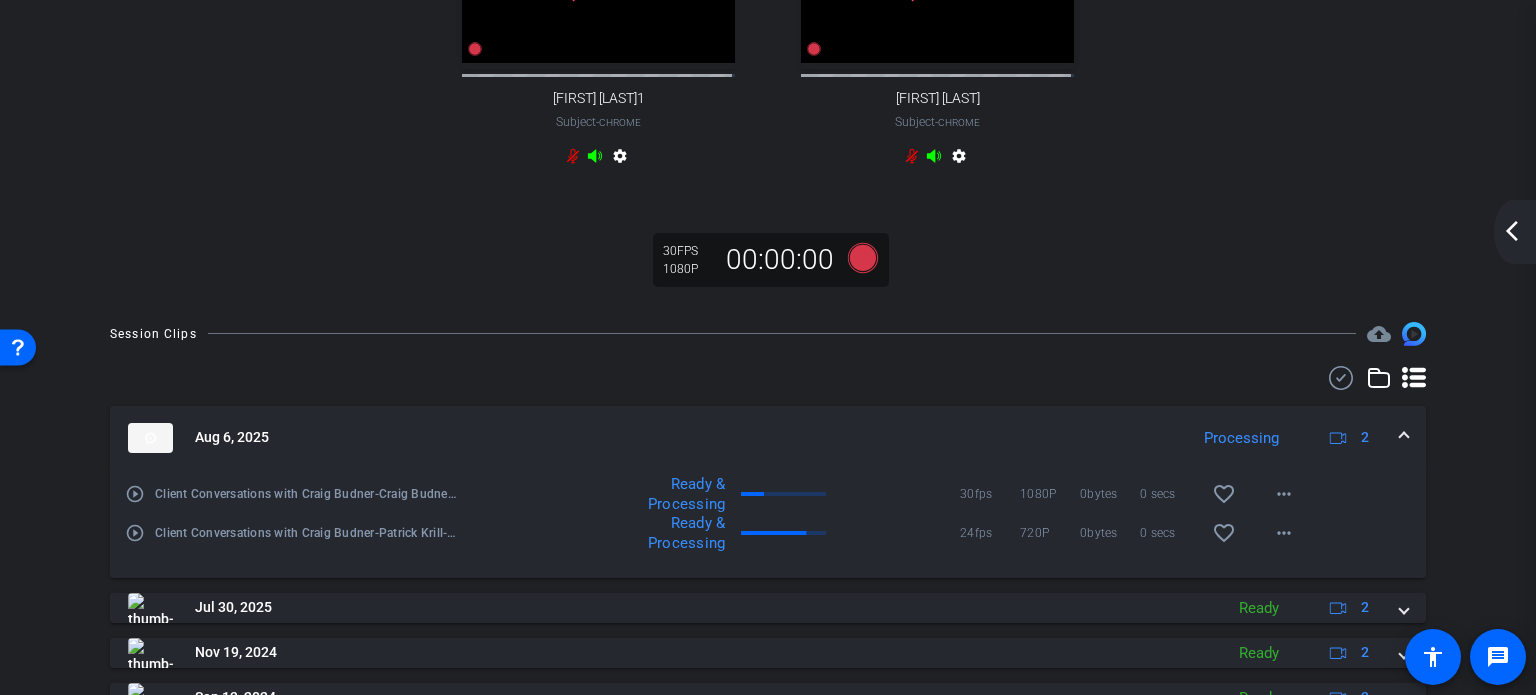 click 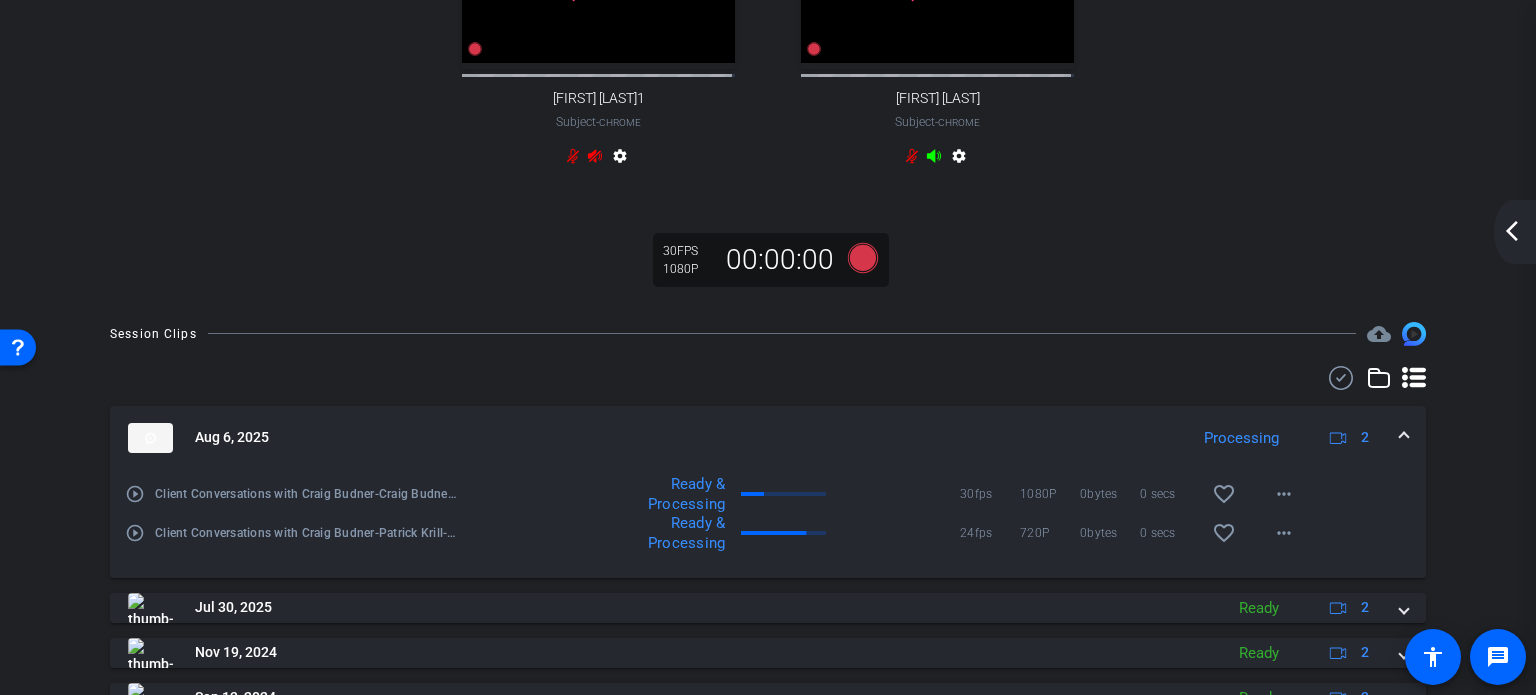 click 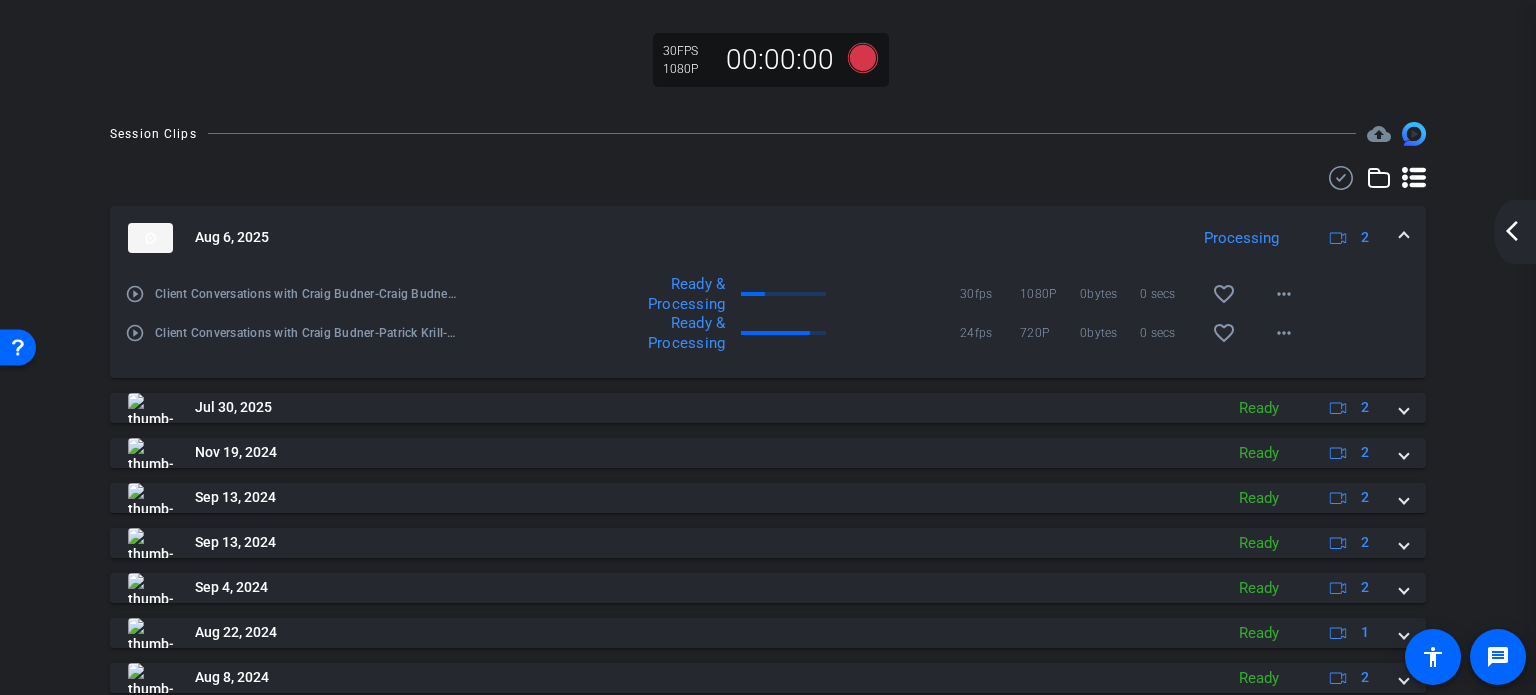 scroll, scrollTop: 0, scrollLeft: 0, axis: both 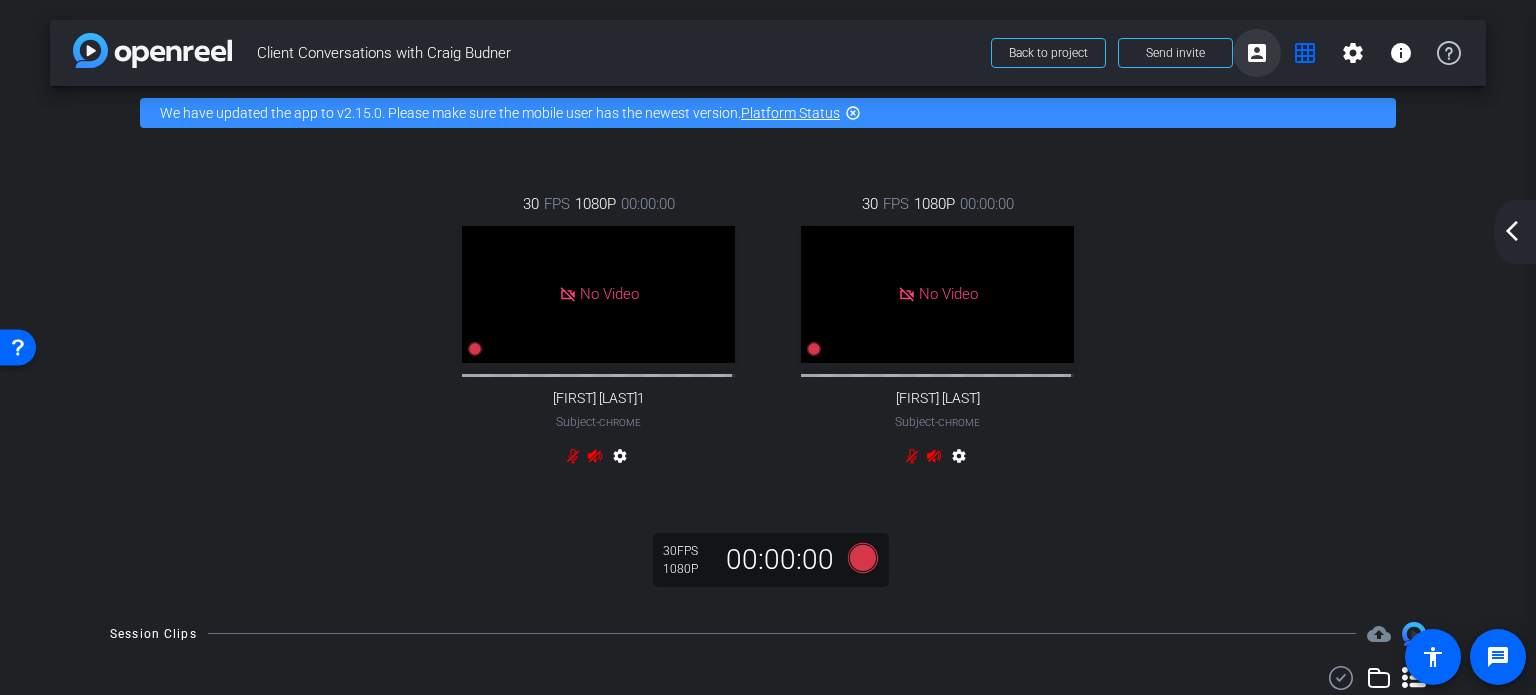 click on "account_box" at bounding box center [1257, 53] 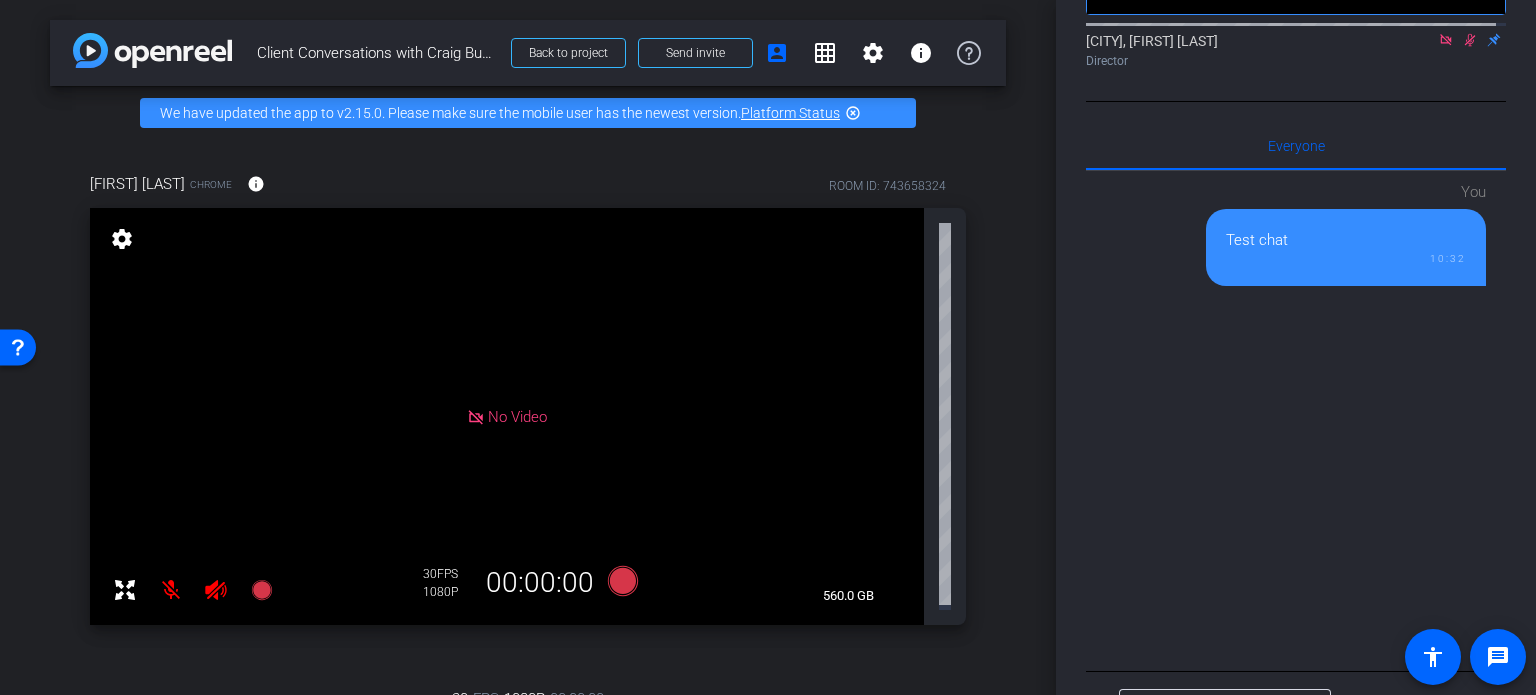 scroll, scrollTop: 0, scrollLeft: 0, axis: both 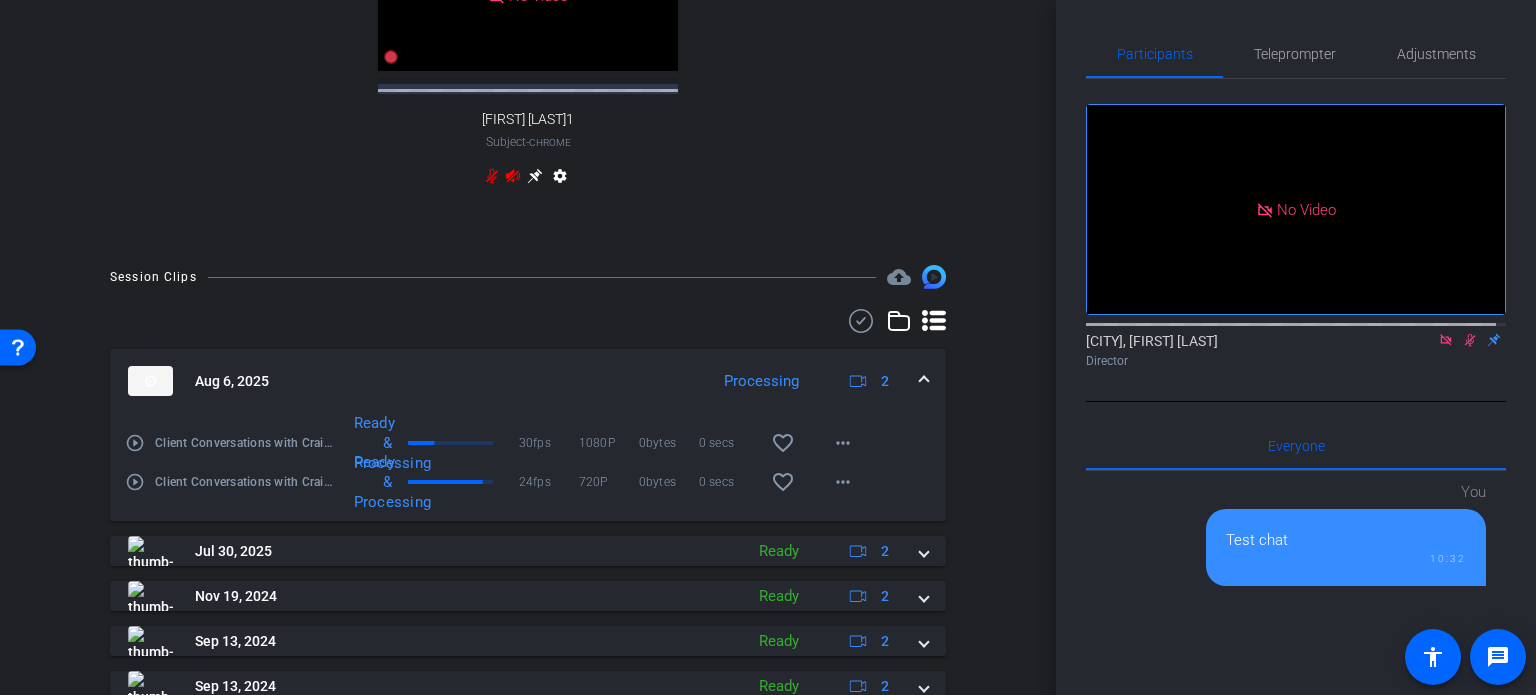 click on "Session Clips   cloud_upload
Aug 6, 2025   Processing
2 play_circle_outline  Client Conversations with [FIRST] [LAST]-[FIRST] [LAST]1-2025-08-06-10-36-28-990-0   Ready & Processing  30fps 1080P 0bytes 0 secs favorite_border more_horiz play_circle_outline  Client Conversations with [FIRST] [LAST]-[FIRST] [LAST]-2025-08-06-10-36-28-990-1   Ready & Processing  24fps 720P 0bytes 0 secs favorite_border more_horiz   Jul 30, 2025   Ready
2   Nov 19, 2024   Ready
2   Sep 13, 2024   Ready
2   Sep 13, 2024   Ready
2   Sep 4, 2024   Ready
2   Aug 22, 2024   Ready
1" at bounding box center (528, 631) 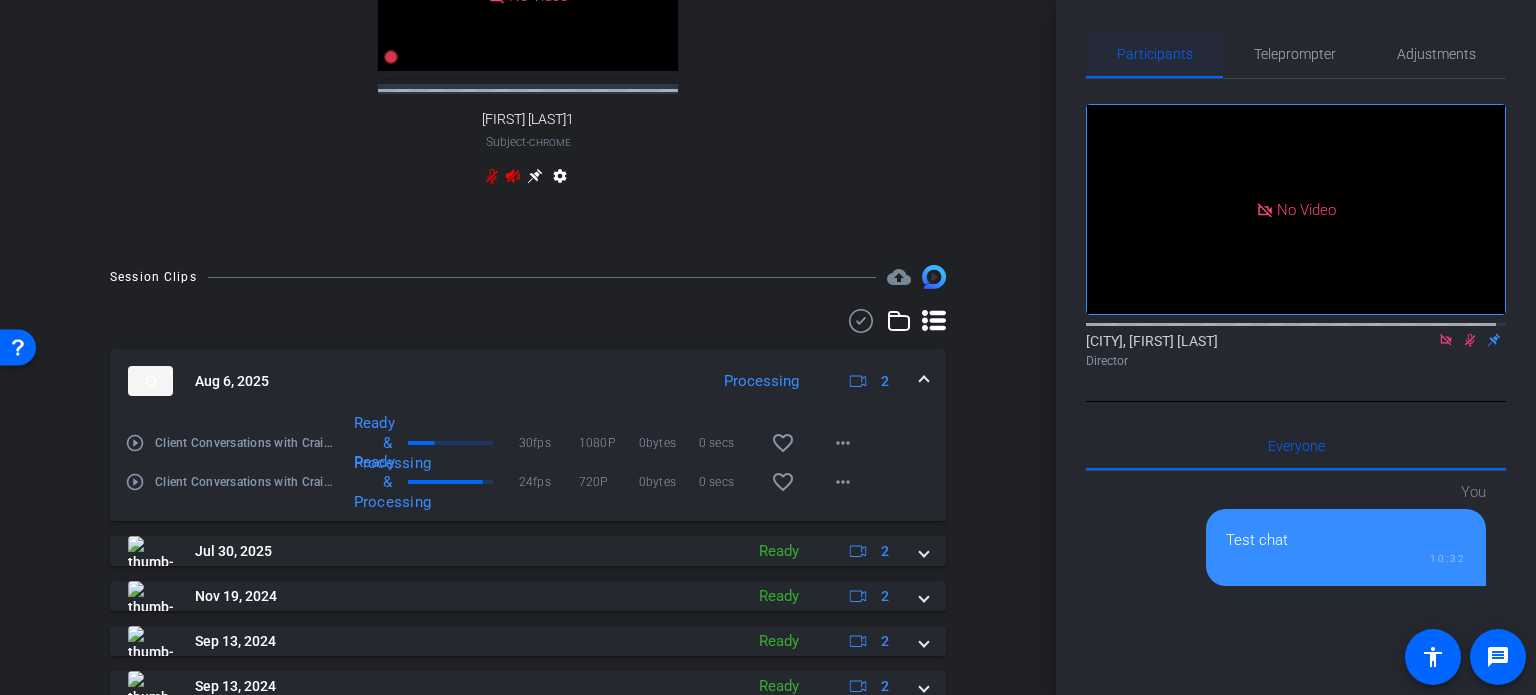 click on "Participants" at bounding box center (1155, 54) 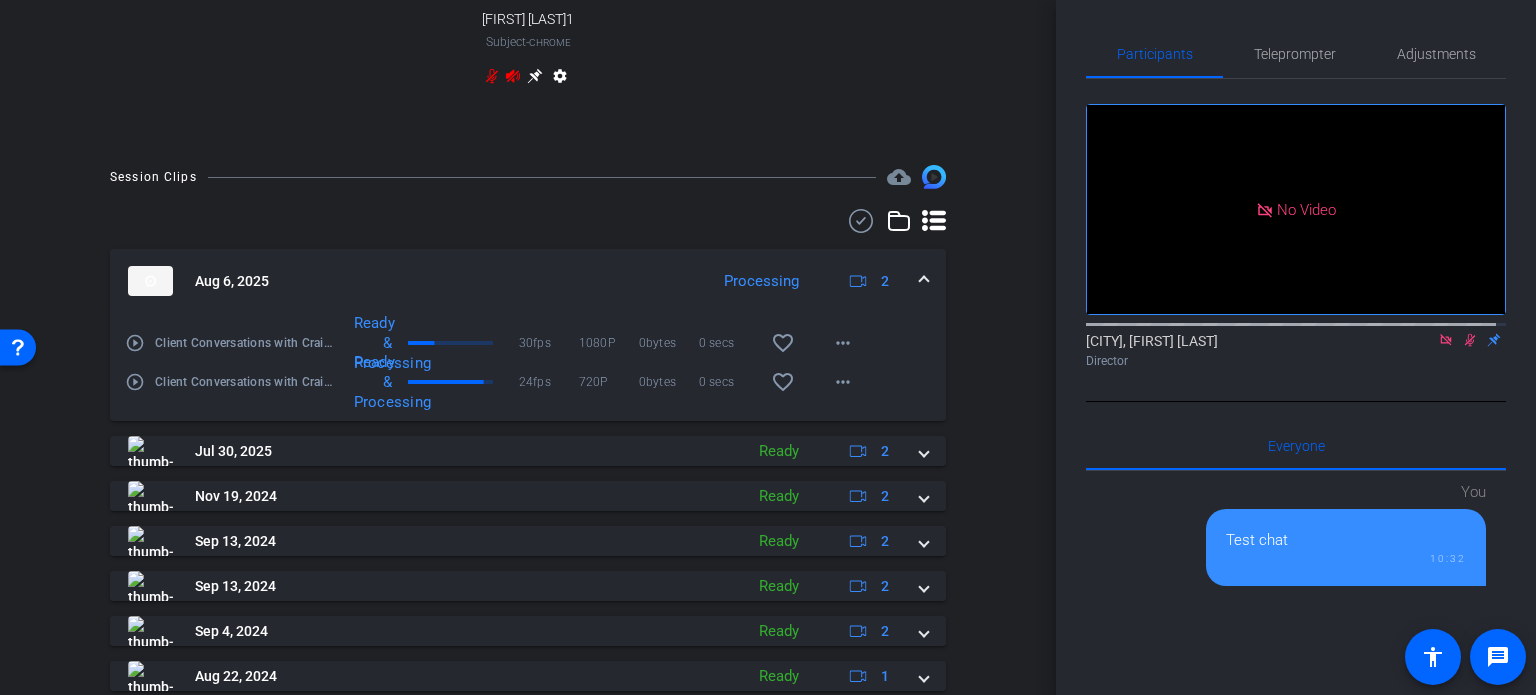 scroll, scrollTop: 1000, scrollLeft: 0, axis: vertical 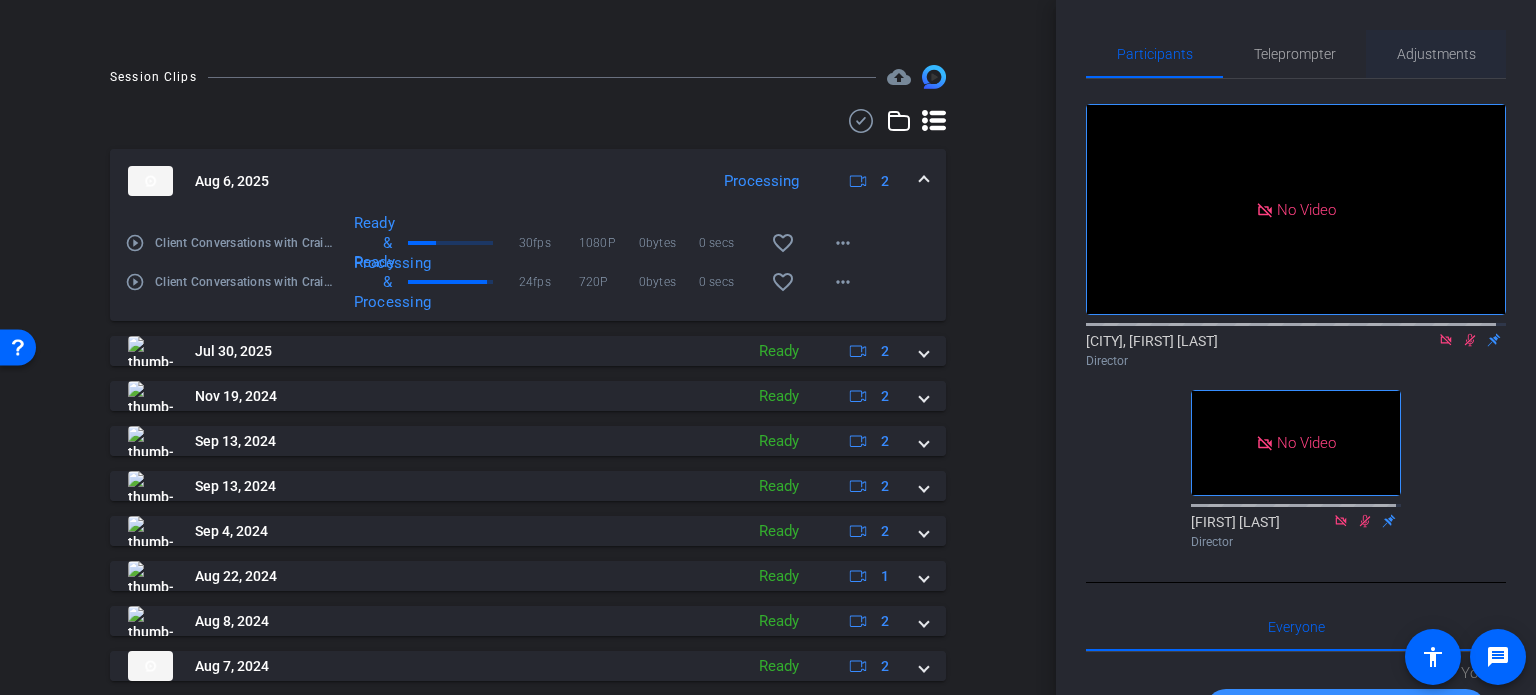 click on "Adjustments" at bounding box center (1436, 54) 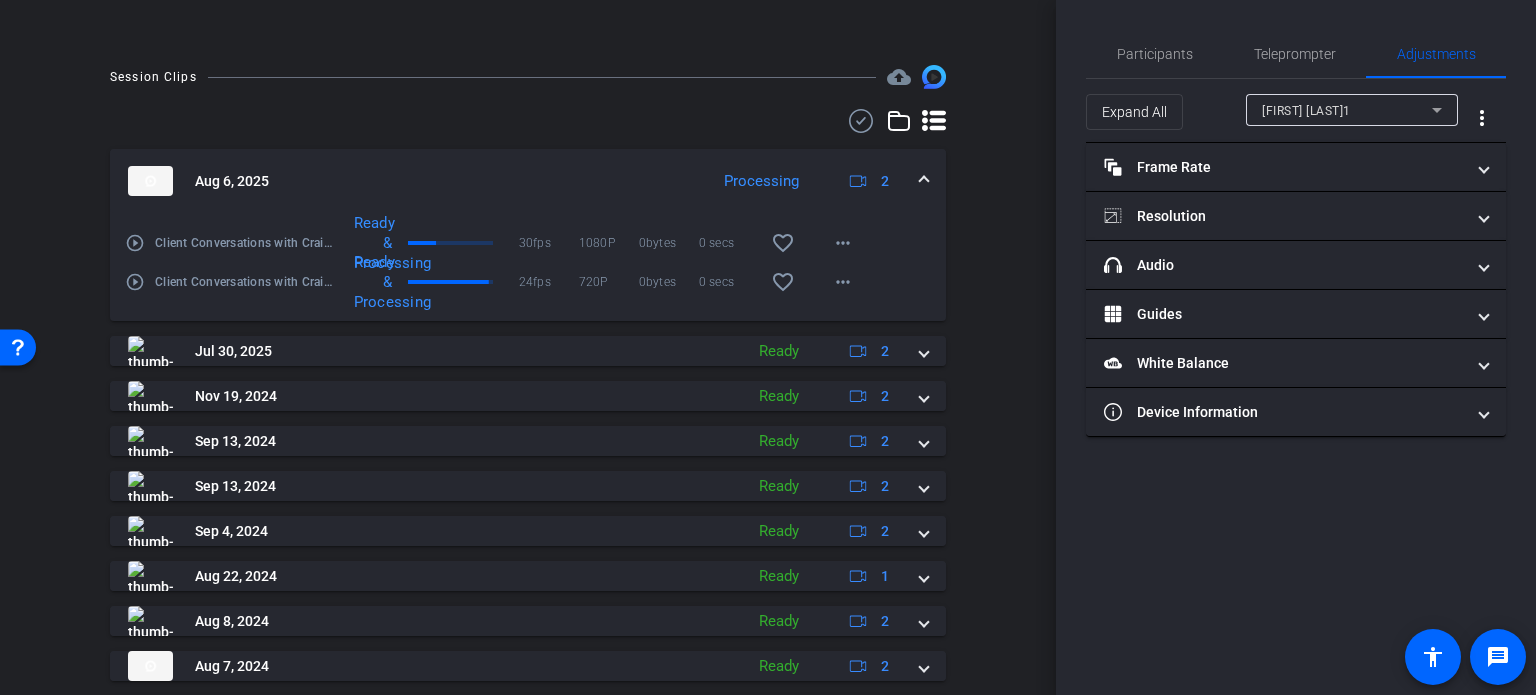click on "Session Clips   cloud_upload
Aug 6, 2025   Processing
2 play_circle_outline  Client Conversations with [FIRST] [LAST]-[FIRST] [LAST]1-2025-08-06-10-36-28-990-0   Ready & Processing  30fps 1080P 0bytes 0 secs favorite_border more_horiz play_circle_outline  Client Conversations with [FIRST] [LAST]-[FIRST] [LAST]-2025-08-06-10-36-28-990-1   Ready & Processing  24fps 720P 0bytes 0 secs favorite_border more_horiz   Jul 30, 2025   Ready
2   Nov 19, 2024   Ready
2   Sep 13, 2024   Ready
2   Sep 13, 2024   Ready
2   Sep 4, 2024   Ready
2   Aug 22, 2024   Ready
1" at bounding box center (528, 431) 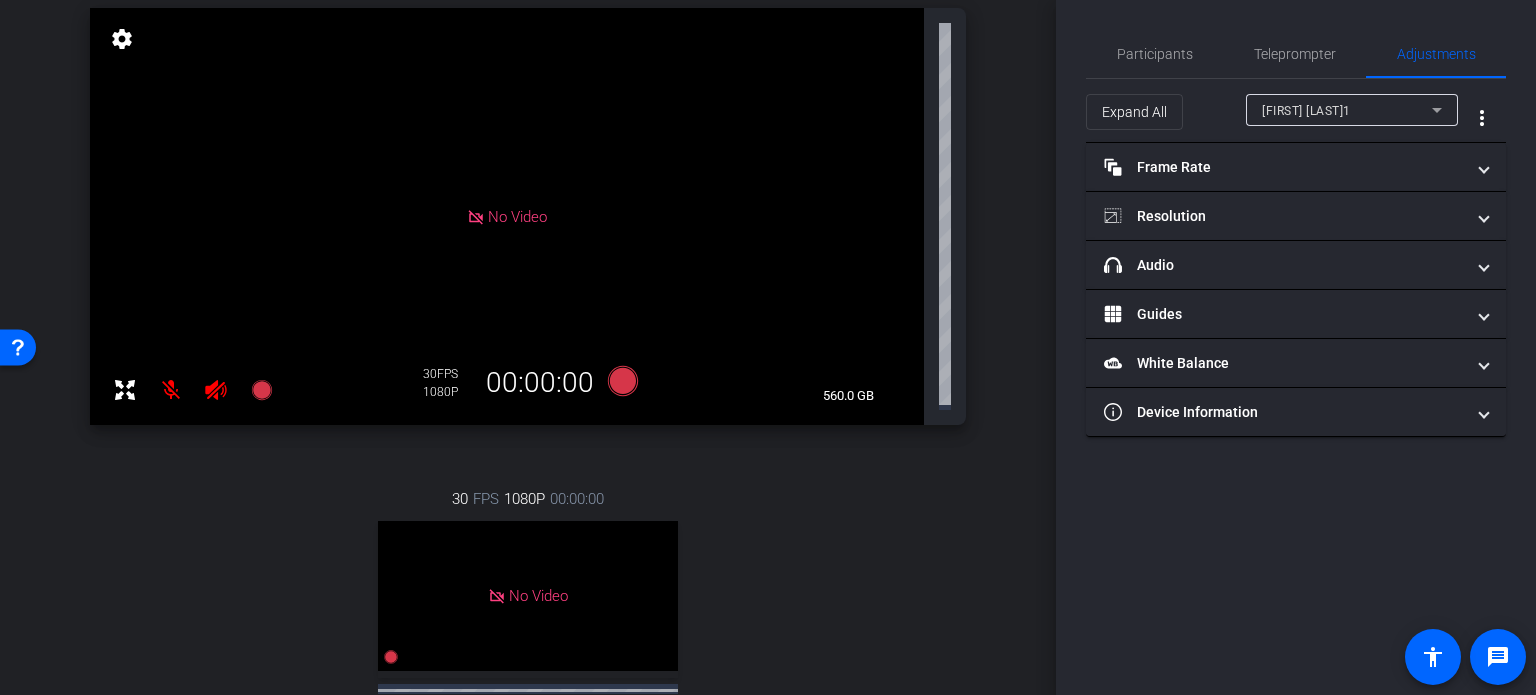 scroll, scrollTop: 0, scrollLeft: 0, axis: both 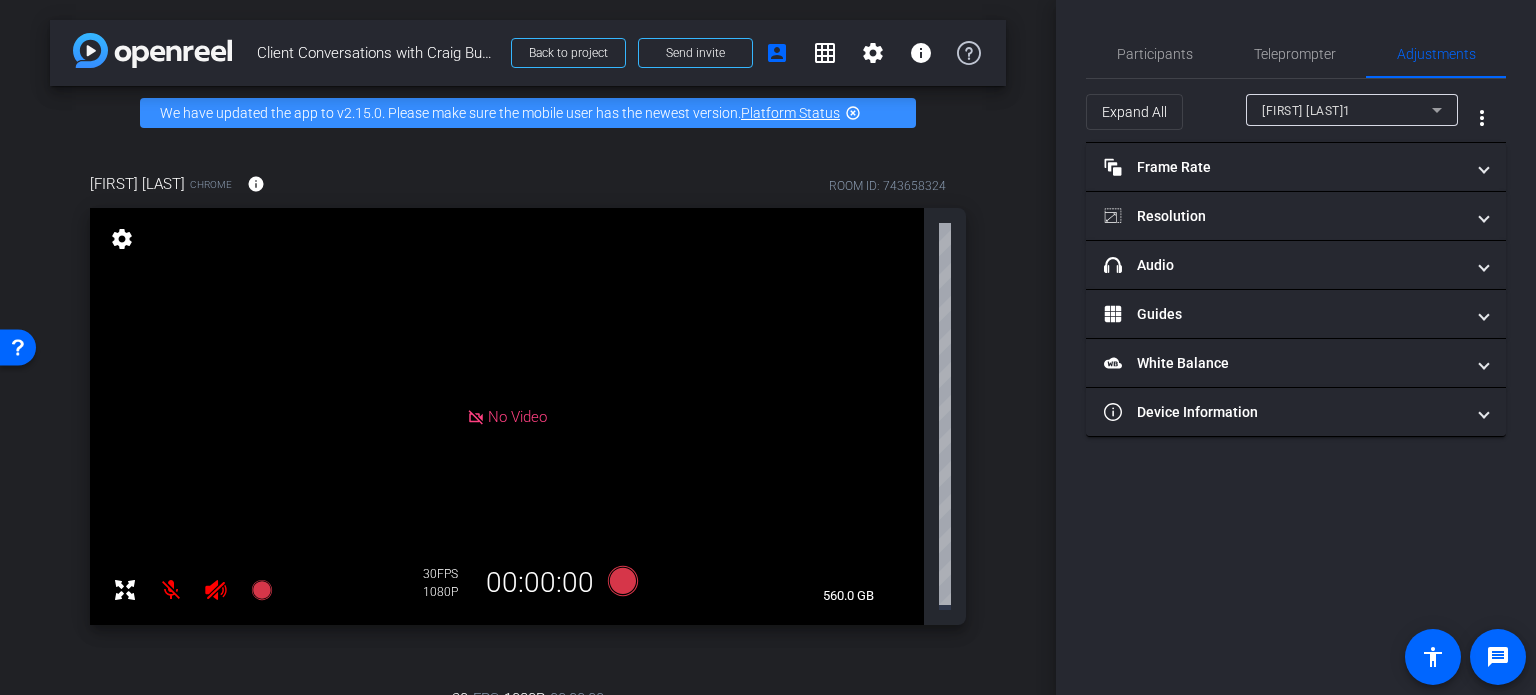 click on "arrow_back  Client Conversations with [FIRST] [LAST]   Back to project   Send invite  account_box grid_on settings info
We have updated the app to v2.15.0. Please make sure the mobile user has the newest version.  Platform Status highlight_off  [FIRST] [LAST] Chrome info ROOM ID: 743658324  No Video settings  560.0 GB
30 FPS  1080P   00:00:00
30 FPS 1080P  00:00:00   No Video
[FIRST] [LAST]1 Subject   -  Chrome
settings  Session Clips" at bounding box center [528, 347] 